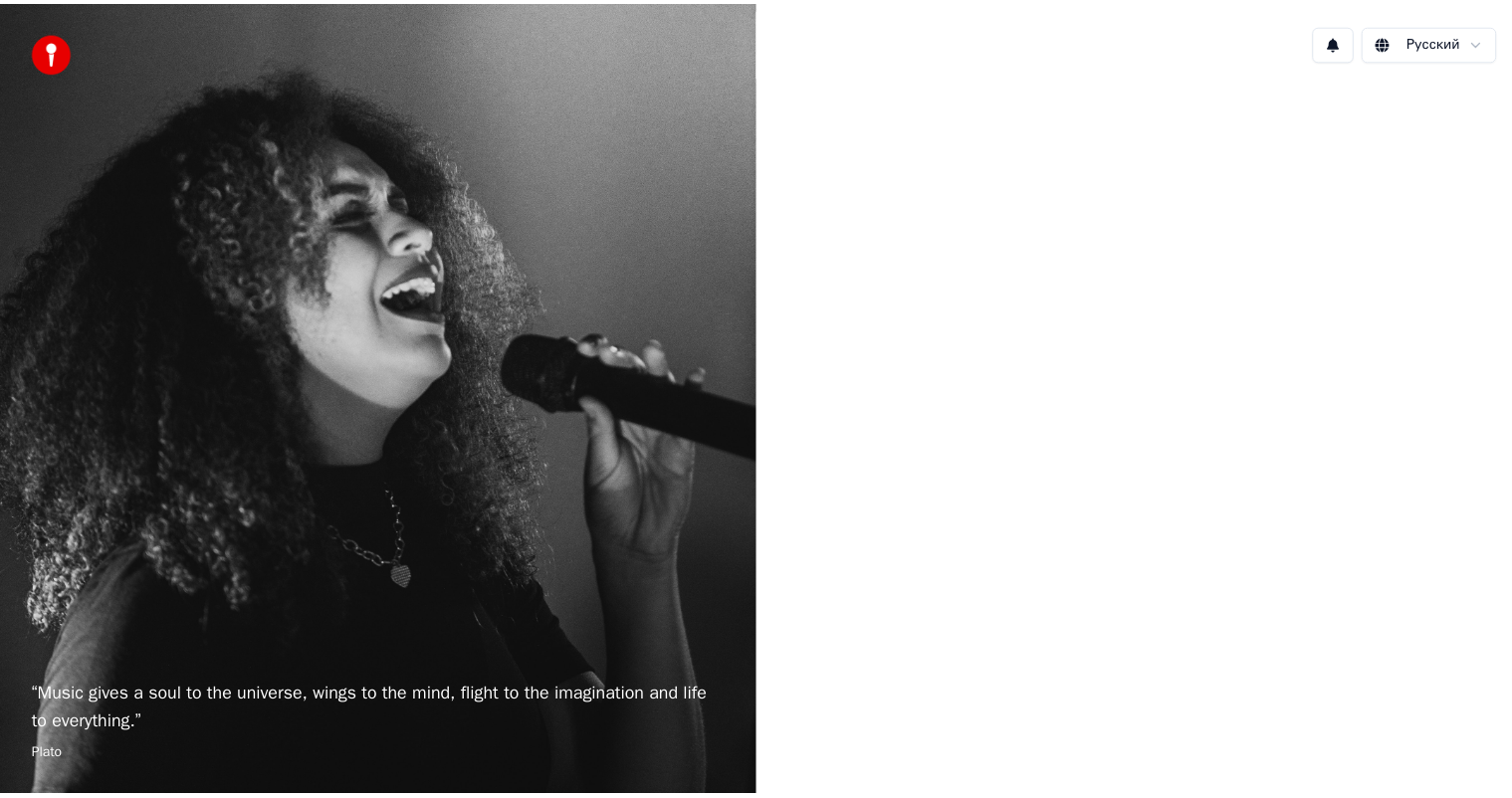 scroll, scrollTop: 0, scrollLeft: 0, axis: both 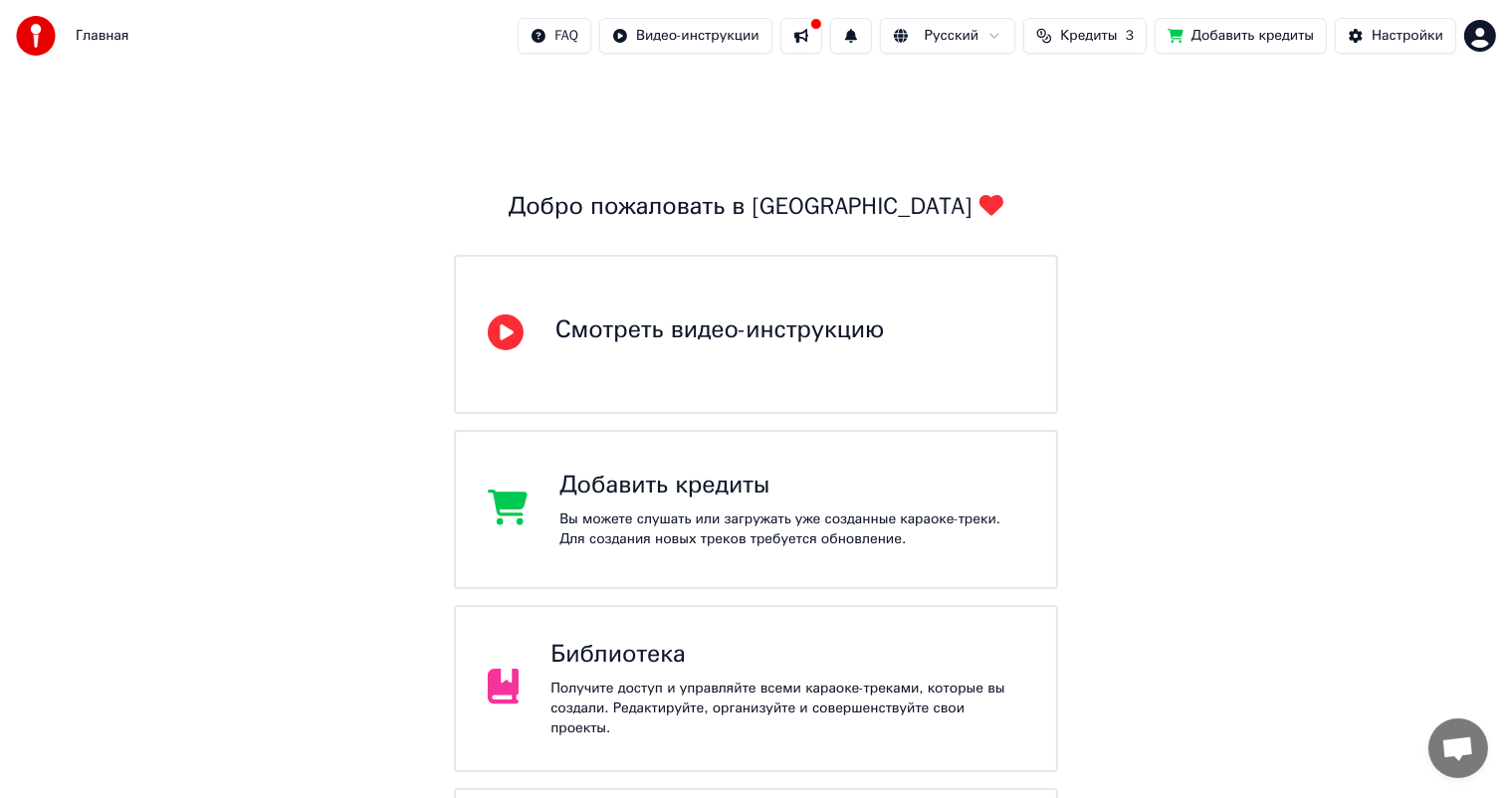 click on "Библиотека" at bounding box center (787, 655) 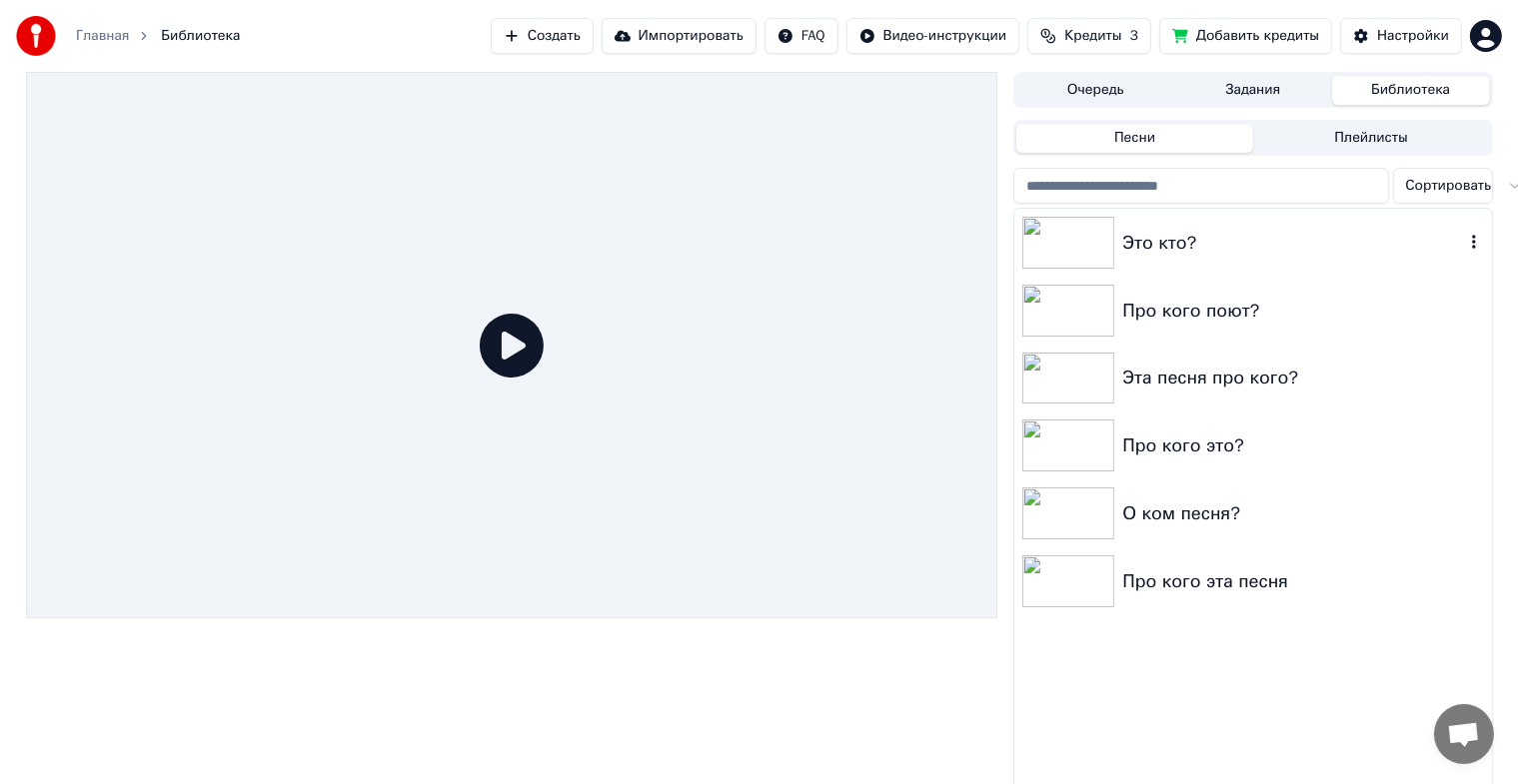 click on "Это кто?" at bounding box center (1292, 243) 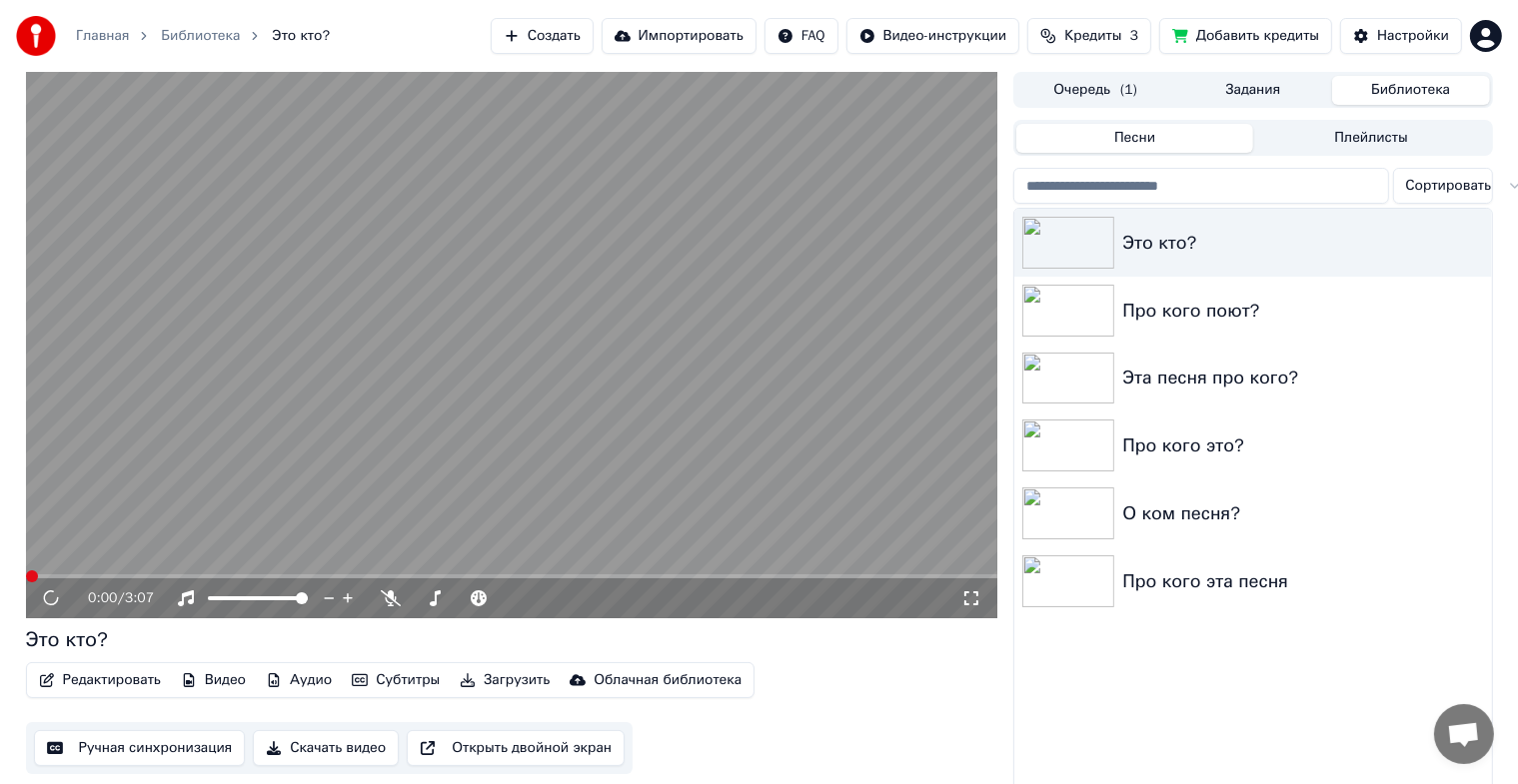 click on "Редактировать" at bounding box center (100, 680) 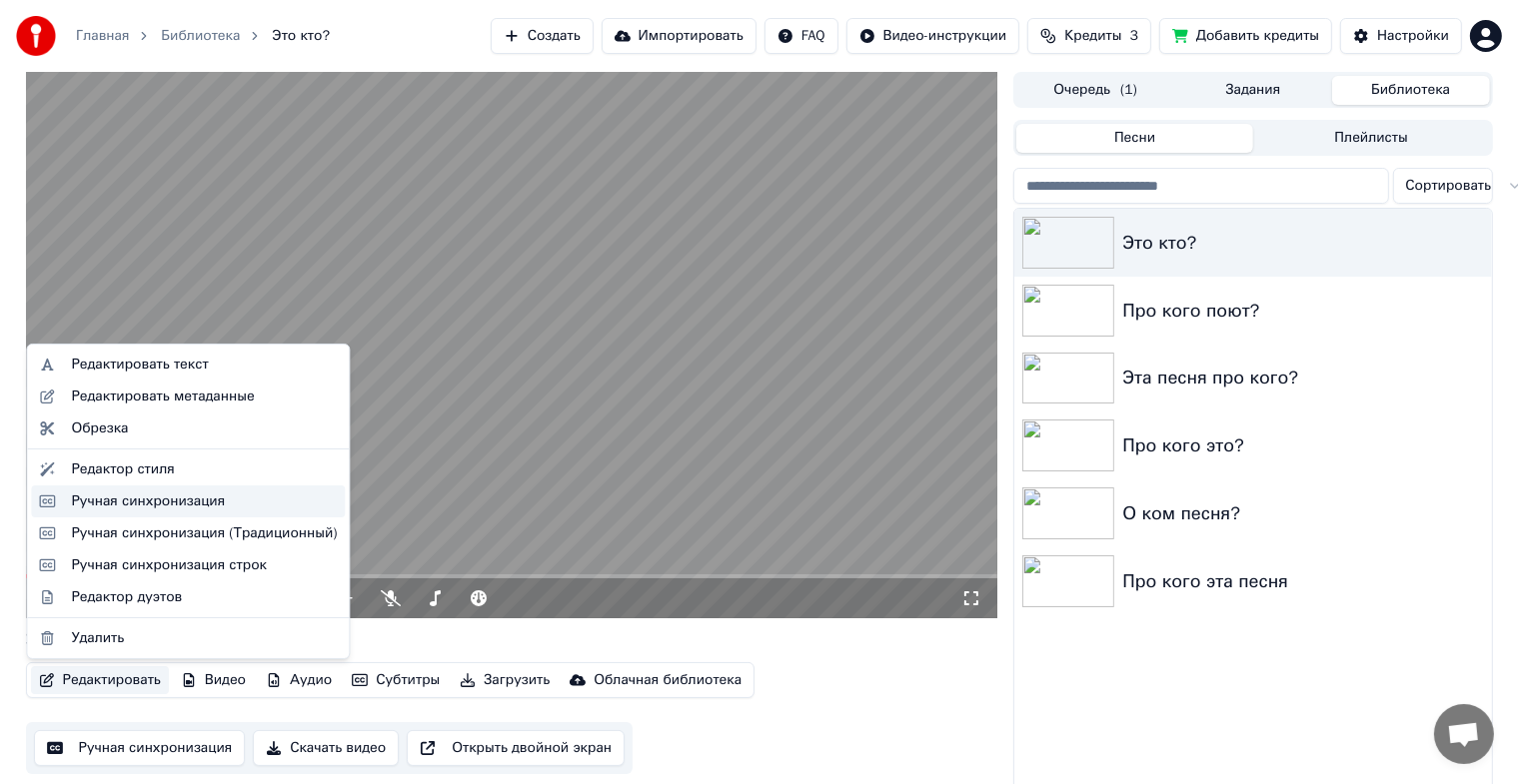 click on "Ручная синхронизация" at bounding box center [148, 501] 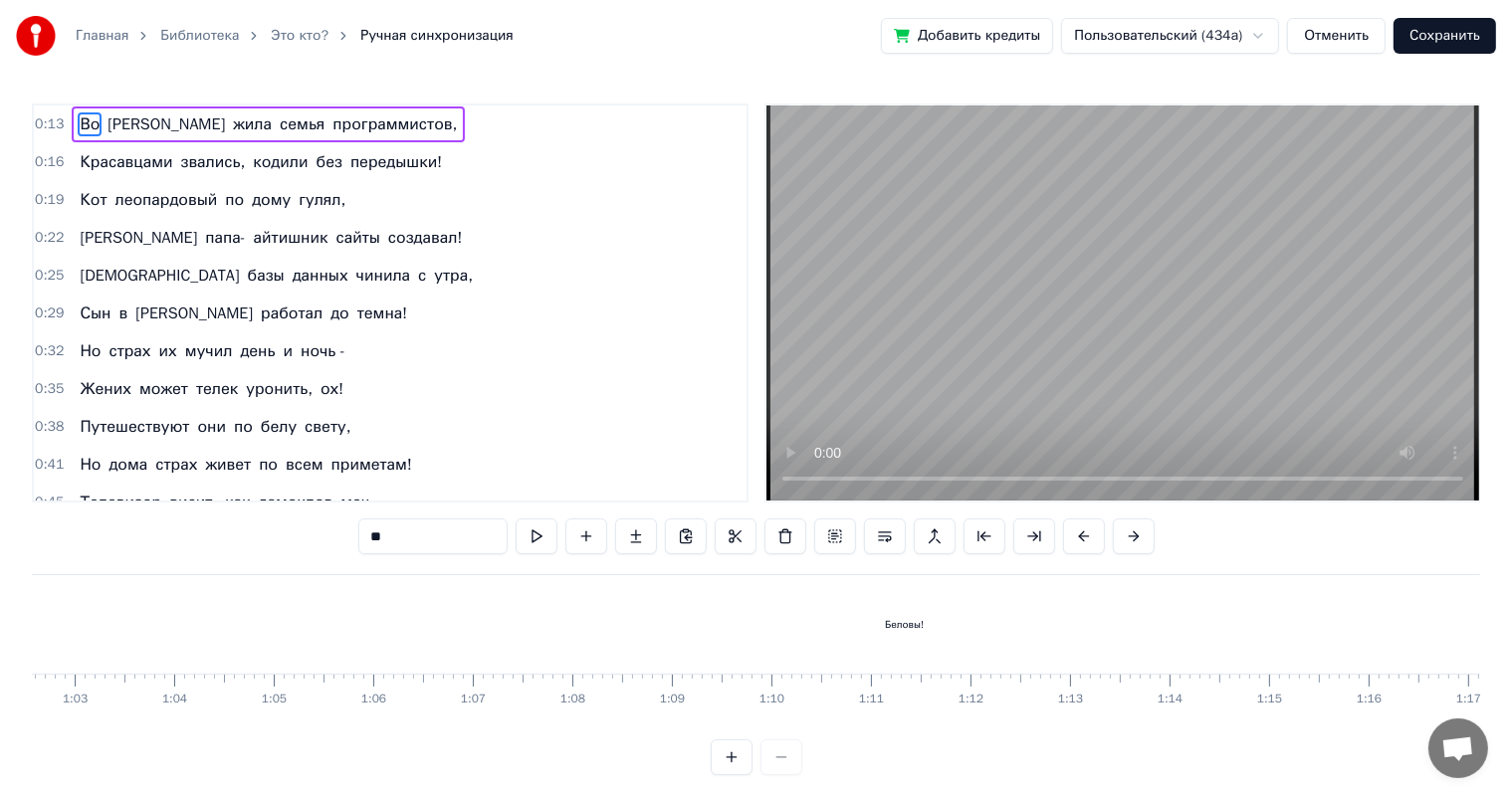 scroll, scrollTop: 0, scrollLeft: 5136, axis: horizontal 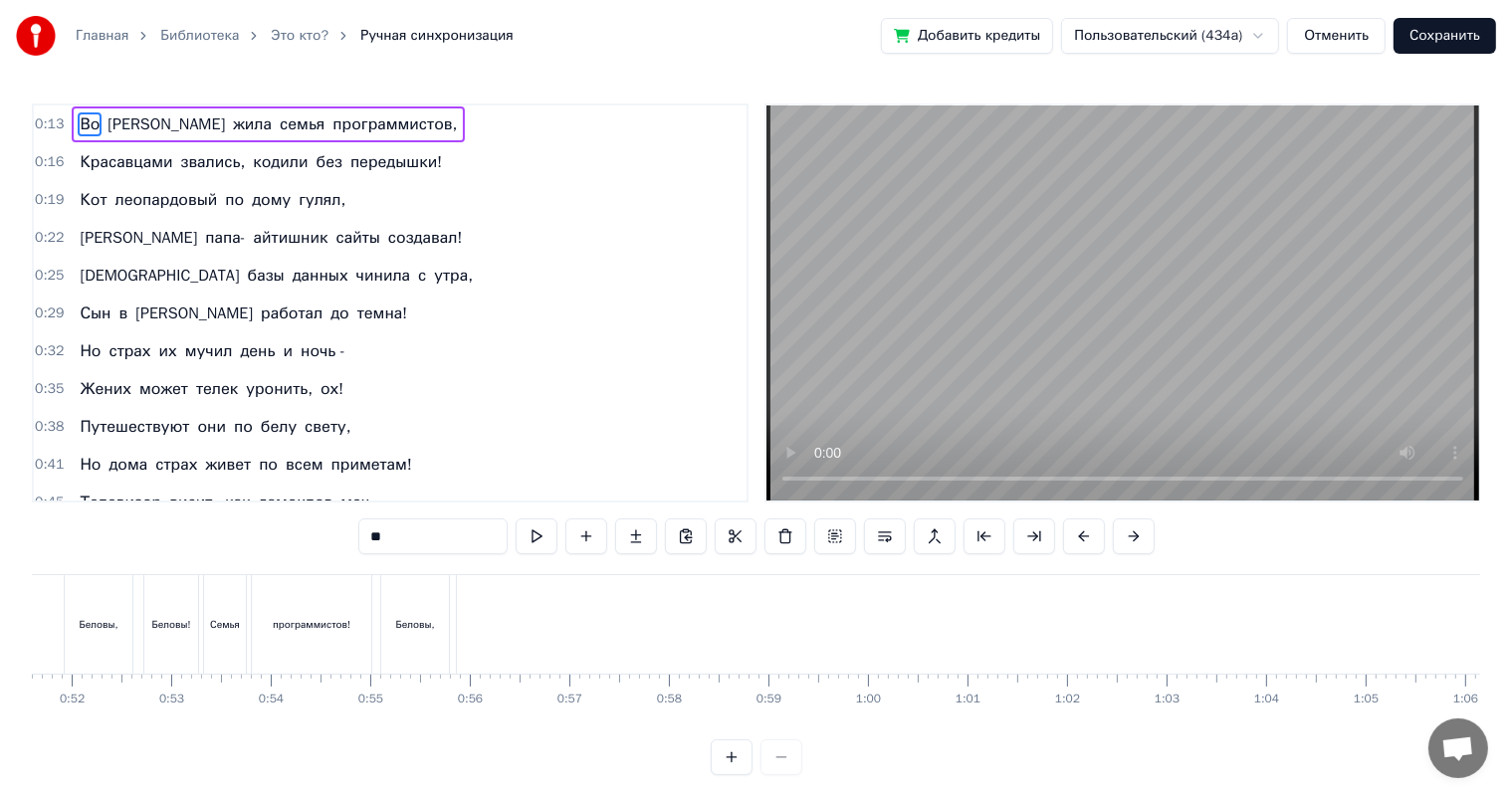 click on "0 0:01 0:02 0:03 0:04 0:05 0:06 0:07 0:08 0:09 0:10 0:11 0:12 0:13 0:14 0:15 0:16 0:17 0:18 0:19 0:20 0:21 0:22 0:23 0:24 0:25 0:26 0:27 0:28 0:29 0:30 0:31 0:32 0:33 0:34 0:35 0:36 0:37 0:38 0:39 0:40 0:41 0:42 0:43 0:44 0:45 0:46 0:47 0:48 0:49 0:50 0:51 0:52 0:53 0:54 0:55 0:56 0:57 0:58 0:59 1:00 1:01 1:02 1:03 1:04 1:05 1:06 1:07 1:08 1:09 1:10 1:11 1:12 1:13 1:14 1:15 1:16 1:17 1:18 1:19 1:20 1:21 1:22 1:23 1:24 1:25 1:26 1:27 1:28 1:29 1:30 1:31 1:32 1:33 1:34 1:35 1:36 1:37 1:38 1:39 1:40 1:41 1:42 1:43 1:44 1:45 1:46 1:47 1:48 1:49 1:50 1:51 1:52 1:53 1:54 1:55 1:56 1:57 1:58 1:59 2:00 2:01 2:02 2:03 2:04 2:05 2:06 2:07 2:08 2:09 2:10 2:11 2:12 2:13 2:14 2:15 2:16 2:17 2:18 2:19 2:20 2:21 2:22 2:23 2:24 2:25 2:26 2:27 2:28 2:29 2:30 2:31 2:32 2:33 2:34 2:35 2:36 2:37 2:38 2:39 2:40 2:41 2:42 2:43 2:44 2:45 2:46 2:47 2:48 2:49 2:50 2:51 2:52 2:53 2:54 2:55 2:56 2:57 2:58 2:59 3:00 3:01 3:02 3:03 3:04 3:05 3:06 3:07" at bounding box center [4228, 690] 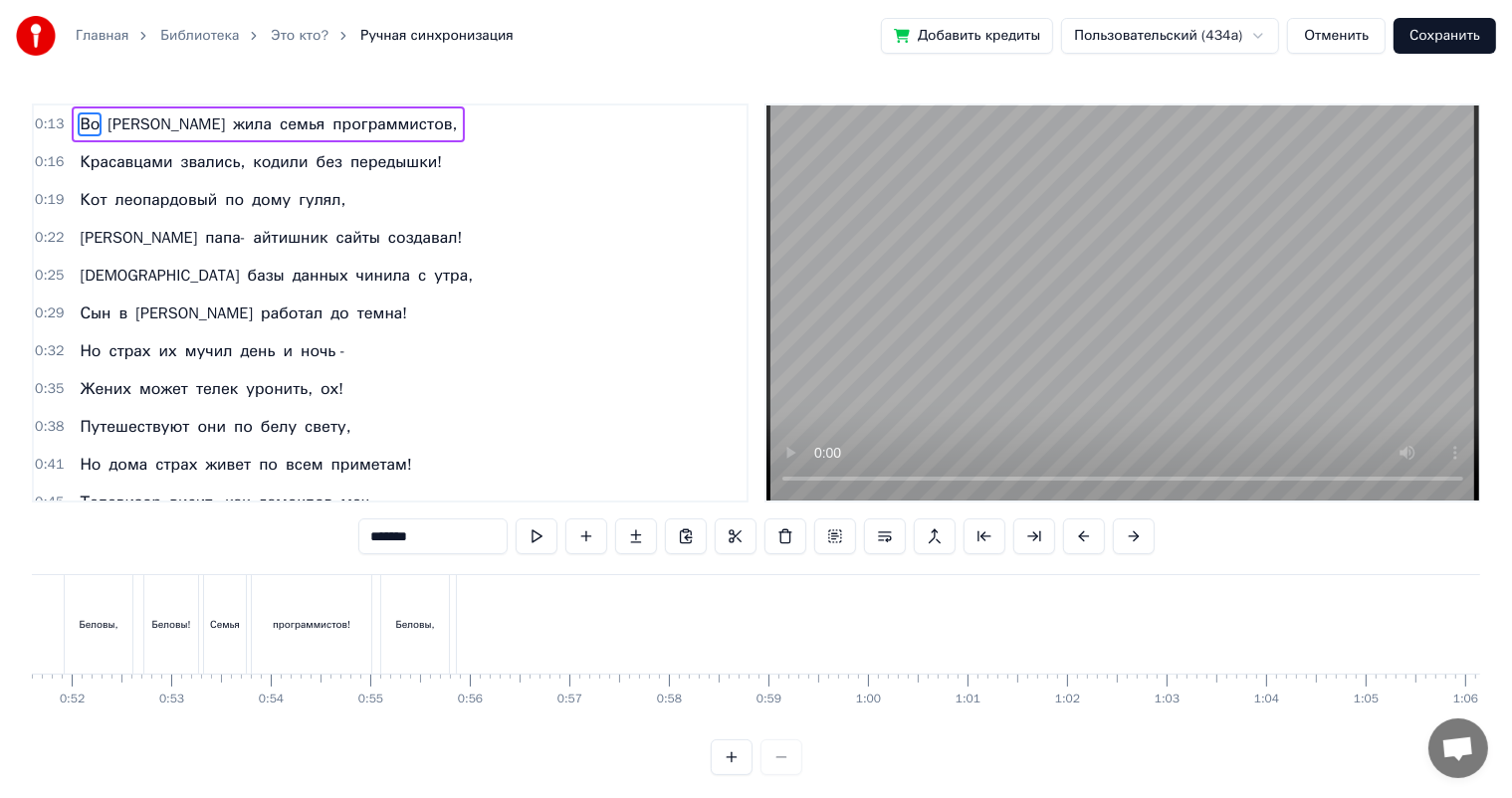 scroll, scrollTop: 9, scrollLeft: 0, axis: vertical 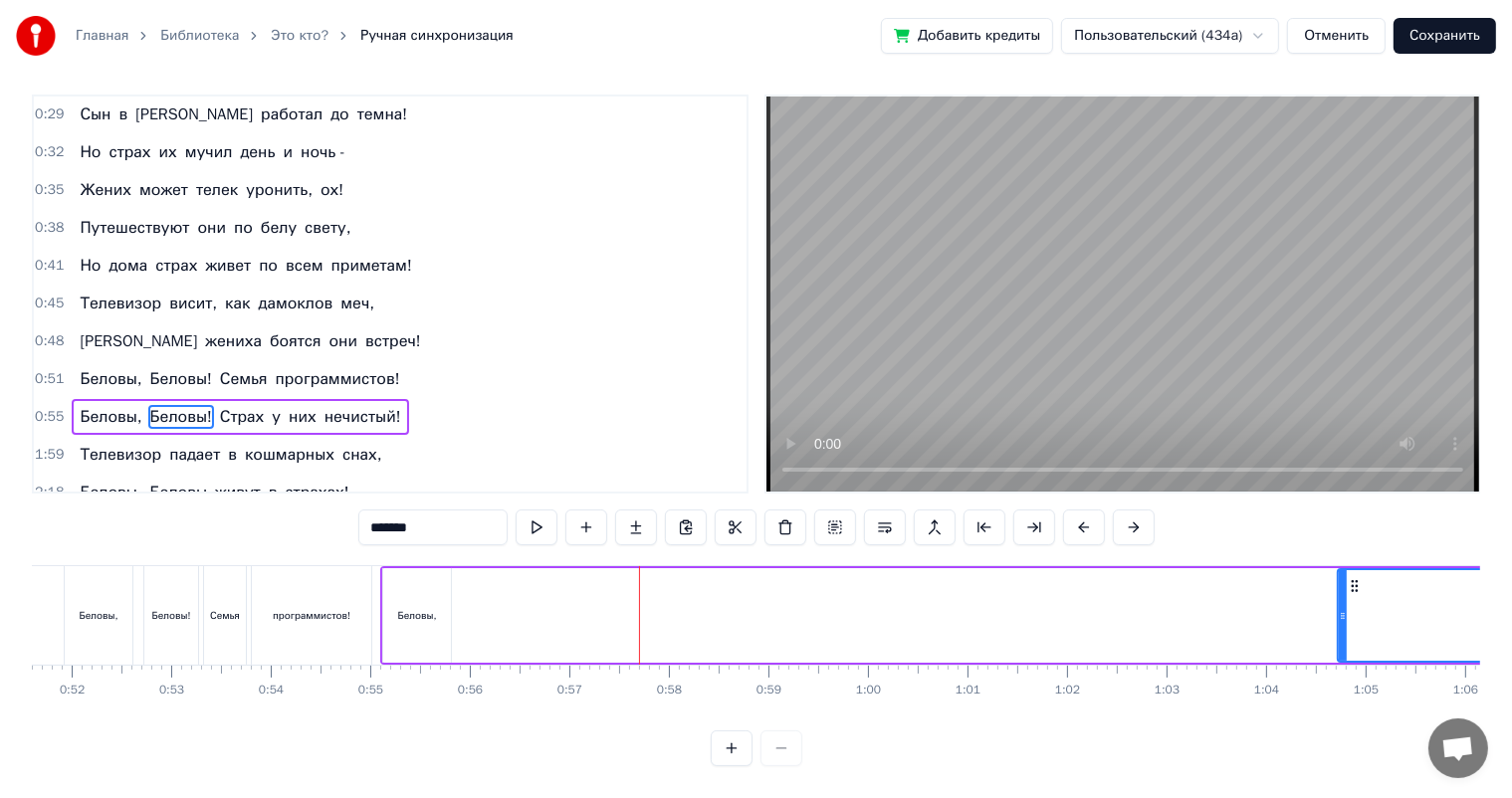 drag, startPoint x: 461, startPoint y: 609, endPoint x: 1340, endPoint y: 637, distance: 879.44585 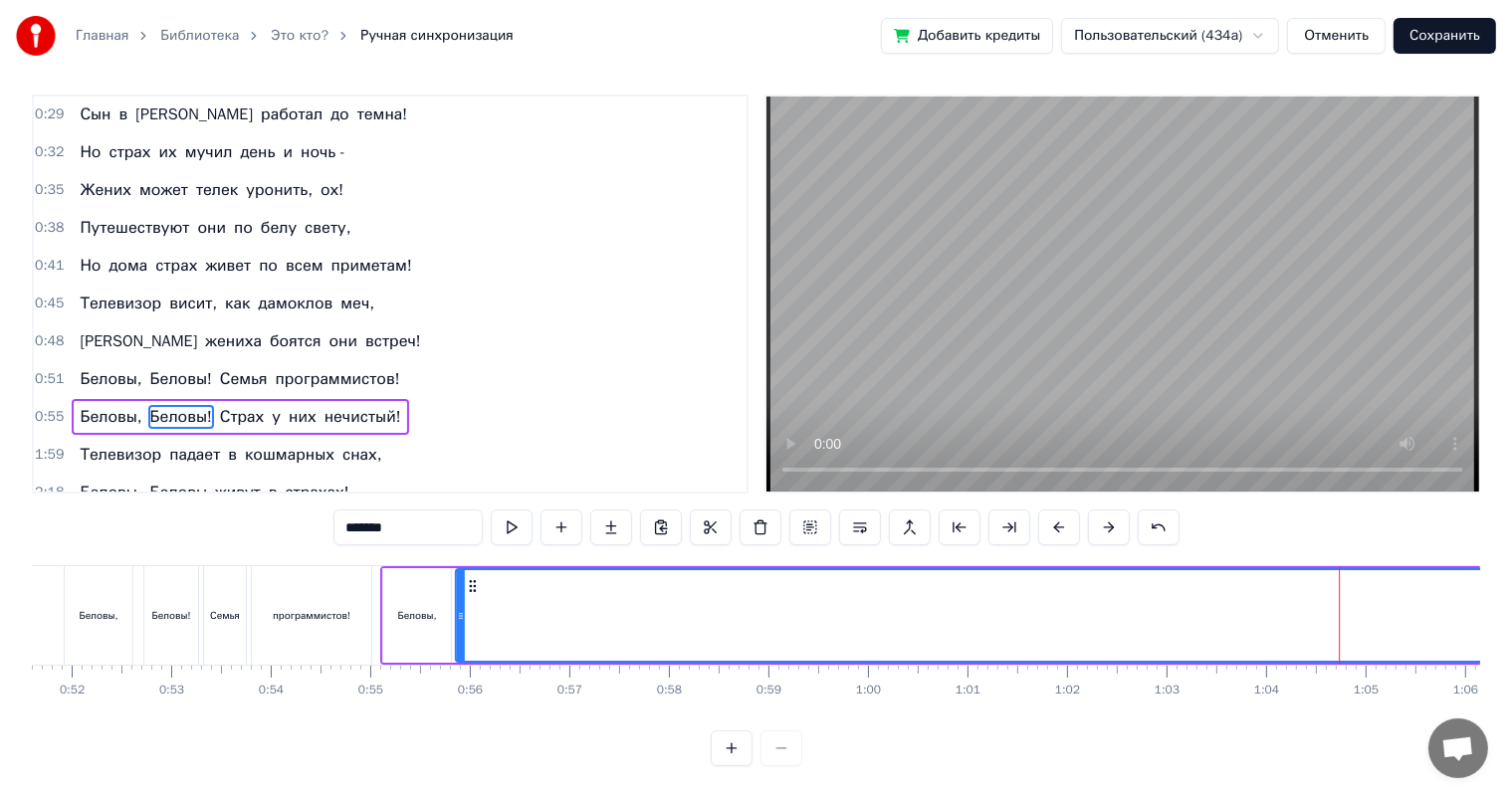 drag, startPoint x: 1354, startPoint y: 583, endPoint x: 471, endPoint y: 595, distance: 883.0815 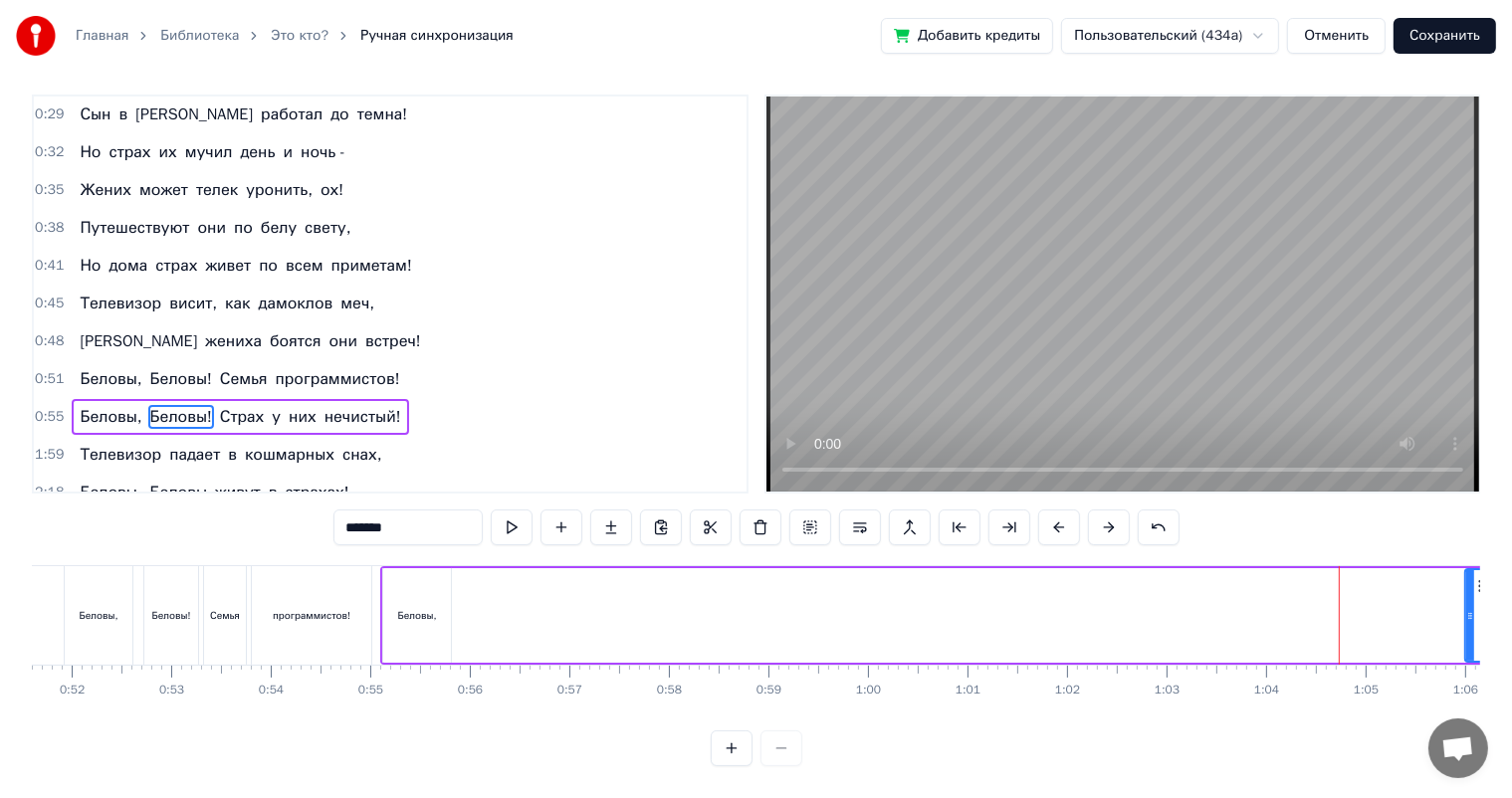 drag, startPoint x: 457, startPoint y: 609, endPoint x: 1463, endPoint y: 637, distance: 1006.38959 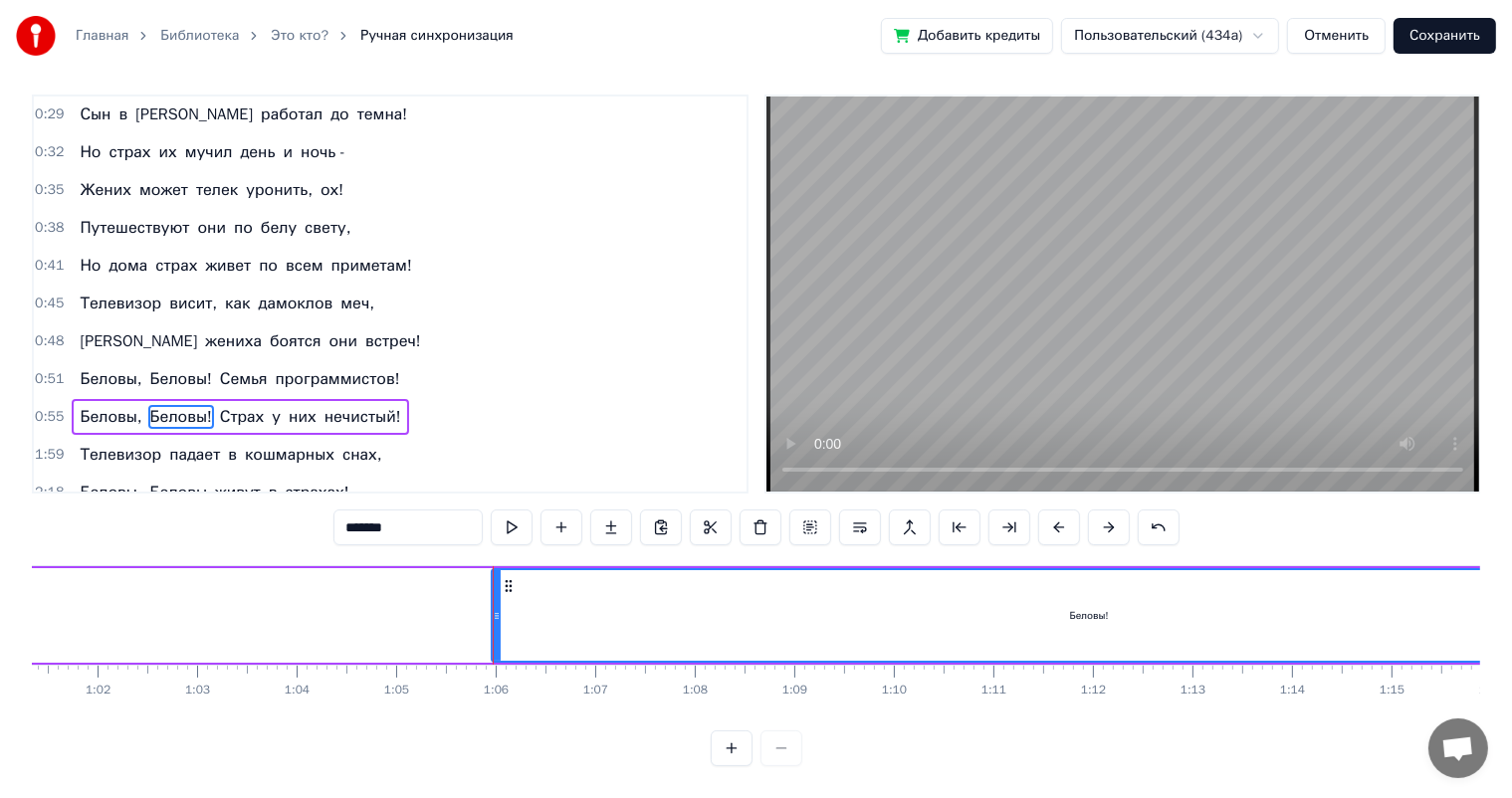 drag, startPoint x: 1477, startPoint y: 584, endPoint x: 1377, endPoint y: 586, distance: 100.02 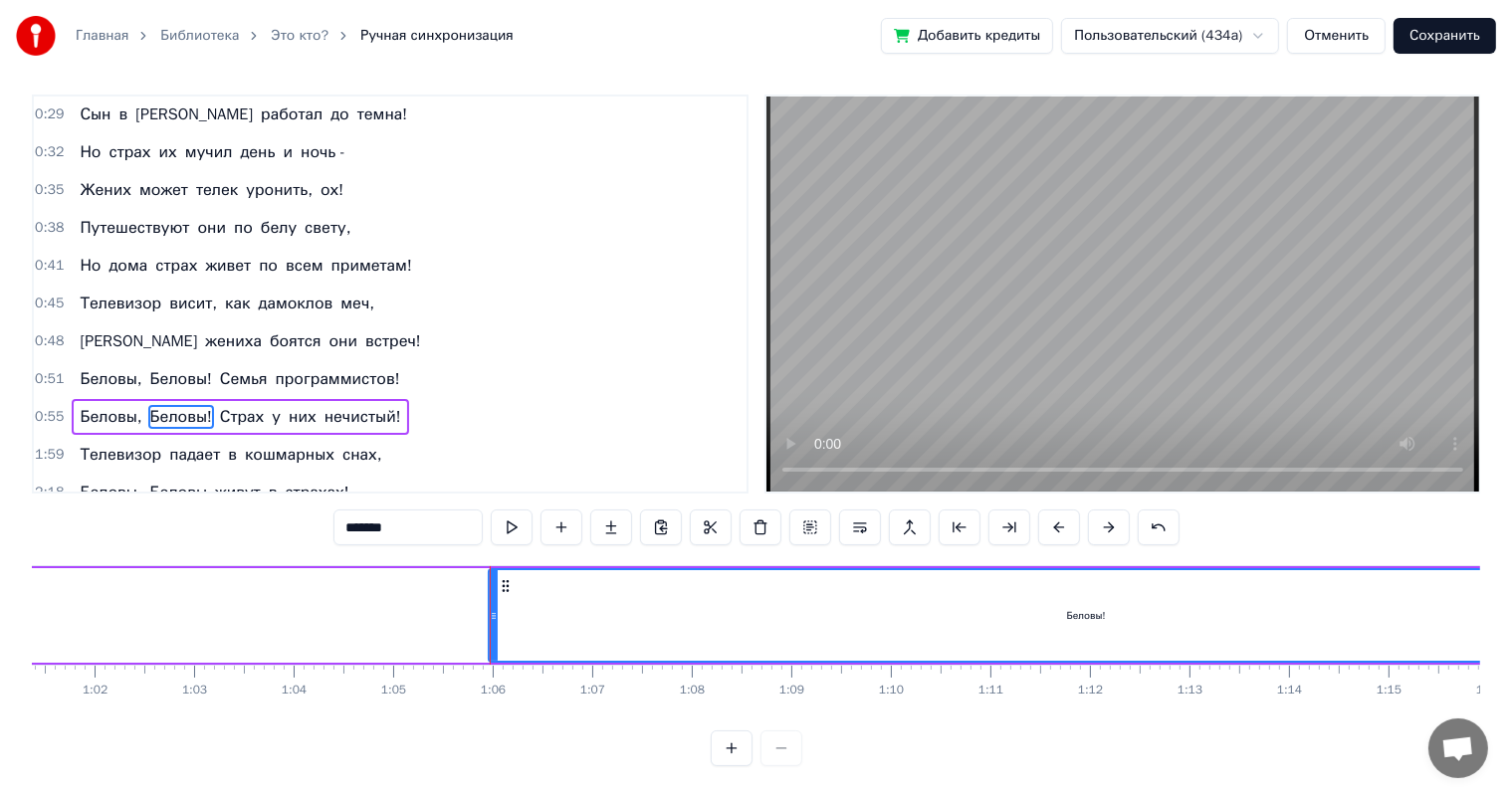 click on "Беловы!" at bounding box center [1086, 615] 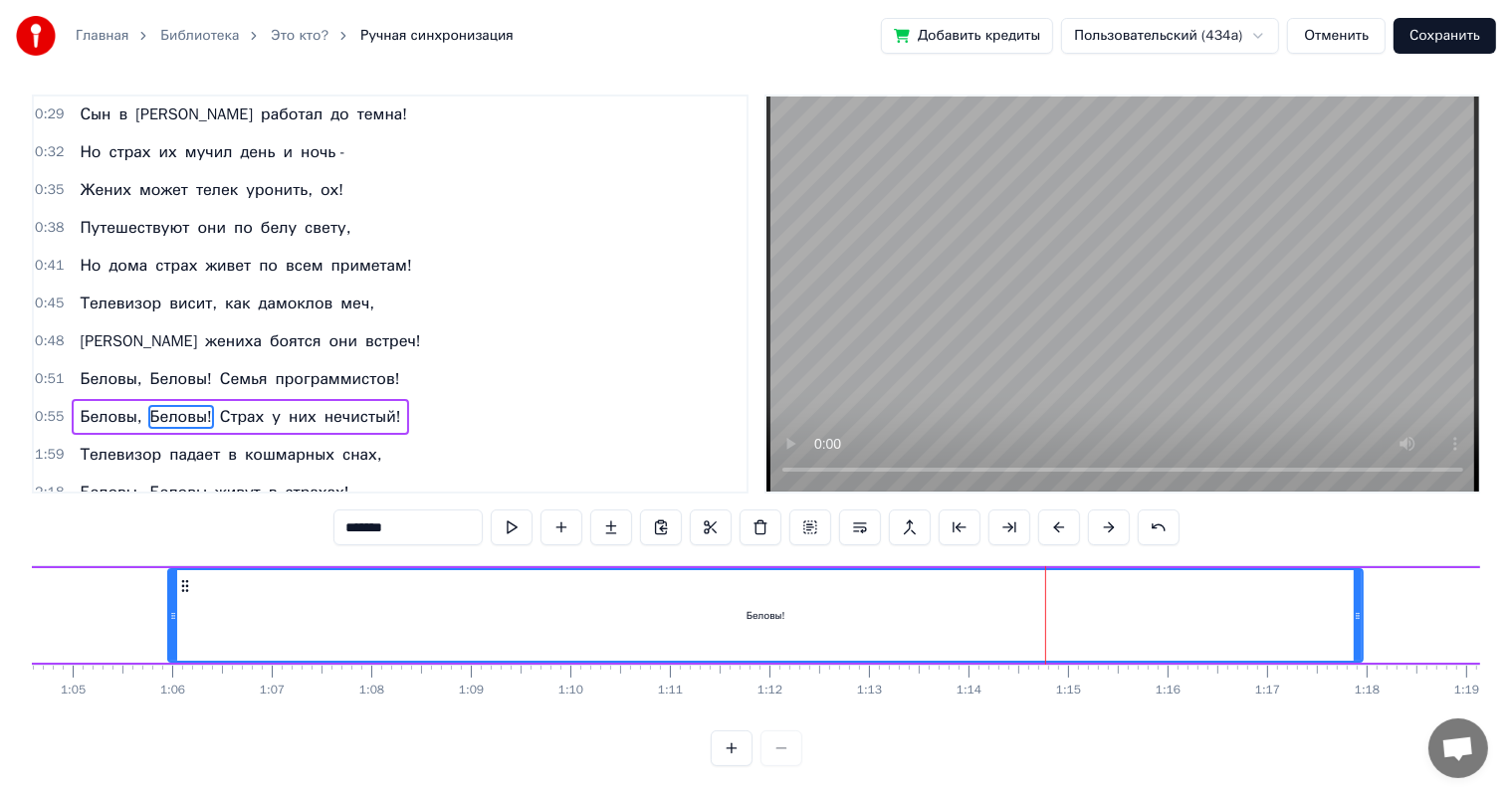 scroll, scrollTop: 0, scrollLeft: 6466, axis: horizontal 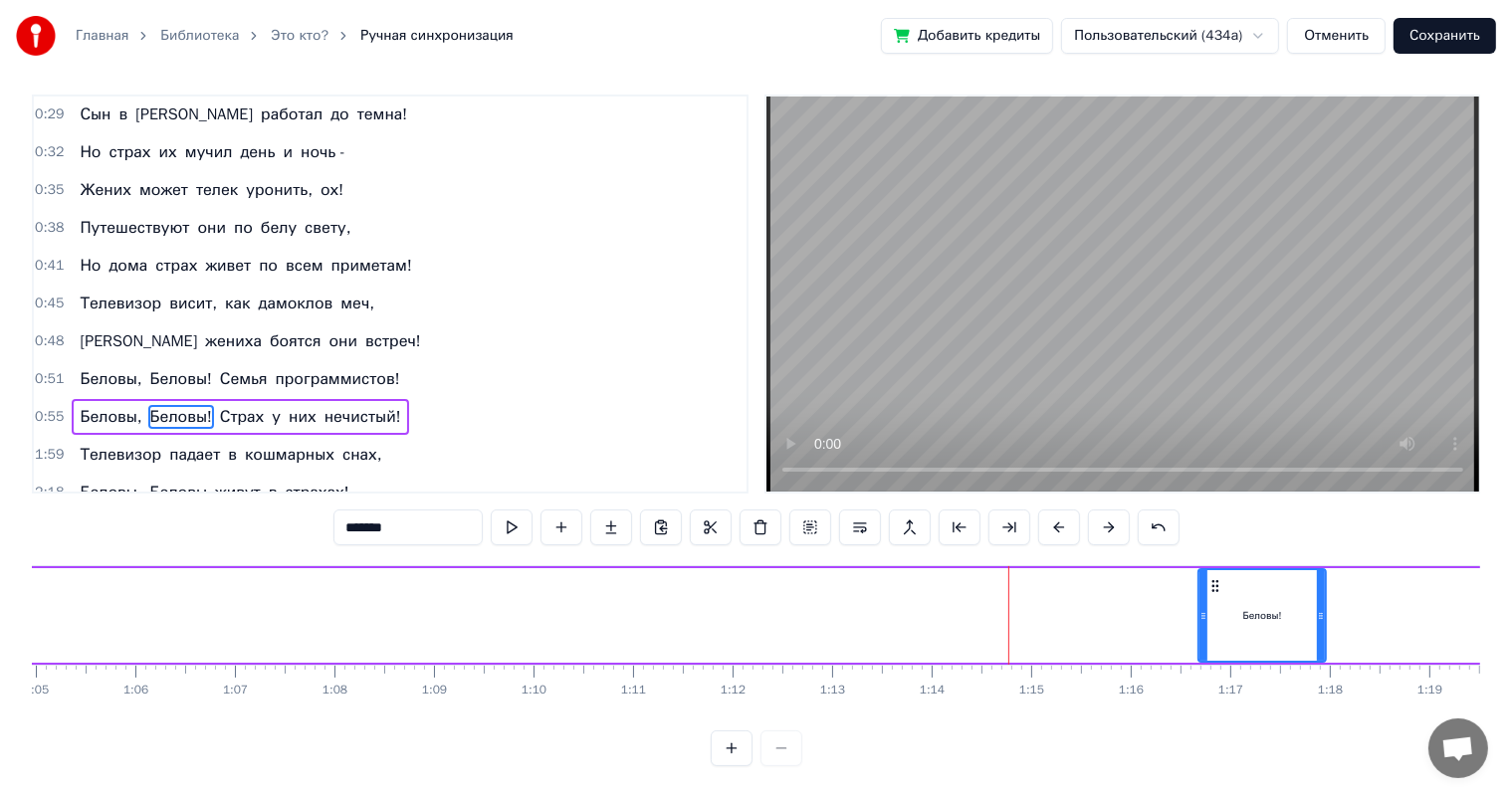 drag, startPoint x: 135, startPoint y: 609, endPoint x: 1202, endPoint y: 650, distance: 1067.7874 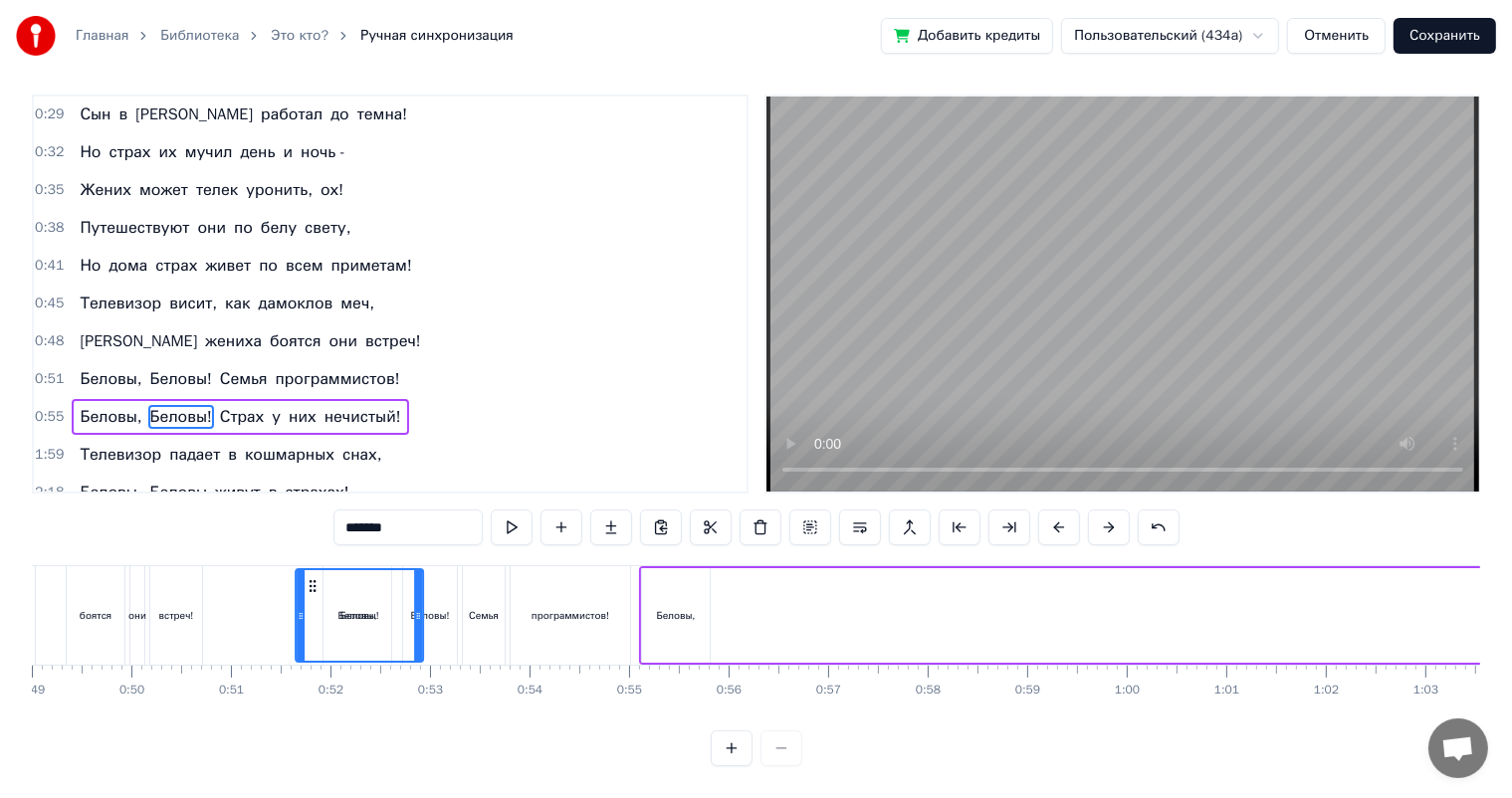 scroll, scrollTop: 0, scrollLeft: 4835, axis: horizontal 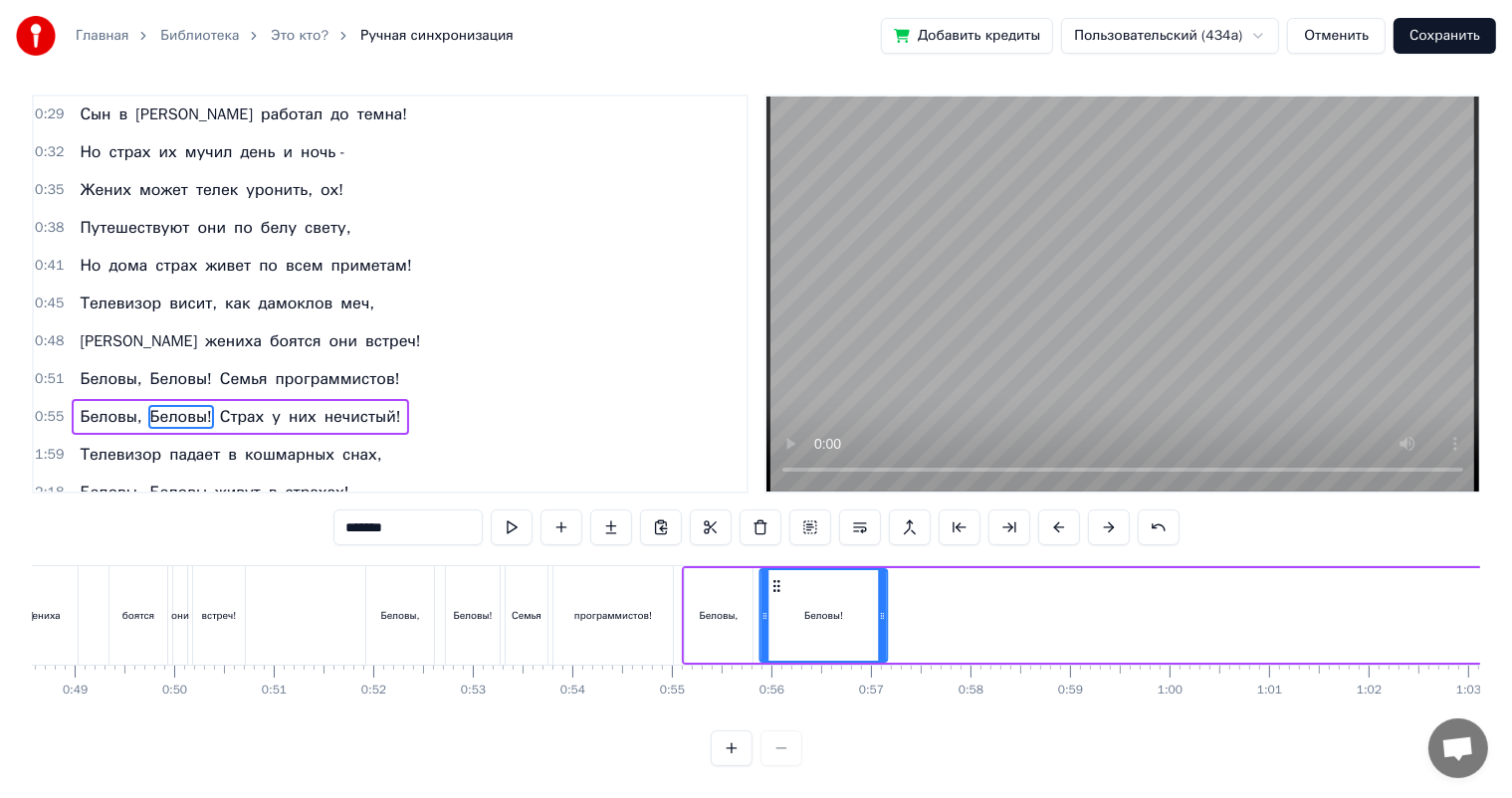 drag, startPoint x: 1212, startPoint y: 581, endPoint x: 773, endPoint y: 642, distance: 443.21778 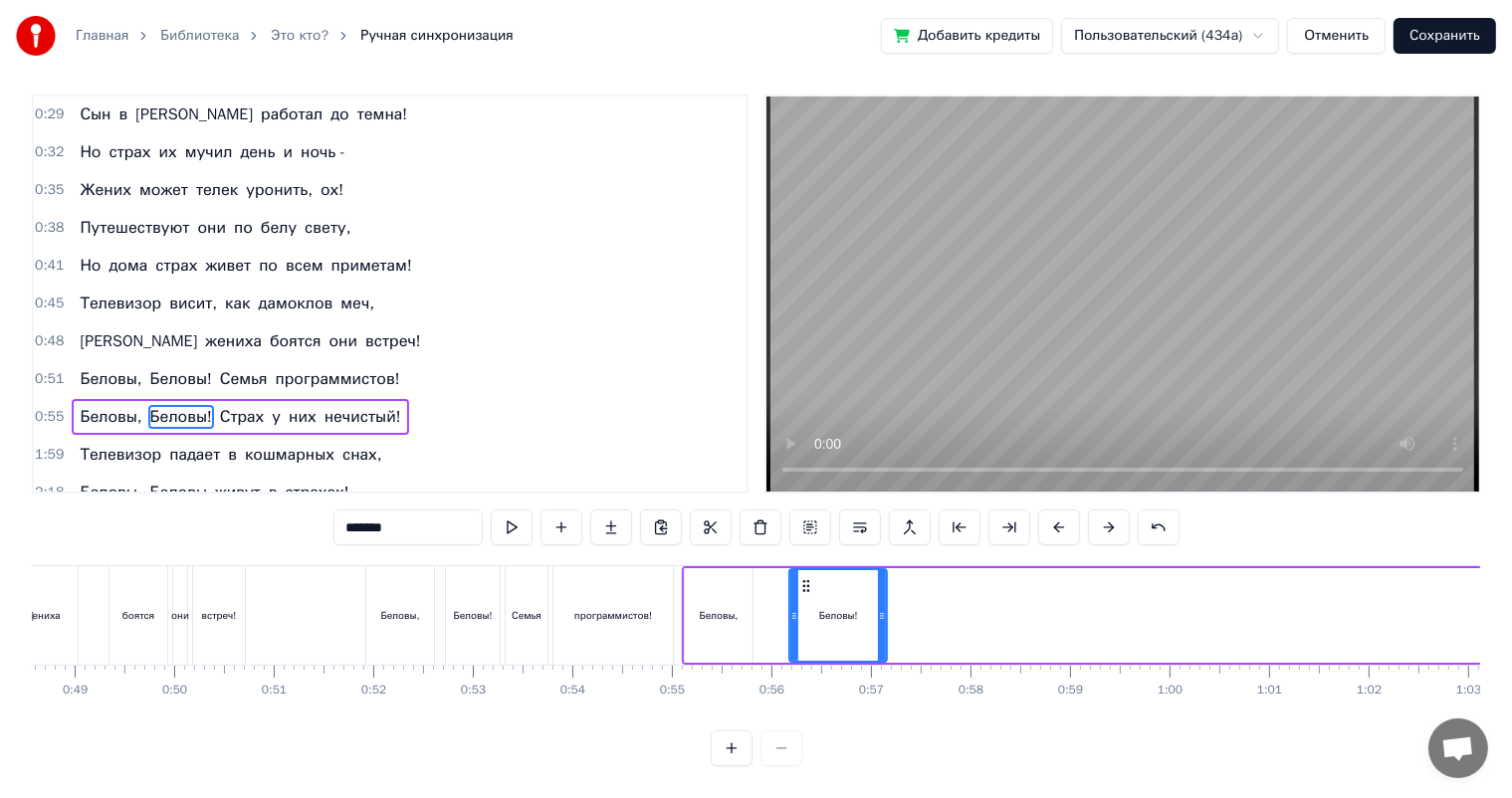 drag, startPoint x: 761, startPoint y: 615, endPoint x: 791, endPoint y: 614, distance: 30.016662 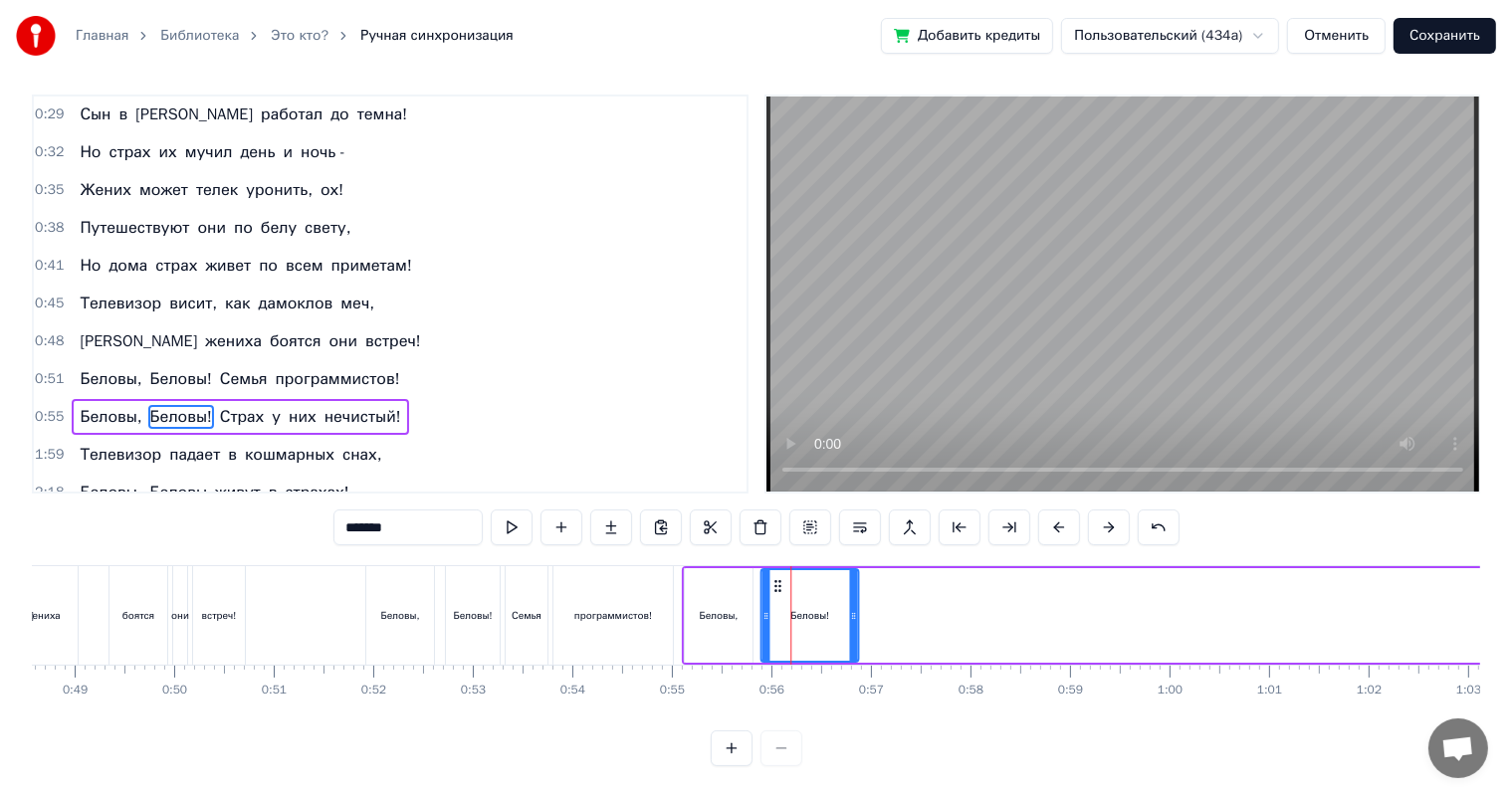 drag, startPoint x: 807, startPoint y: 581, endPoint x: 778, endPoint y: 585, distance: 29.274562 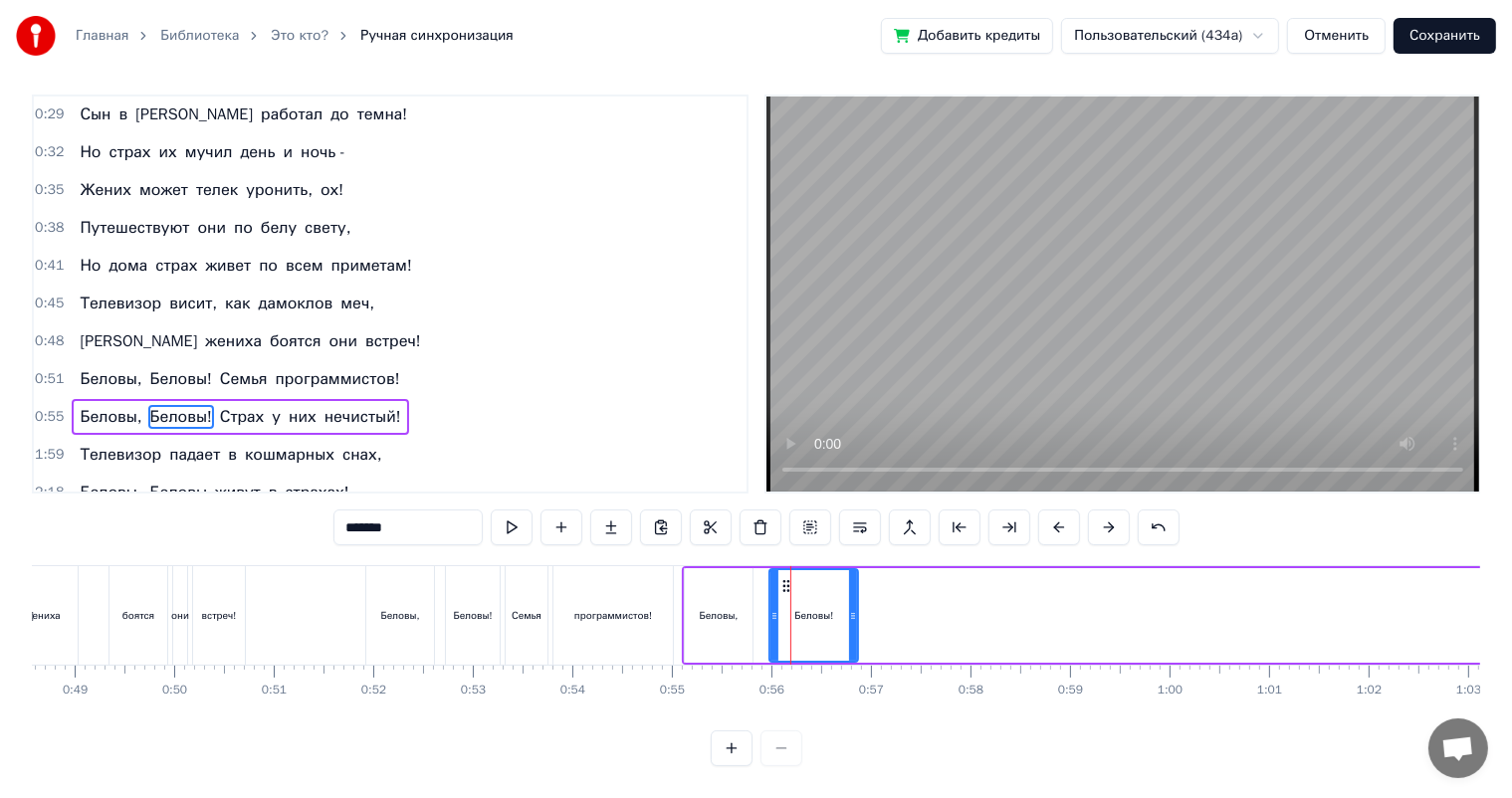 click 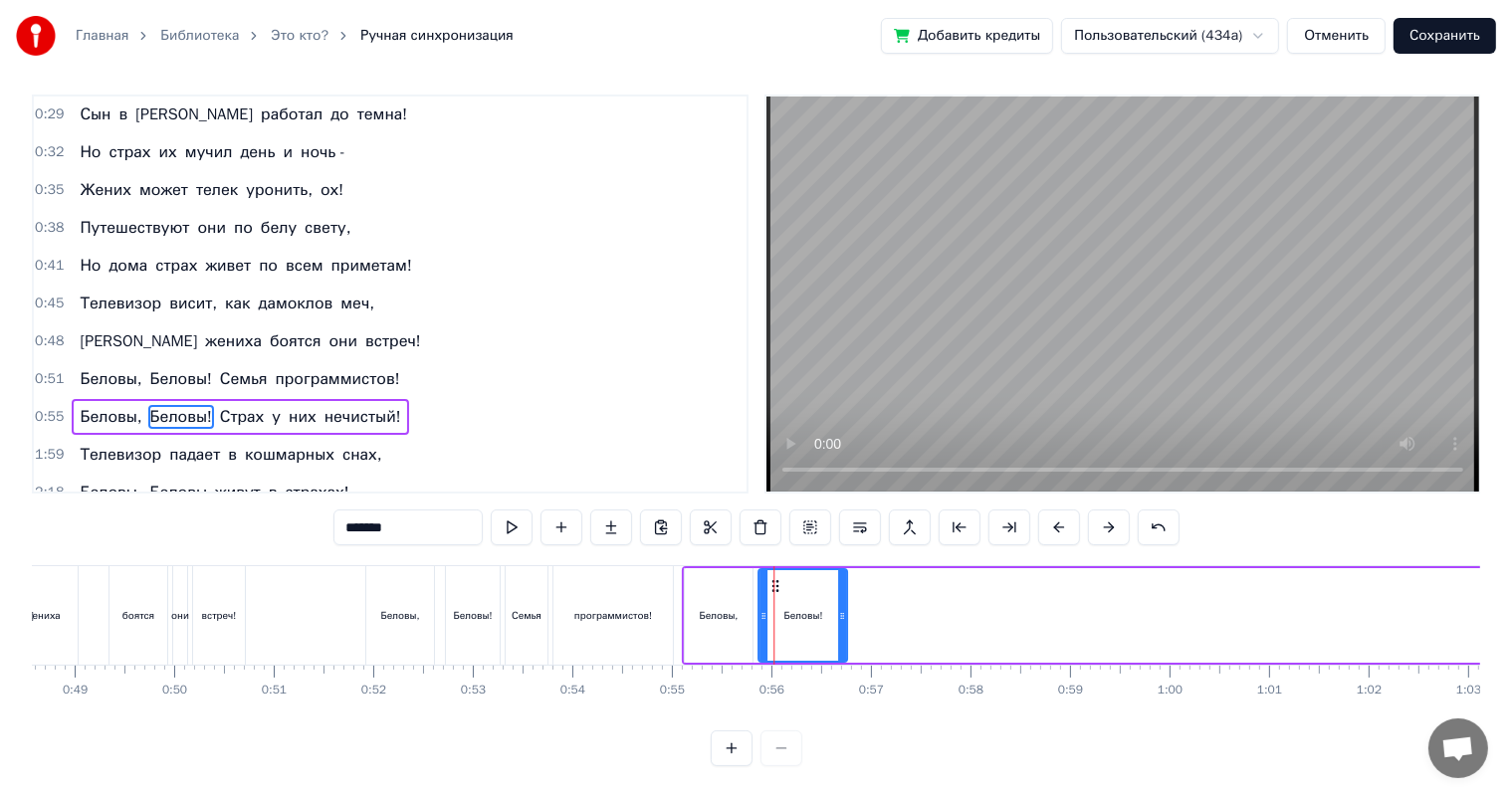 drag, startPoint x: 784, startPoint y: 581, endPoint x: 772, endPoint y: 582, distance: 12.0415946 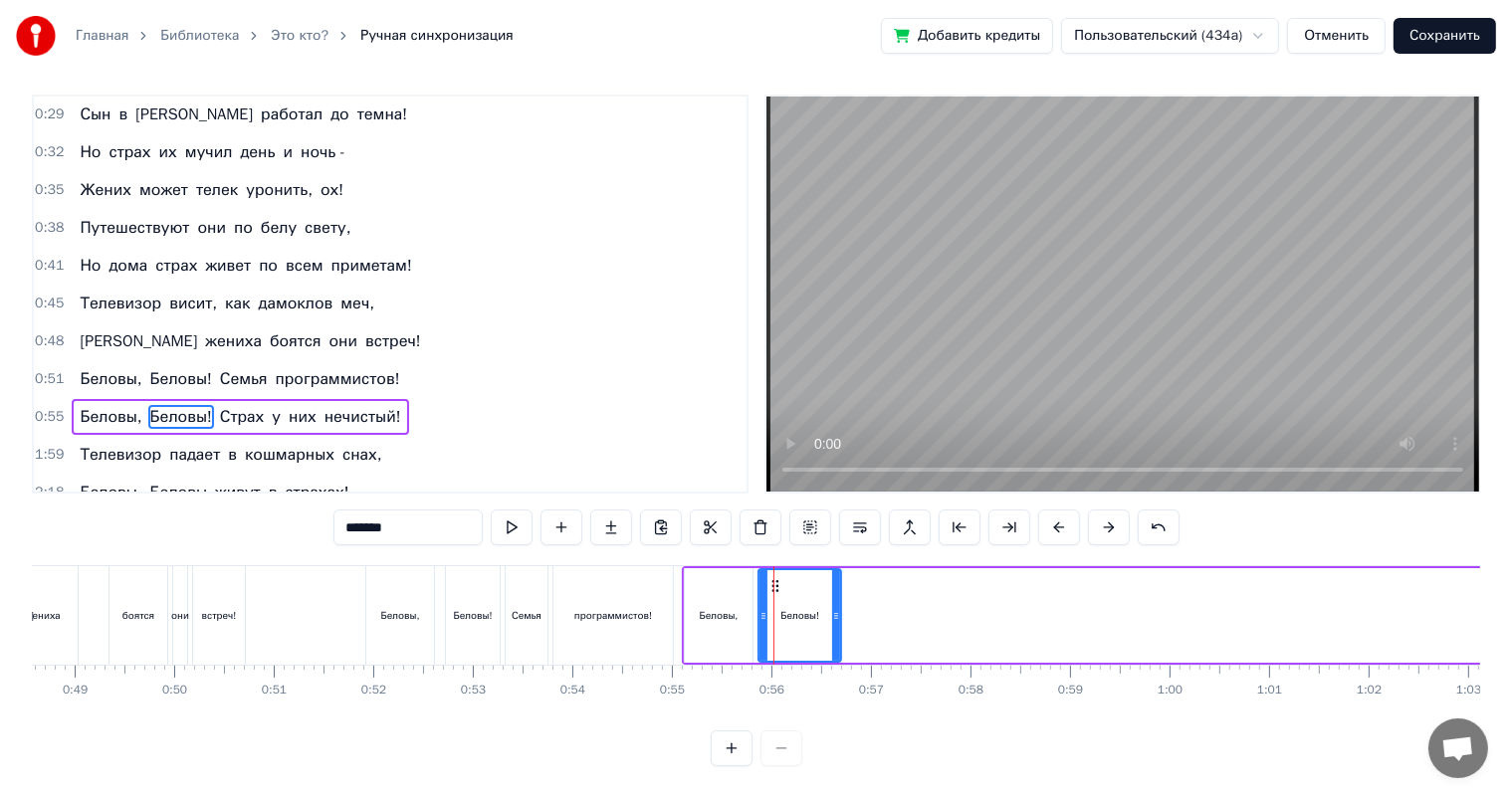 click 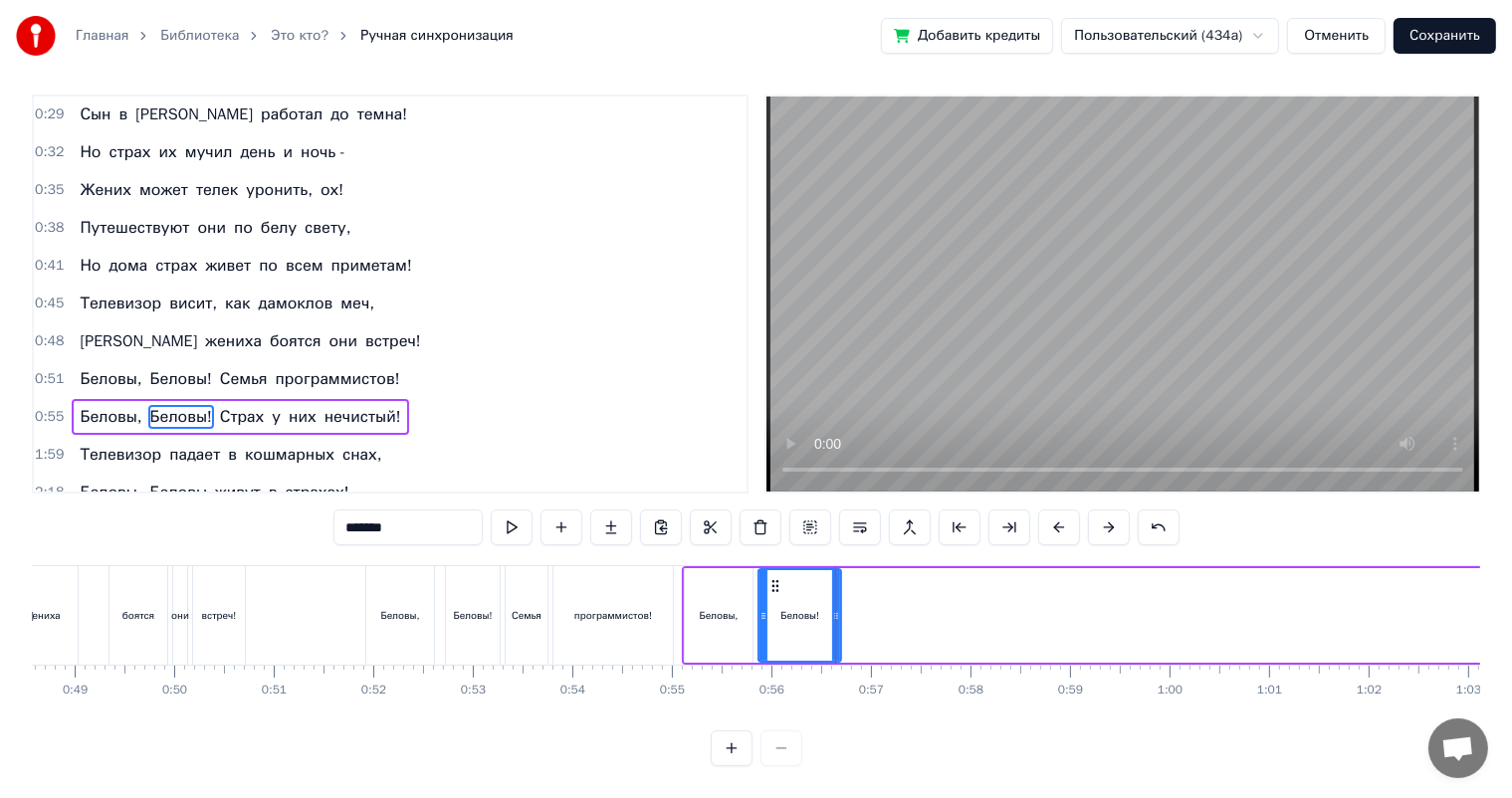 click on "Беловы, Беловы! Семья программистов!" at bounding box center [522, 615] 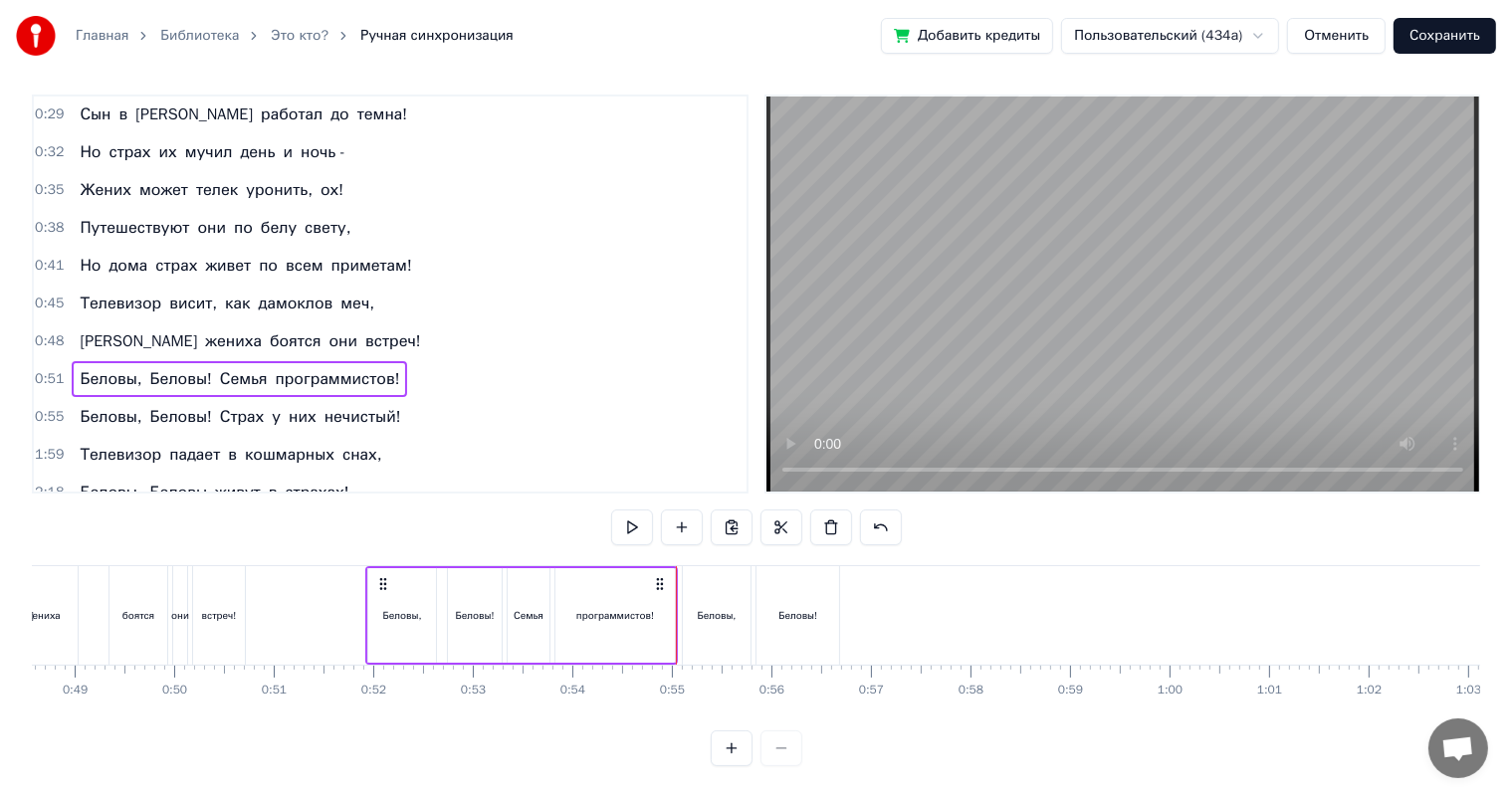 click on "Беловы, Беловы! Семья программистов!" at bounding box center (522, 615) 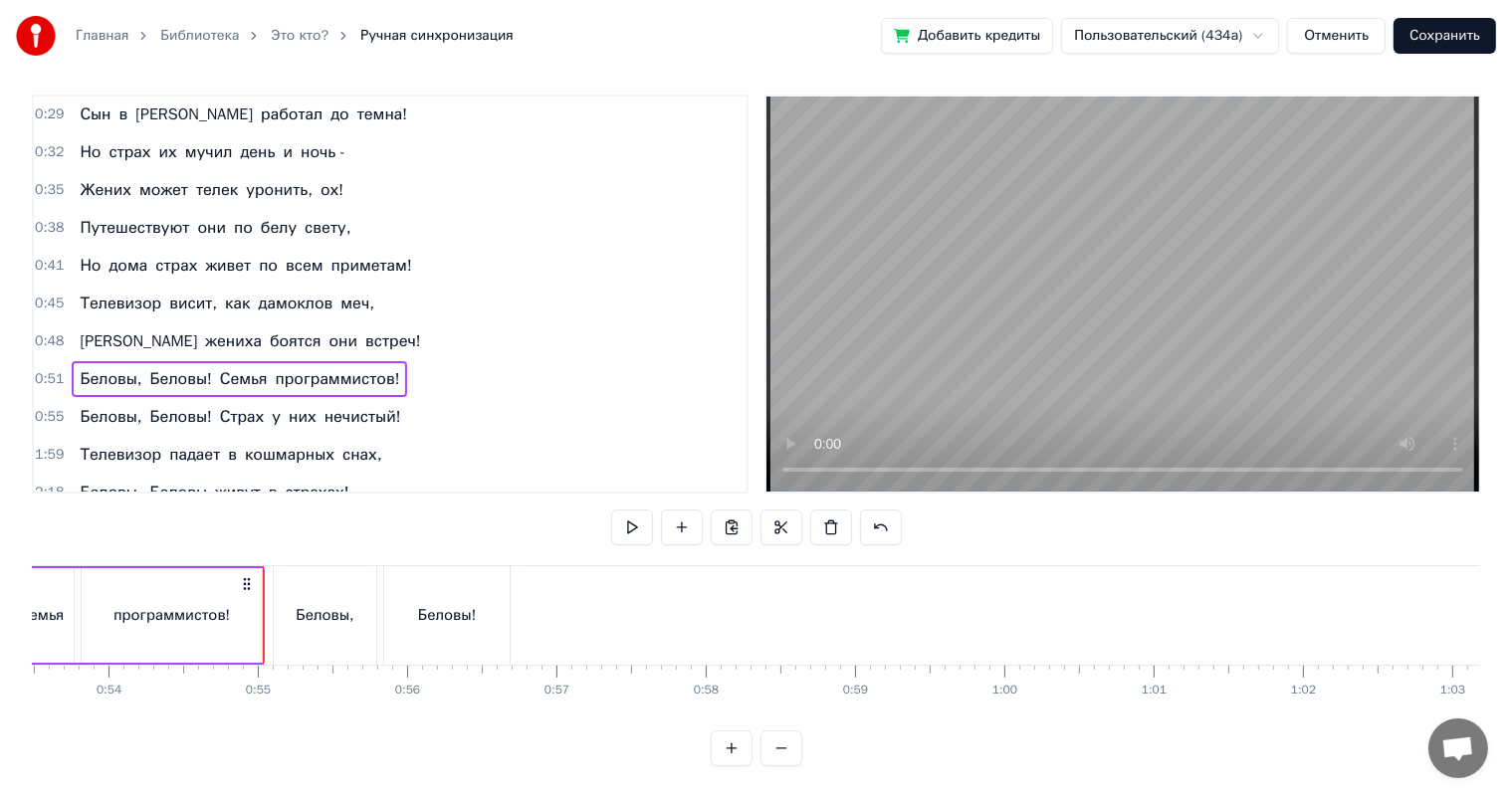 scroll, scrollTop: 0, scrollLeft: 8120, axis: horizontal 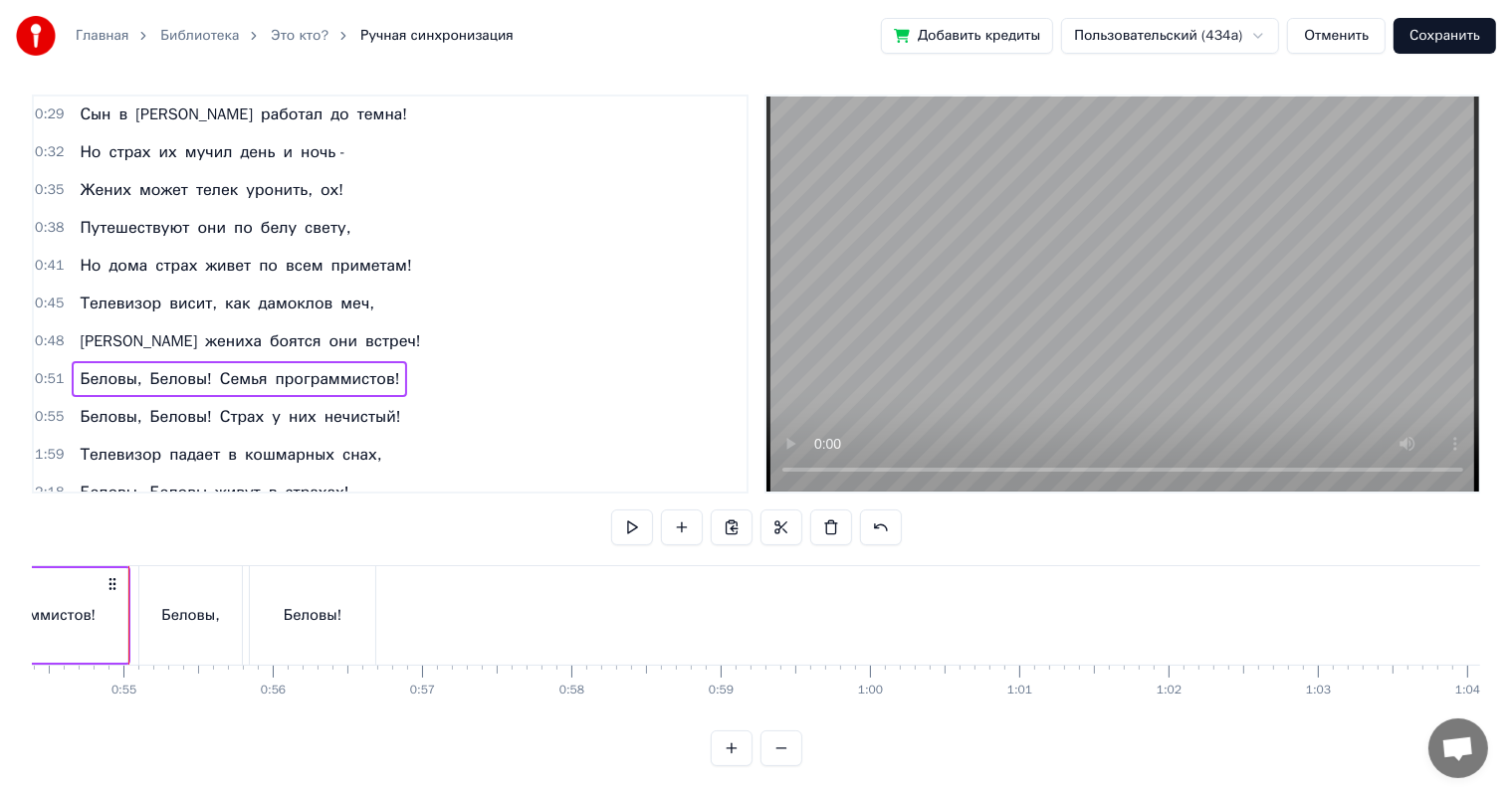 click at bounding box center [5911, 615] 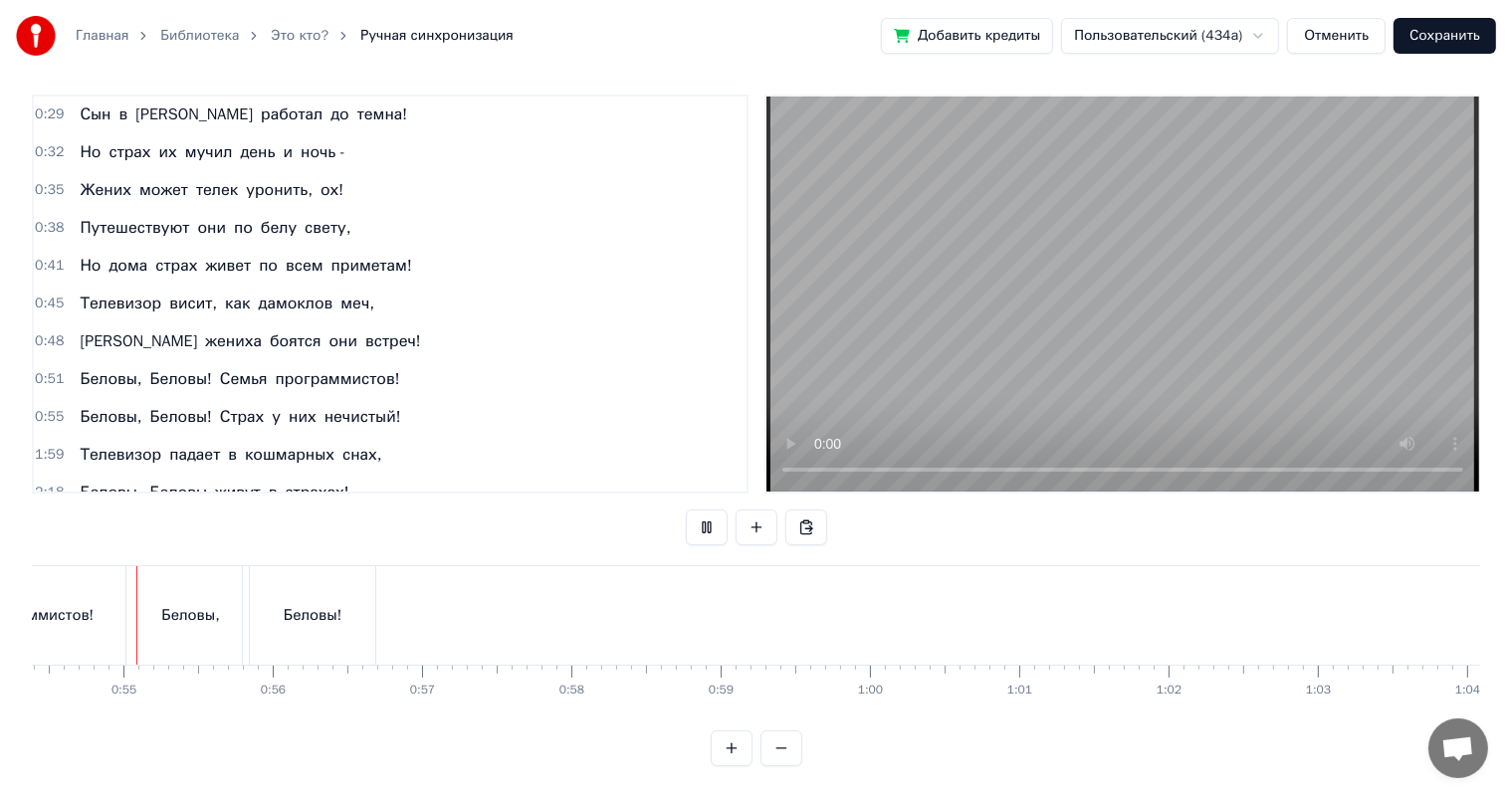 scroll, scrollTop: 26, scrollLeft: 0, axis: vertical 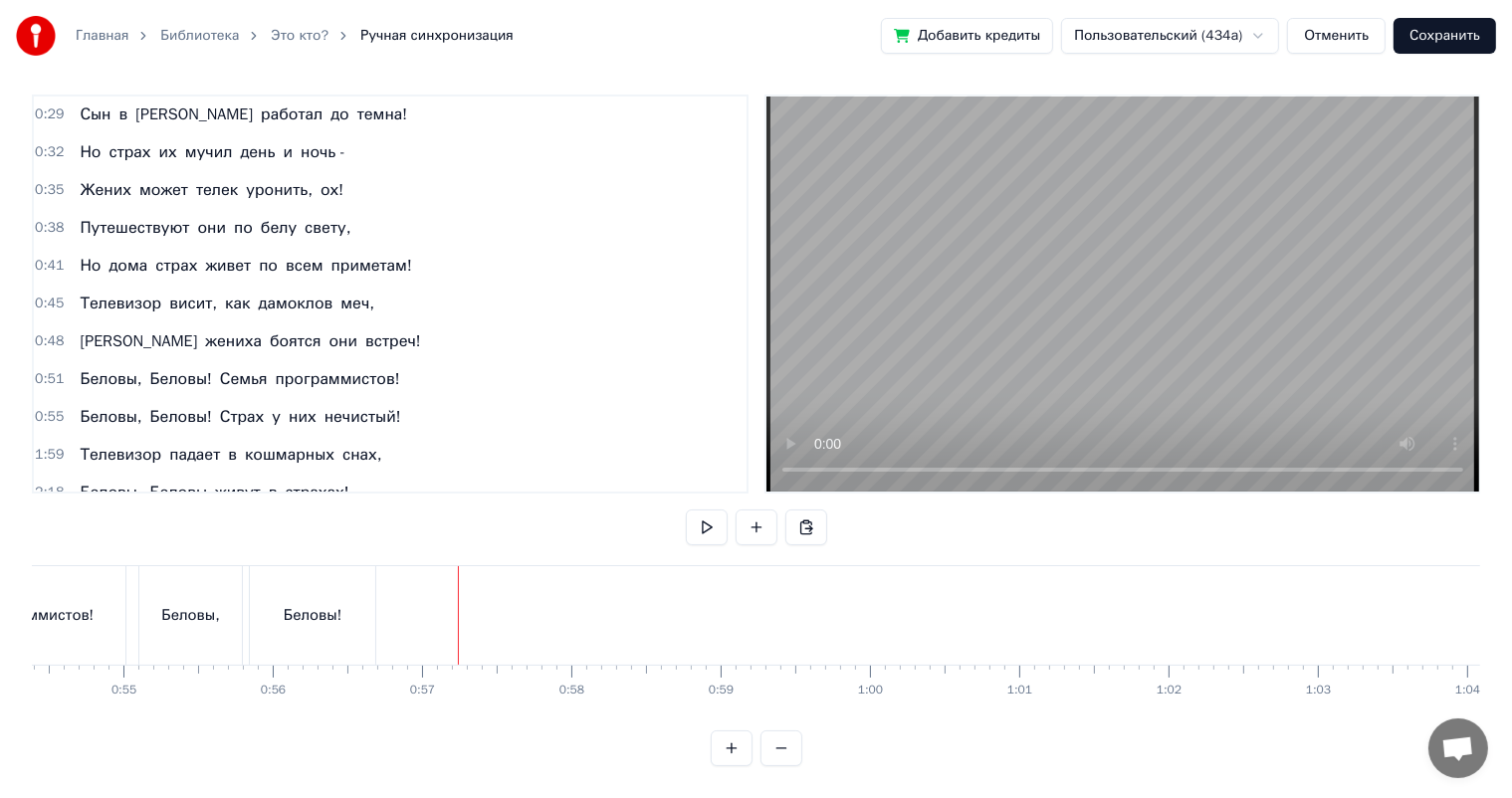 click at bounding box center [5911, 615] 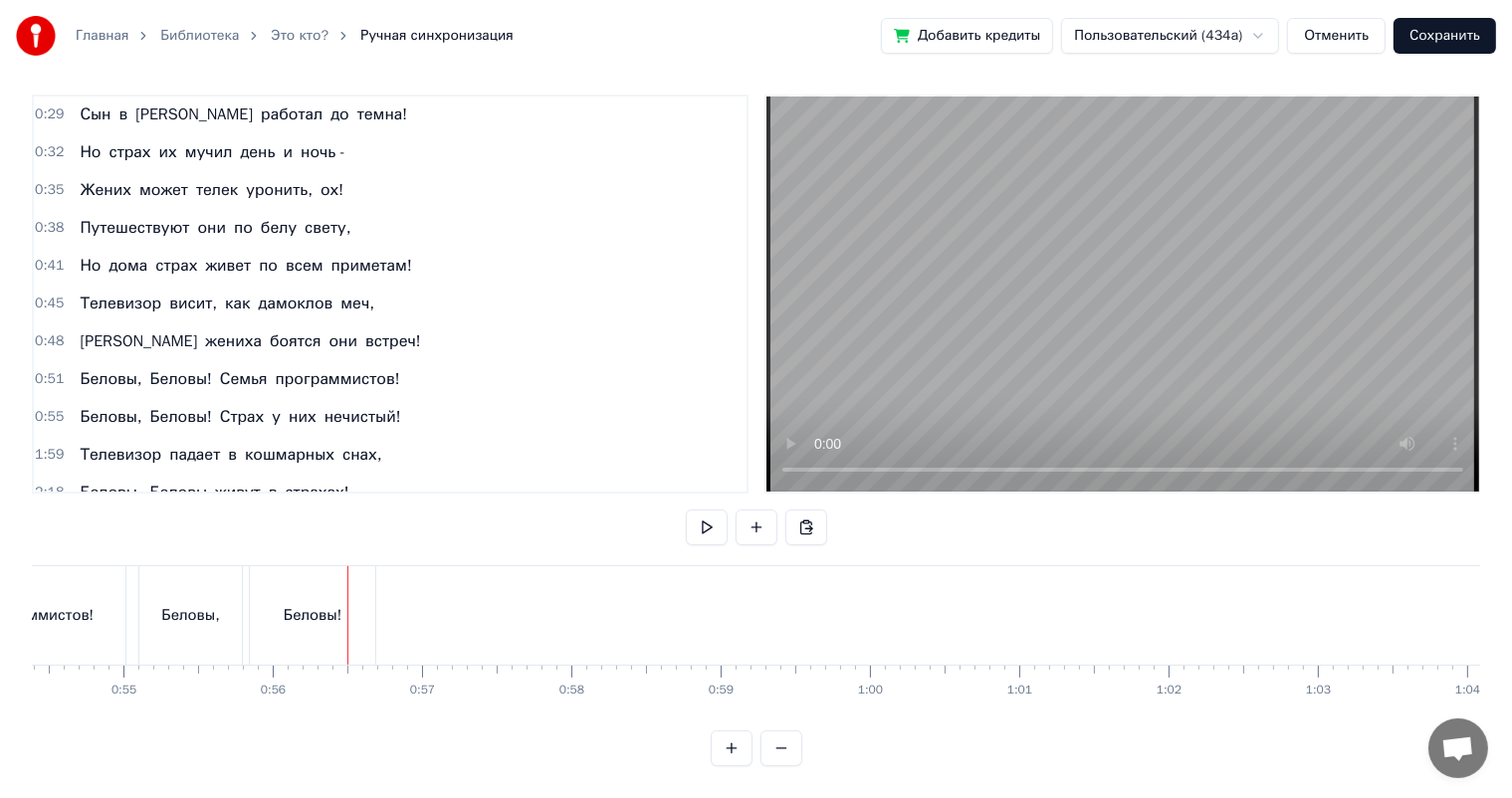 click on "Беловы!" at bounding box center [313, 615] 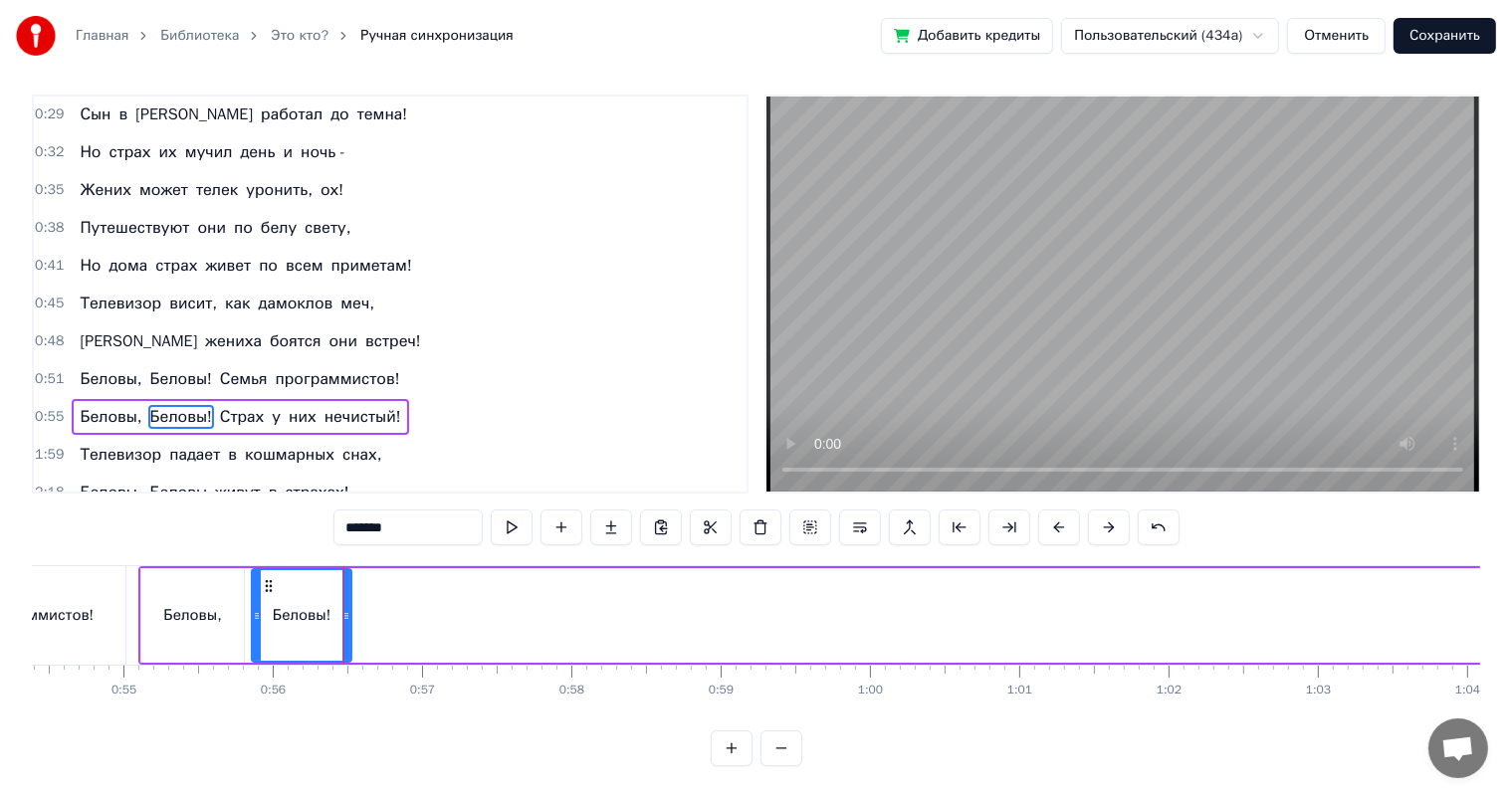 drag, startPoint x: 372, startPoint y: 615, endPoint x: 346, endPoint y: 622, distance: 26.925824 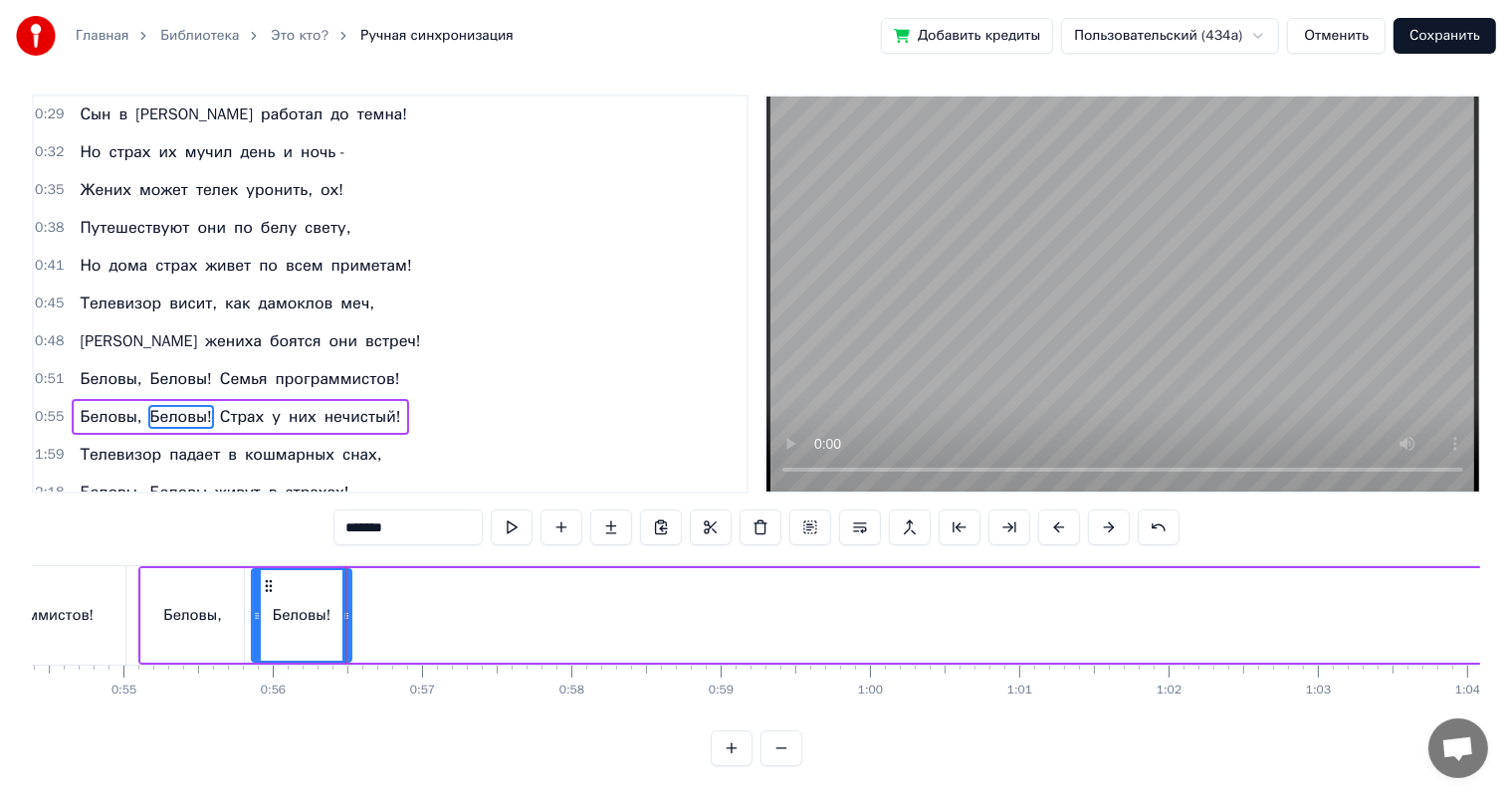 click on "Страх" at bounding box center [242, 417] 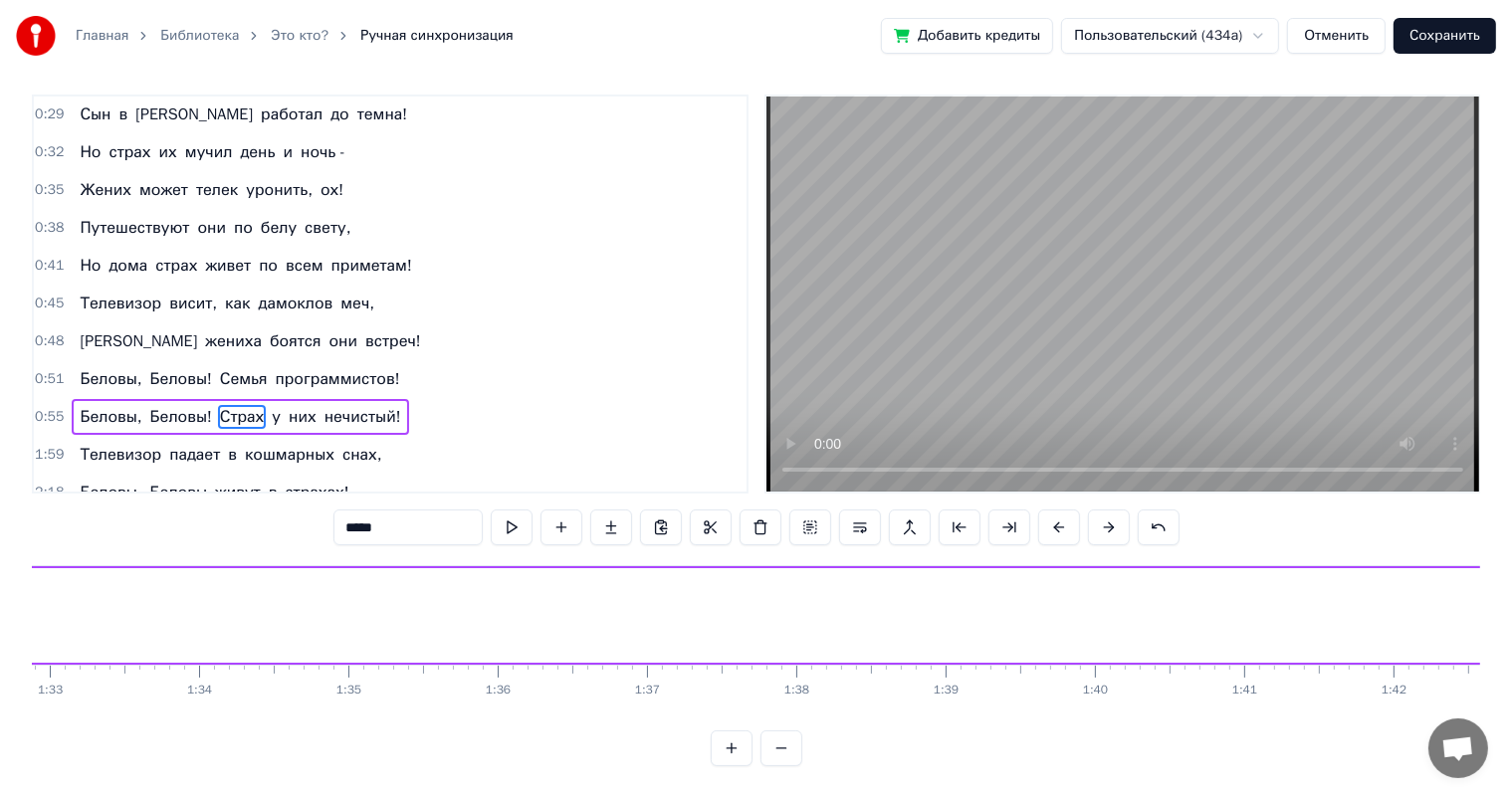scroll, scrollTop: 0, scrollLeft: 15616, axis: horizontal 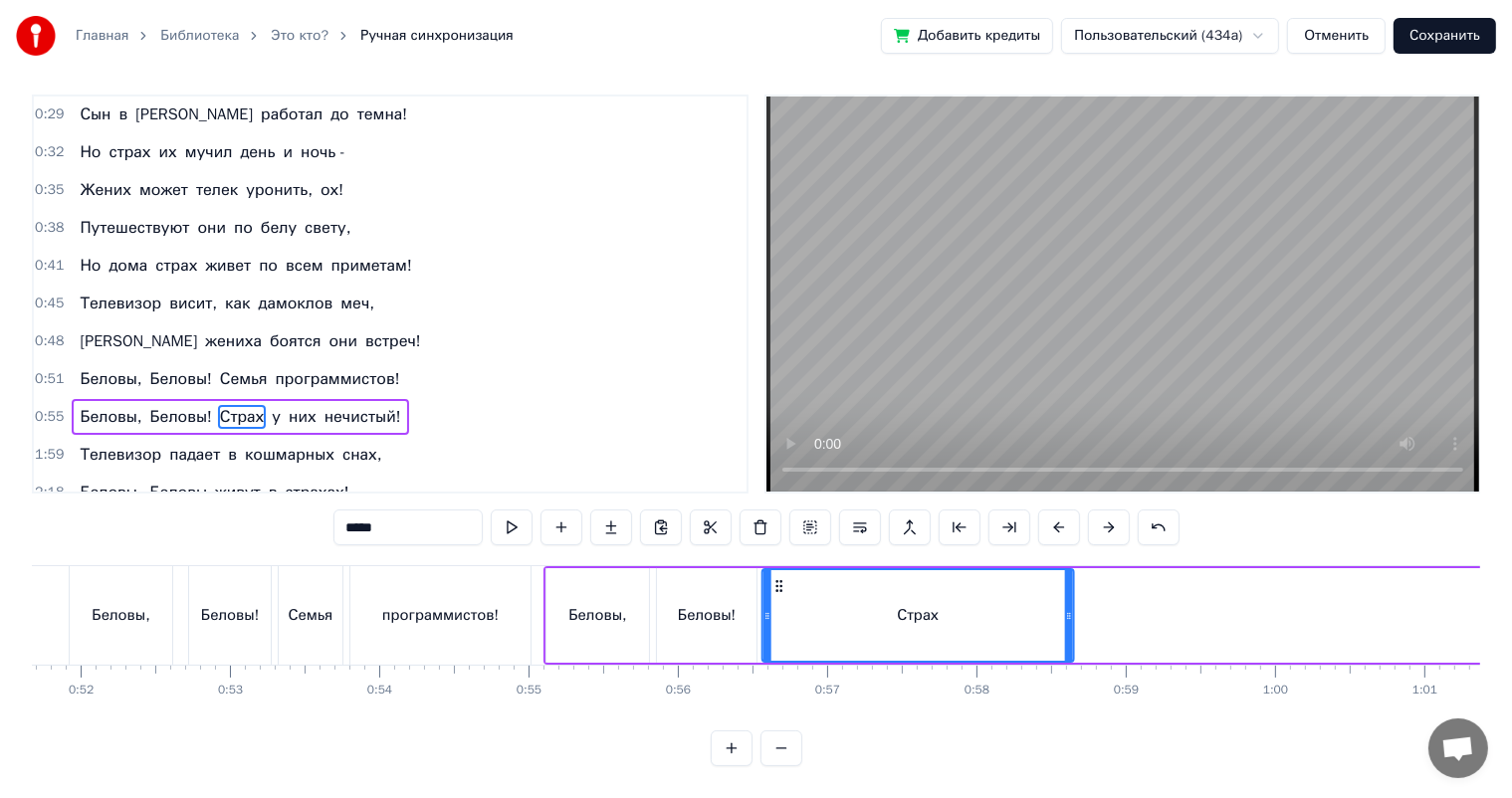 drag, startPoint x: 151, startPoint y: 584, endPoint x: 779, endPoint y: 609, distance: 628.49741 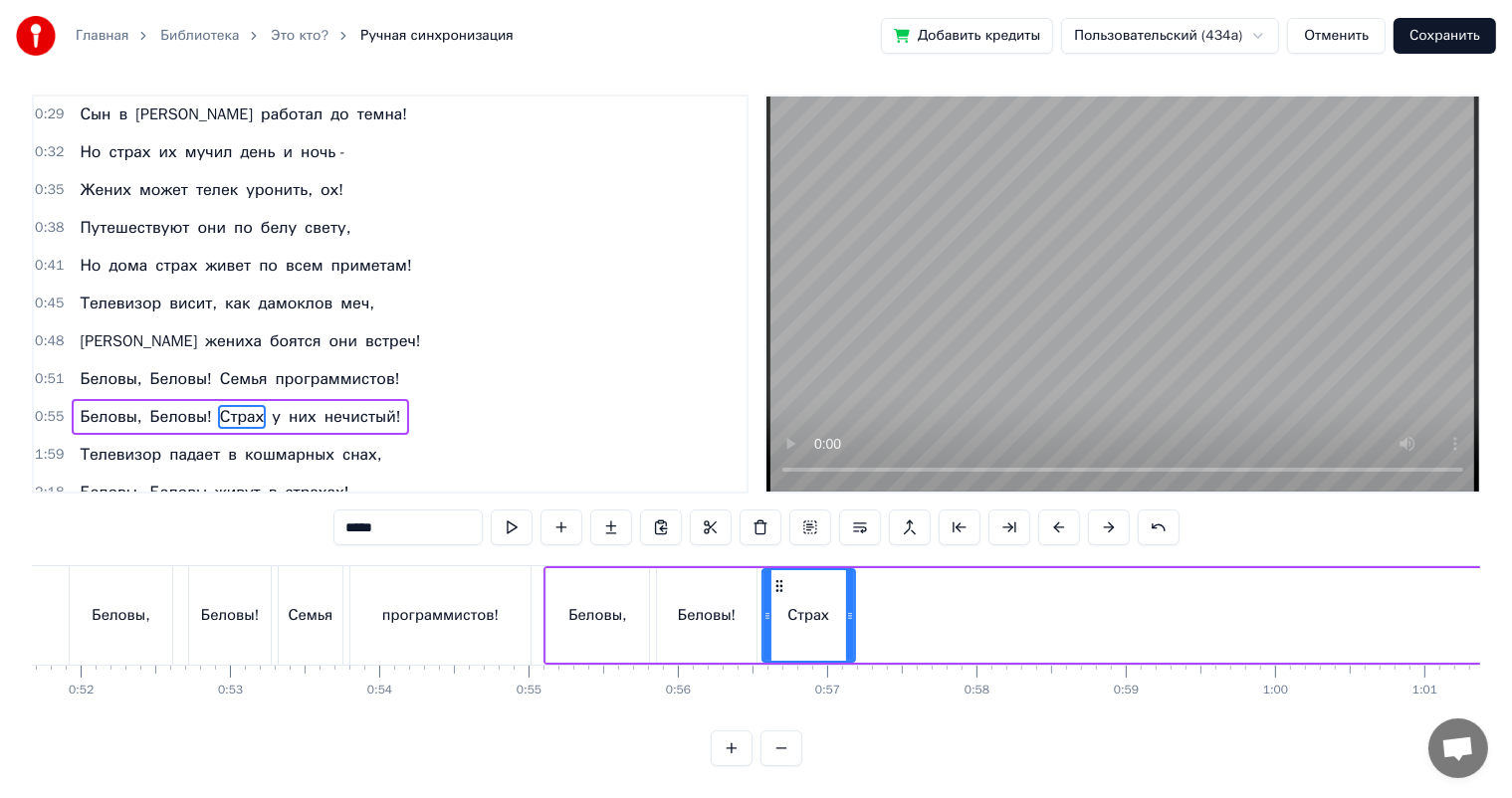 drag, startPoint x: 1069, startPoint y: 611, endPoint x: 850, endPoint y: 622, distance: 219.27608 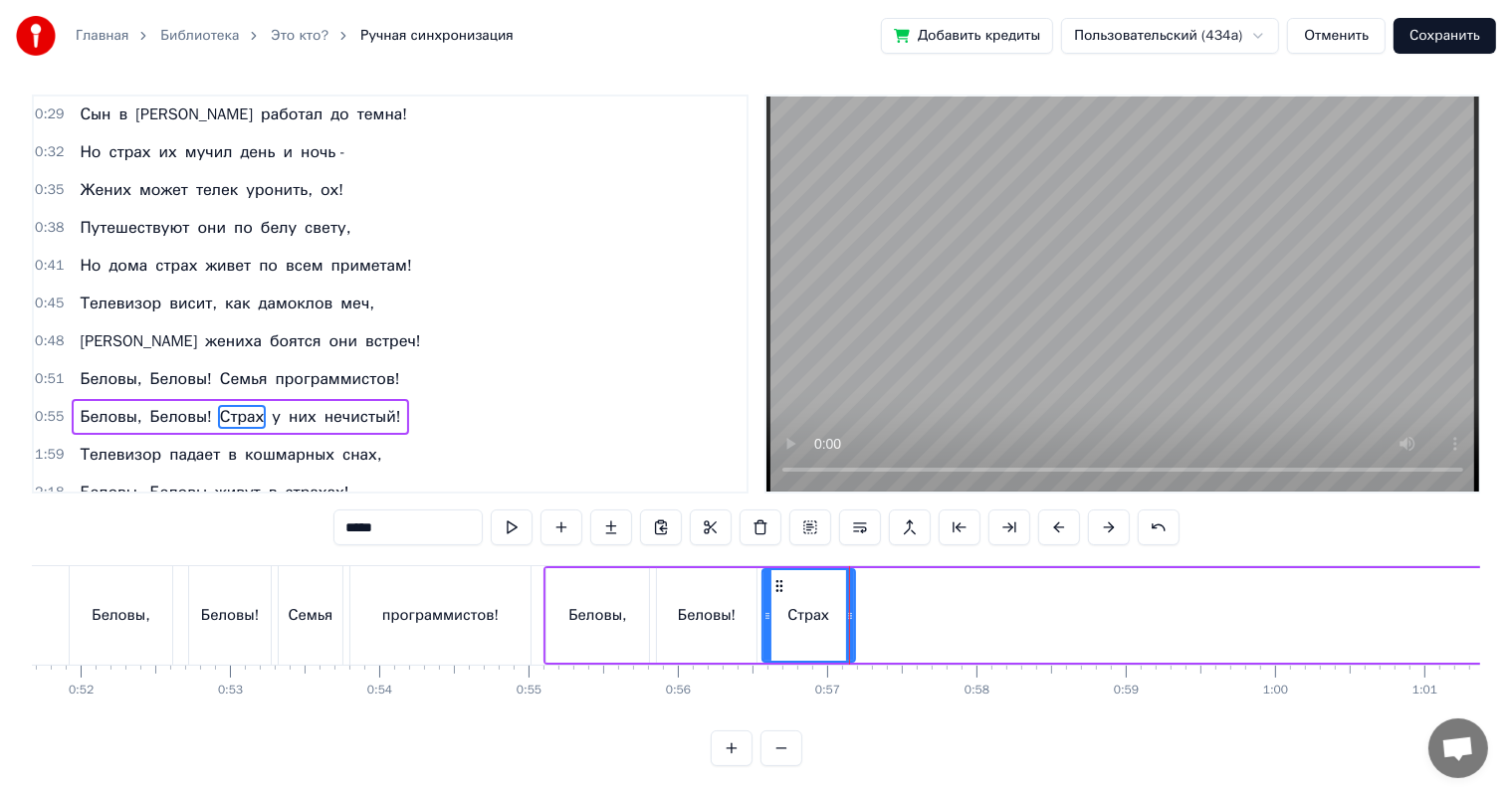 click on "у" at bounding box center (276, 417) 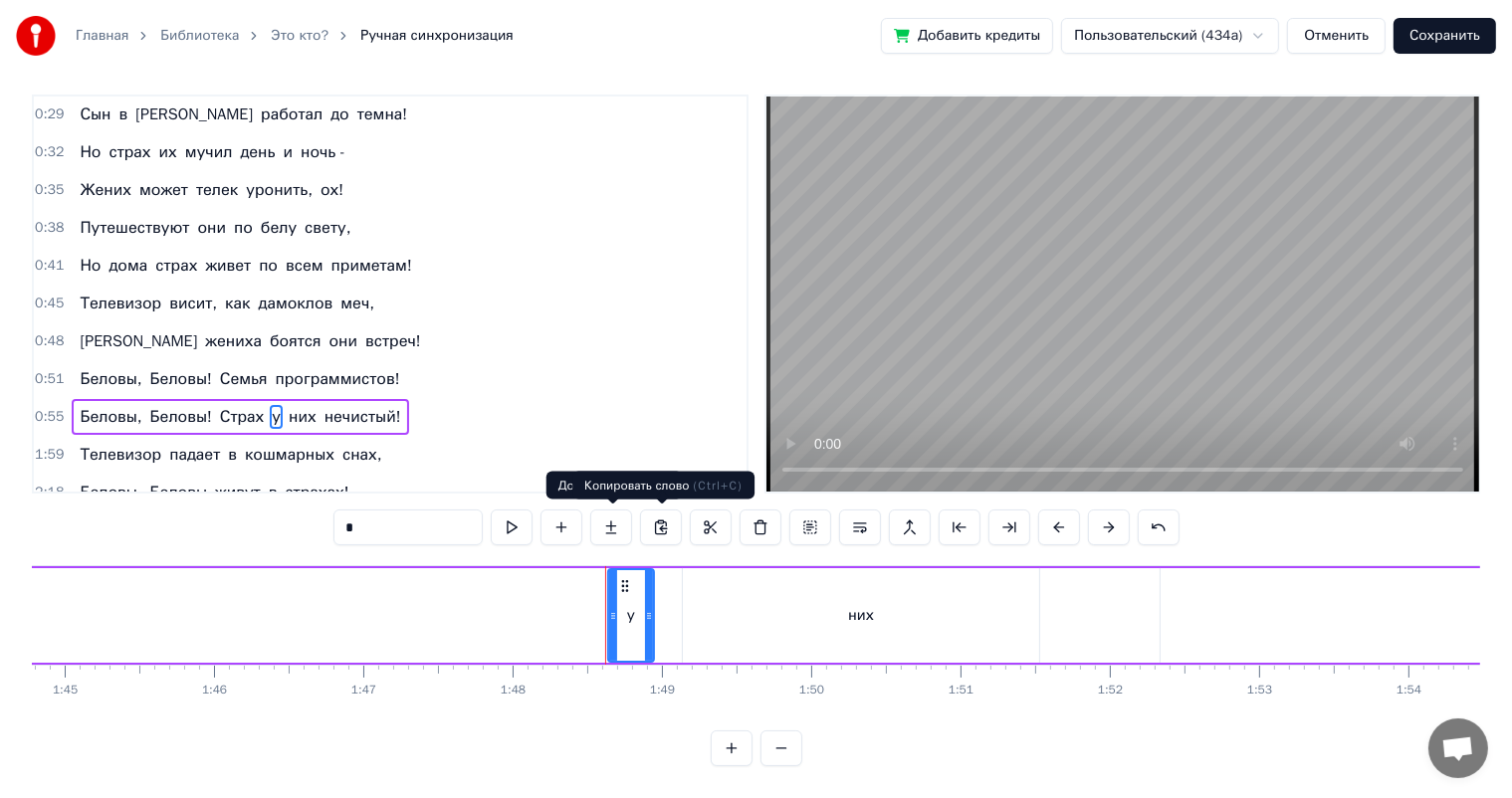 scroll, scrollTop: 0, scrollLeft: 16117, axis: horizontal 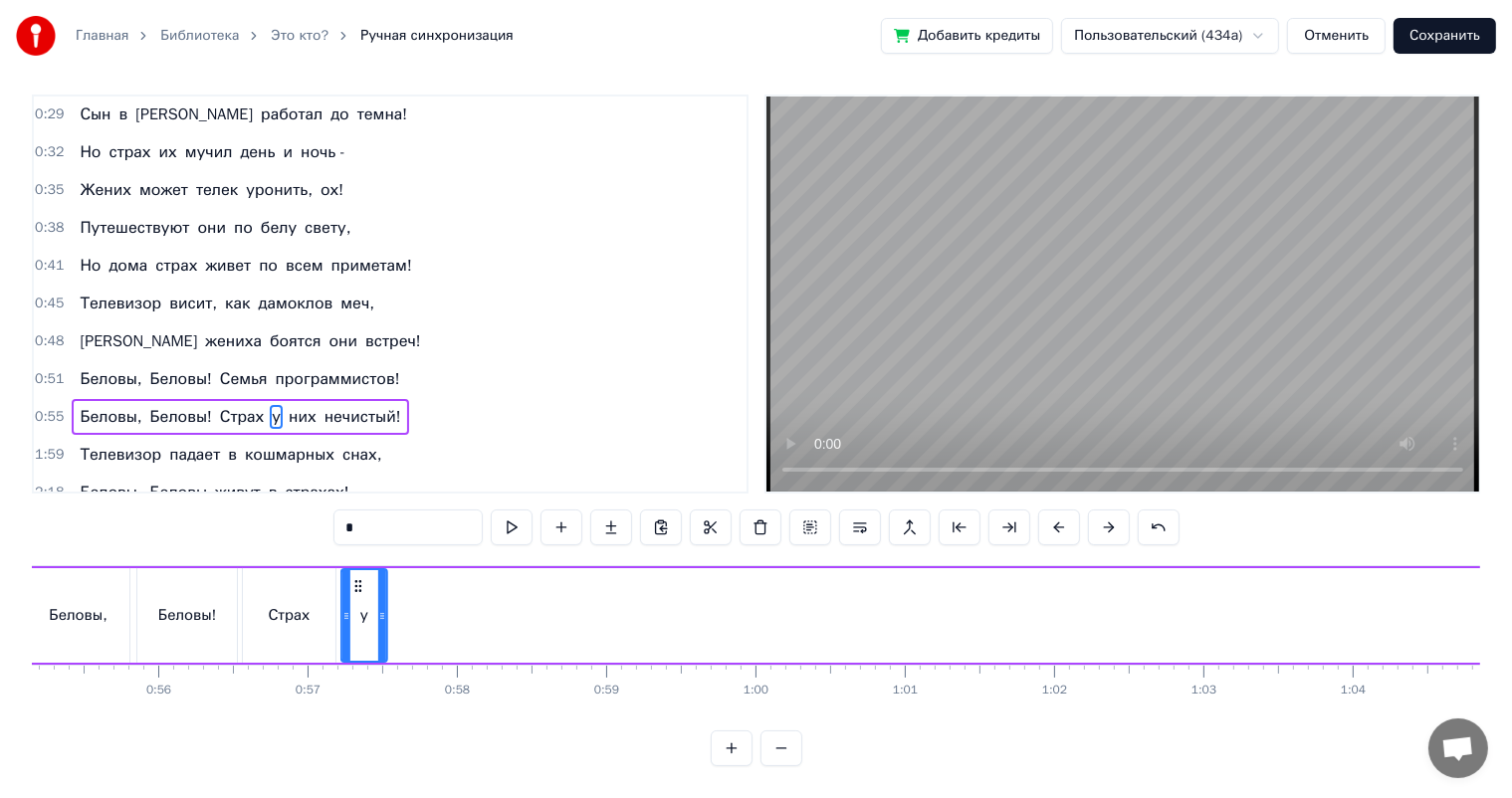 drag, startPoint x: 149, startPoint y: 585, endPoint x: 355, endPoint y: 612, distance: 207.76188 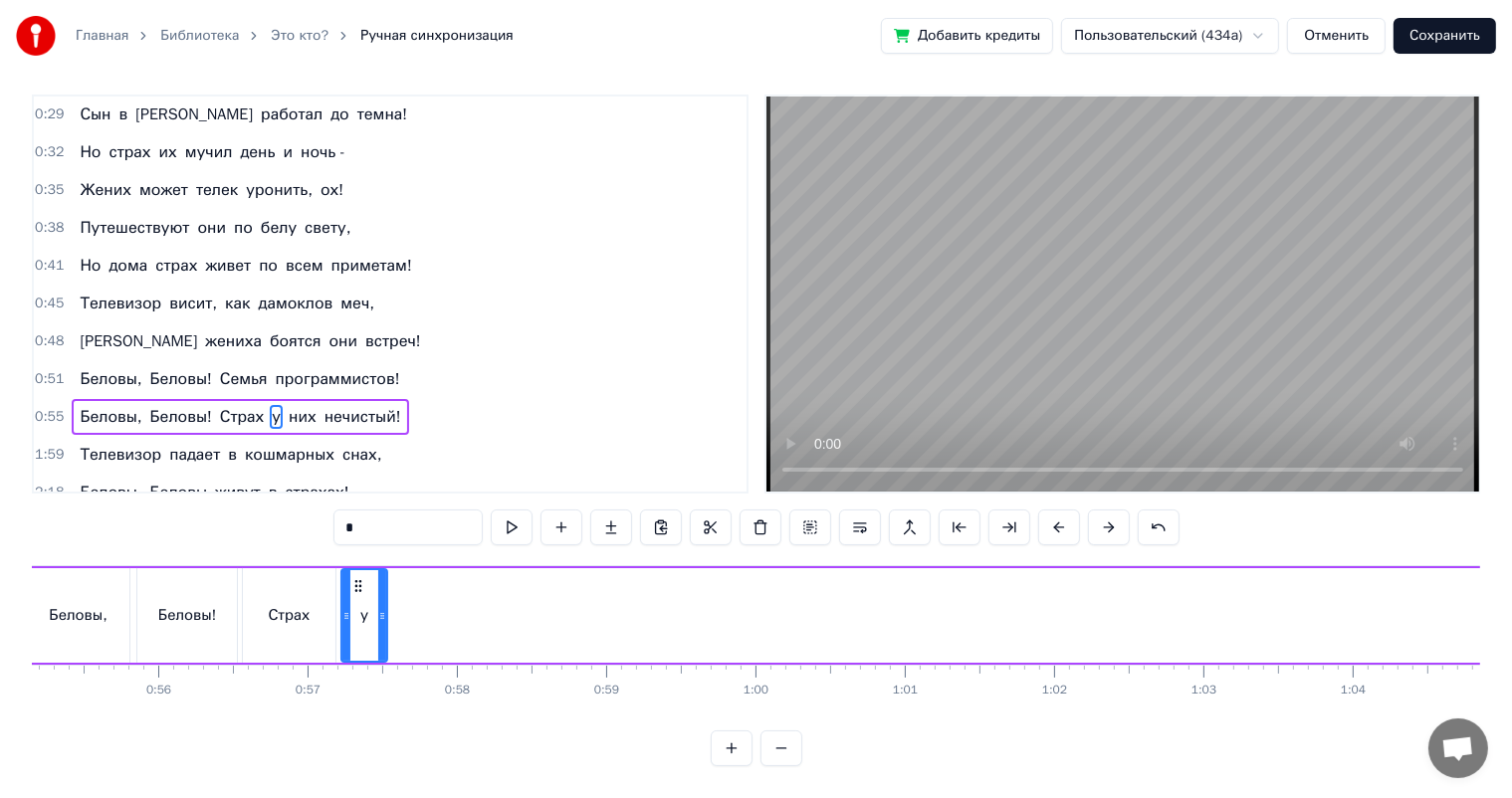 click on "них" at bounding box center (303, 417) 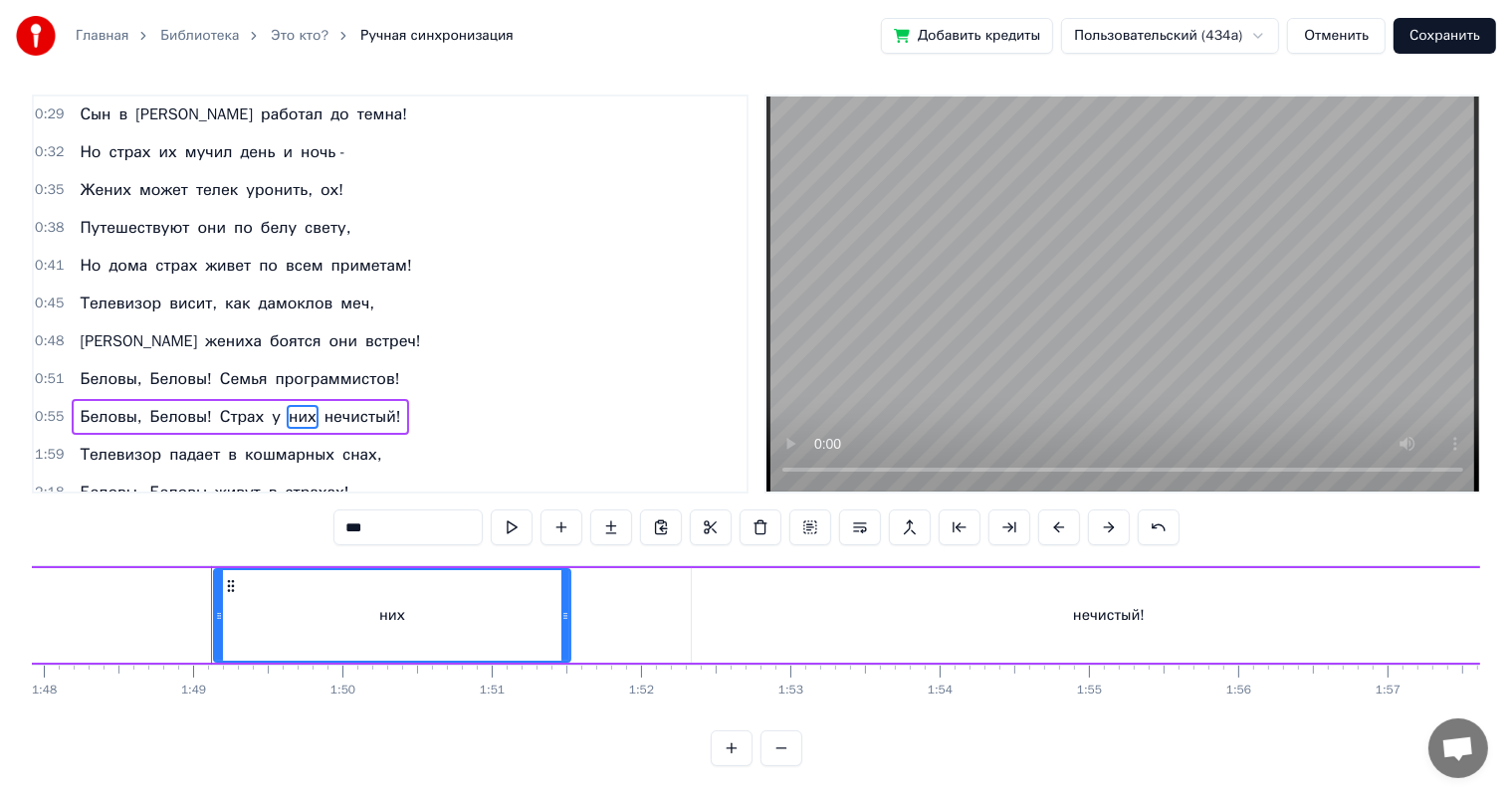 scroll, scrollTop: 0, scrollLeft: 16193, axis: horizontal 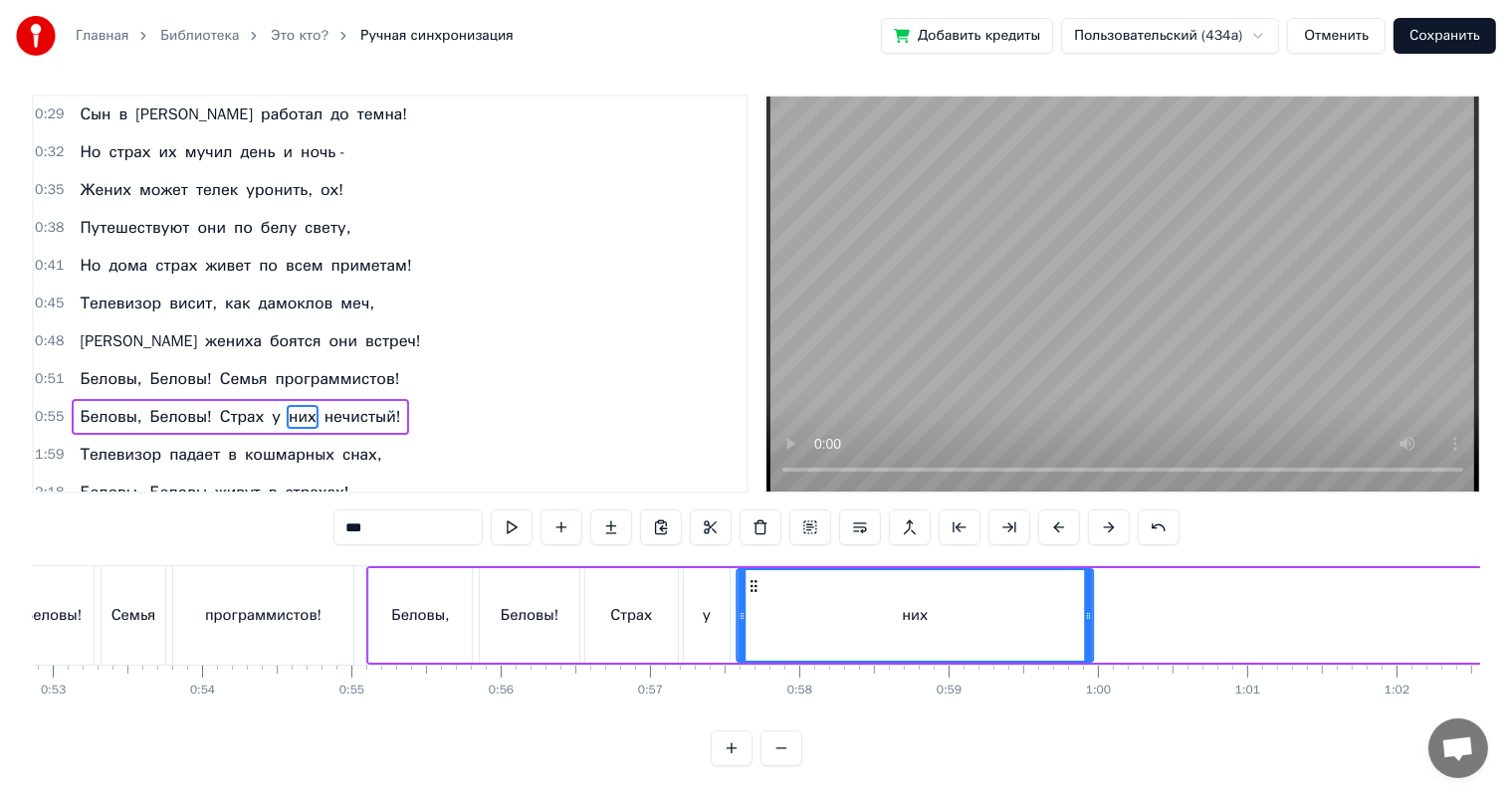 drag, startPoint x: 148, startPoint y: 580, endPoint x: 751, endPoint y: 597, distance: 603.2396 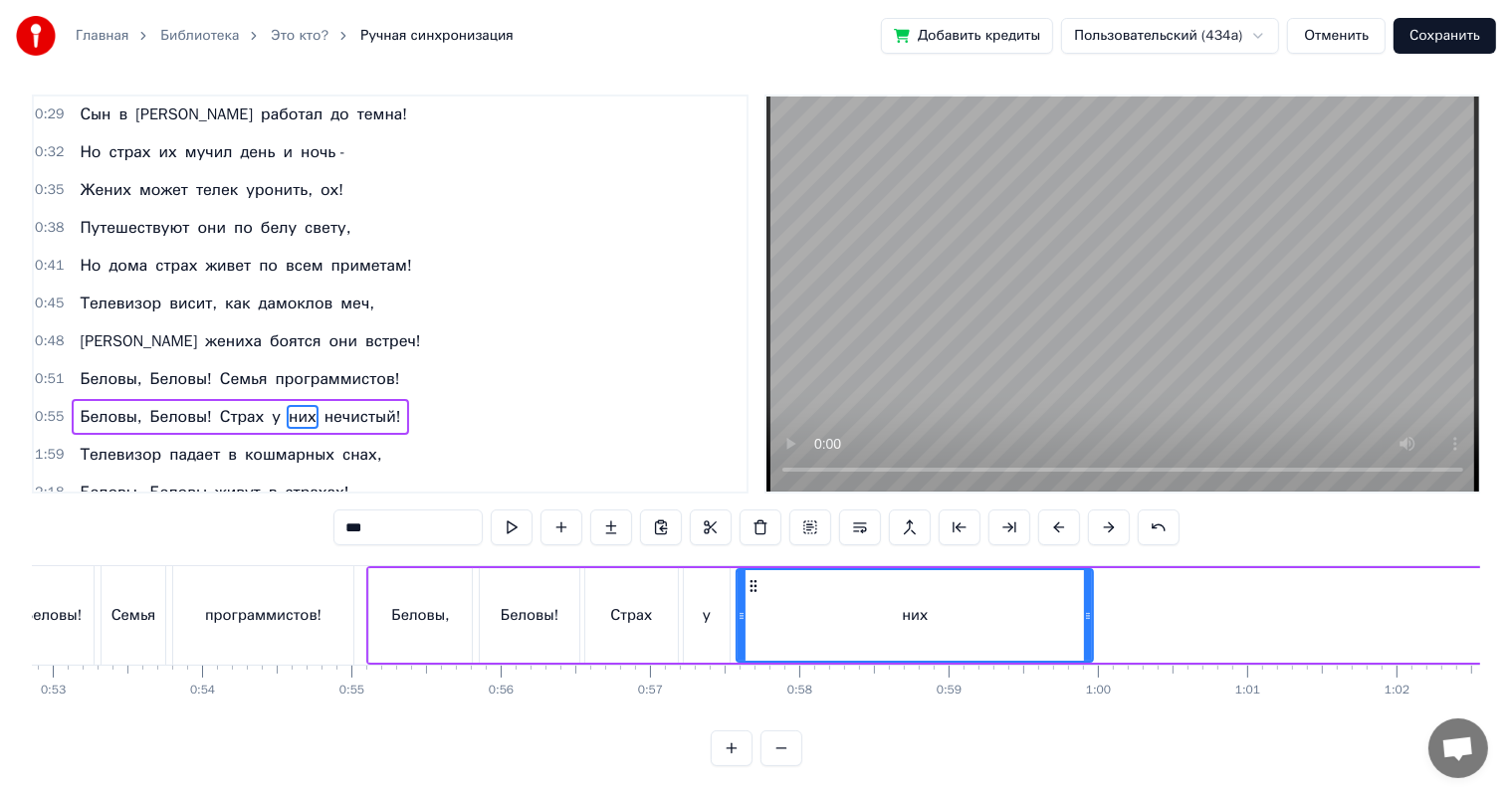 click on "нечистый!" at bounding box center [362, 417] 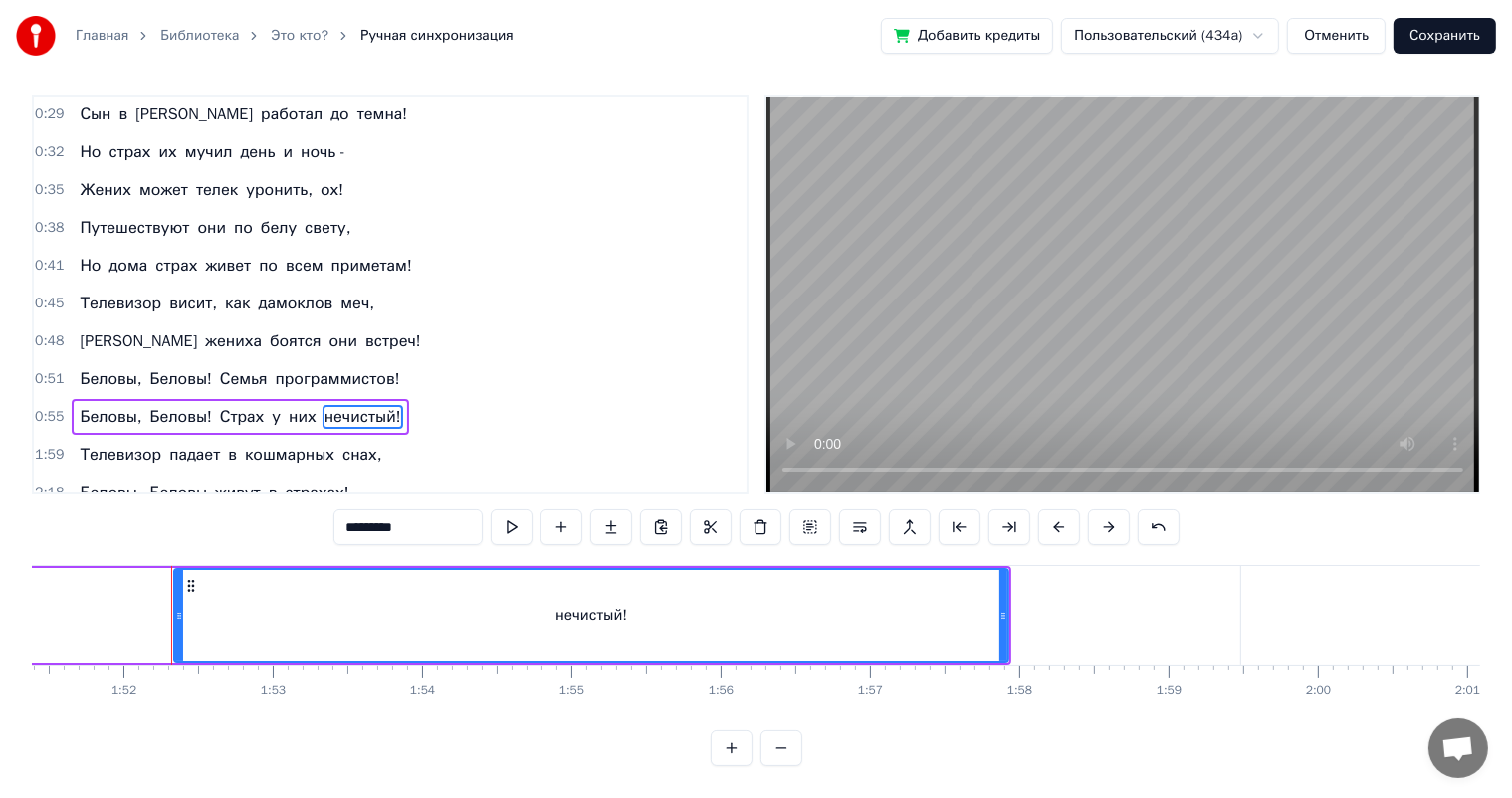 scroll, scrollTop: 0, scrollLeft: 16671, axis: horizontal 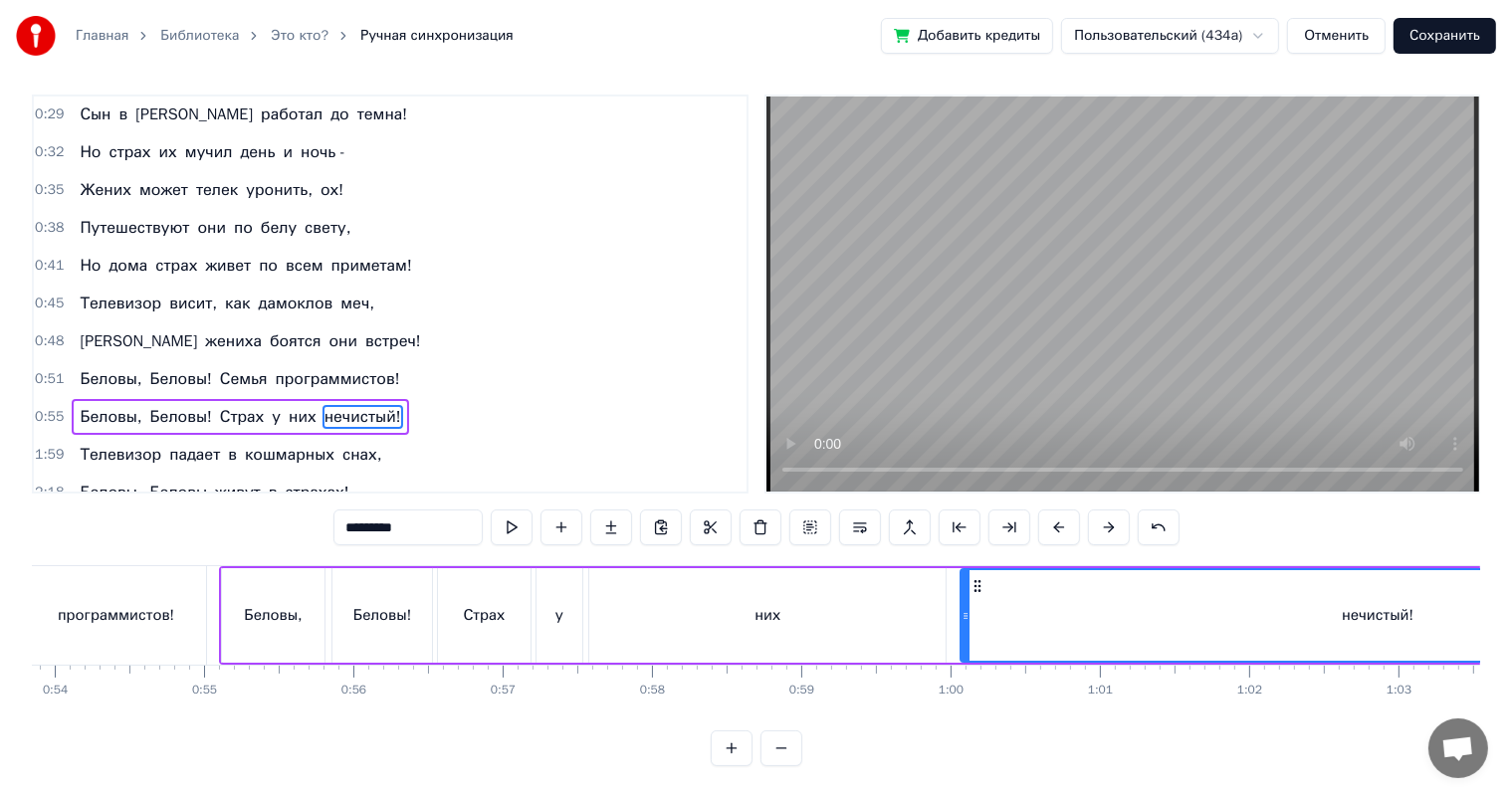 drag, startPoint x: 147, startPoint y: 585, endPoint x: 973, endPoint y: 604, distance: 826.21849 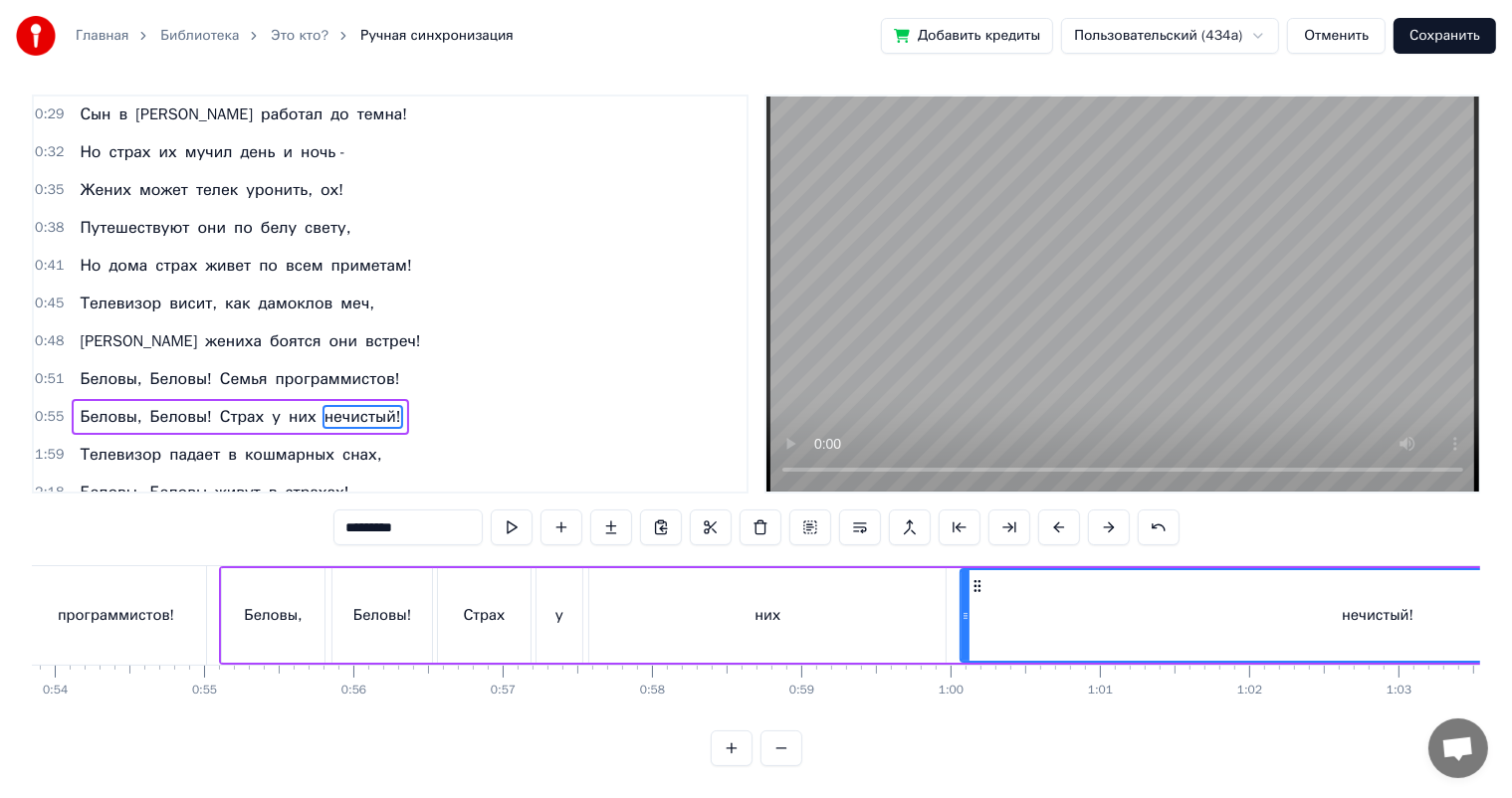 click on "них" at bounding box center (767, 615) 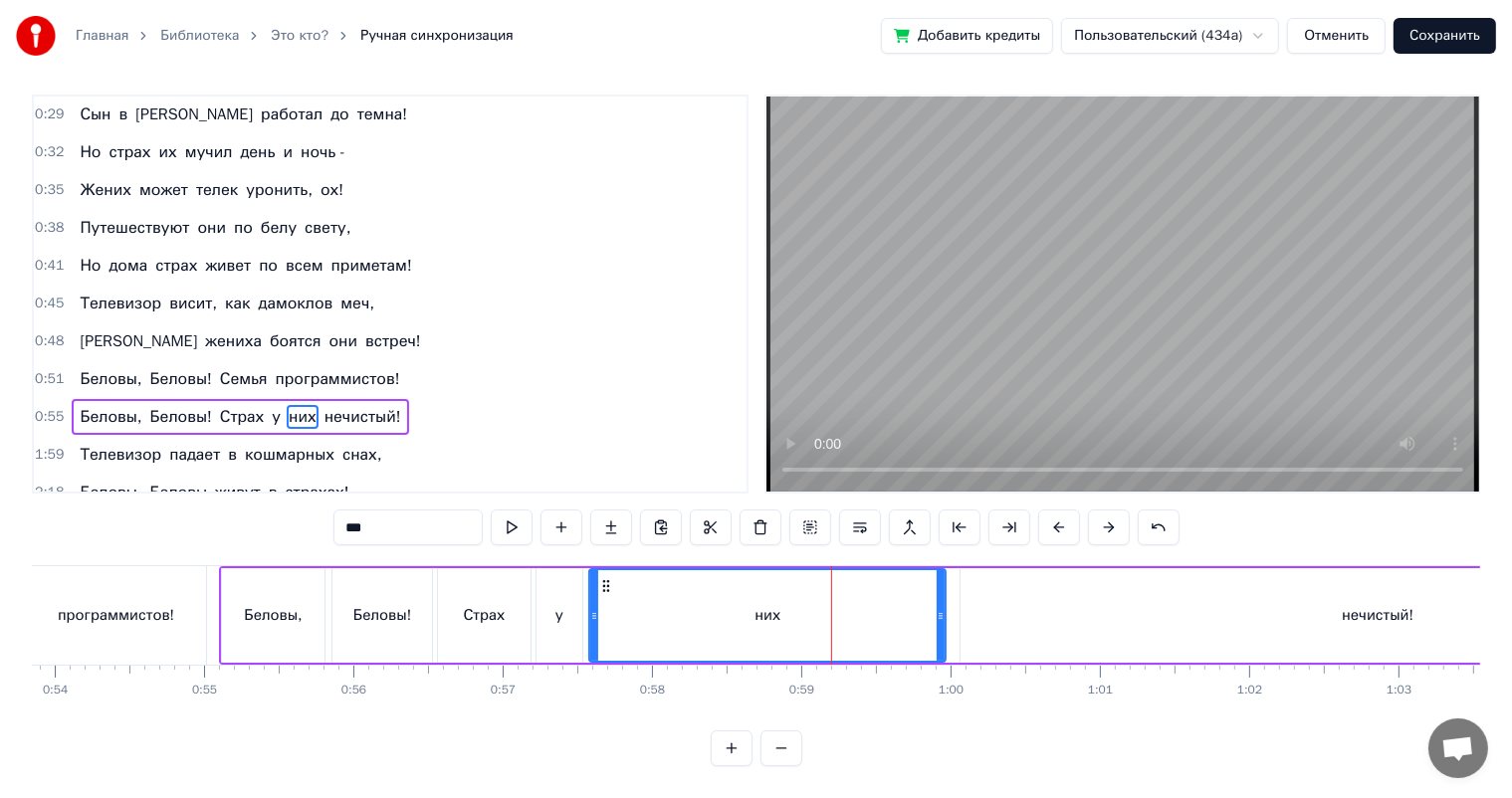 click on "у" at bounding box center [559, 615] 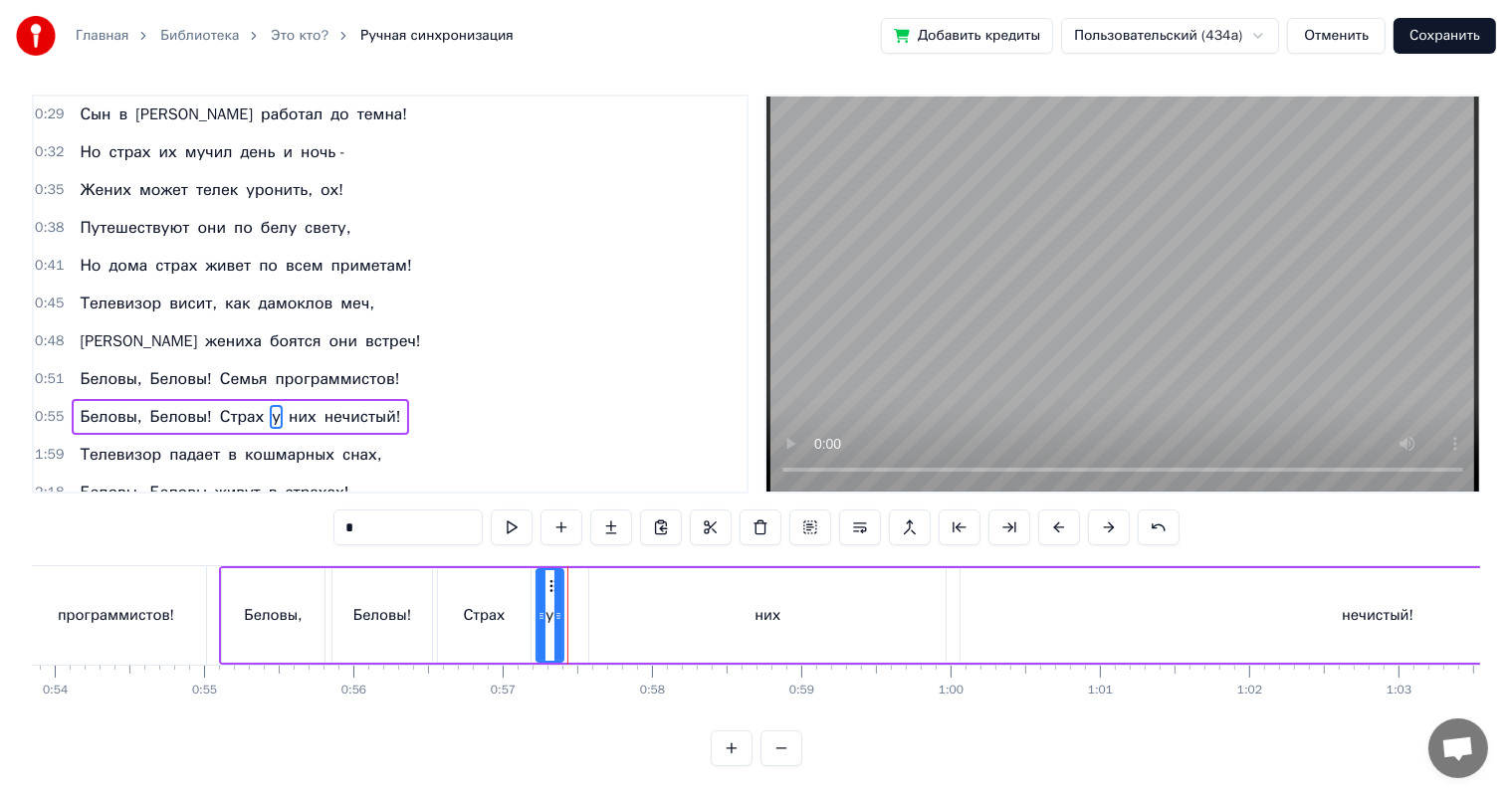 drag, startPoint x: 580, startPoint y: 609, endPoint x: 561, endPoint y: 617, distance: 20.615528 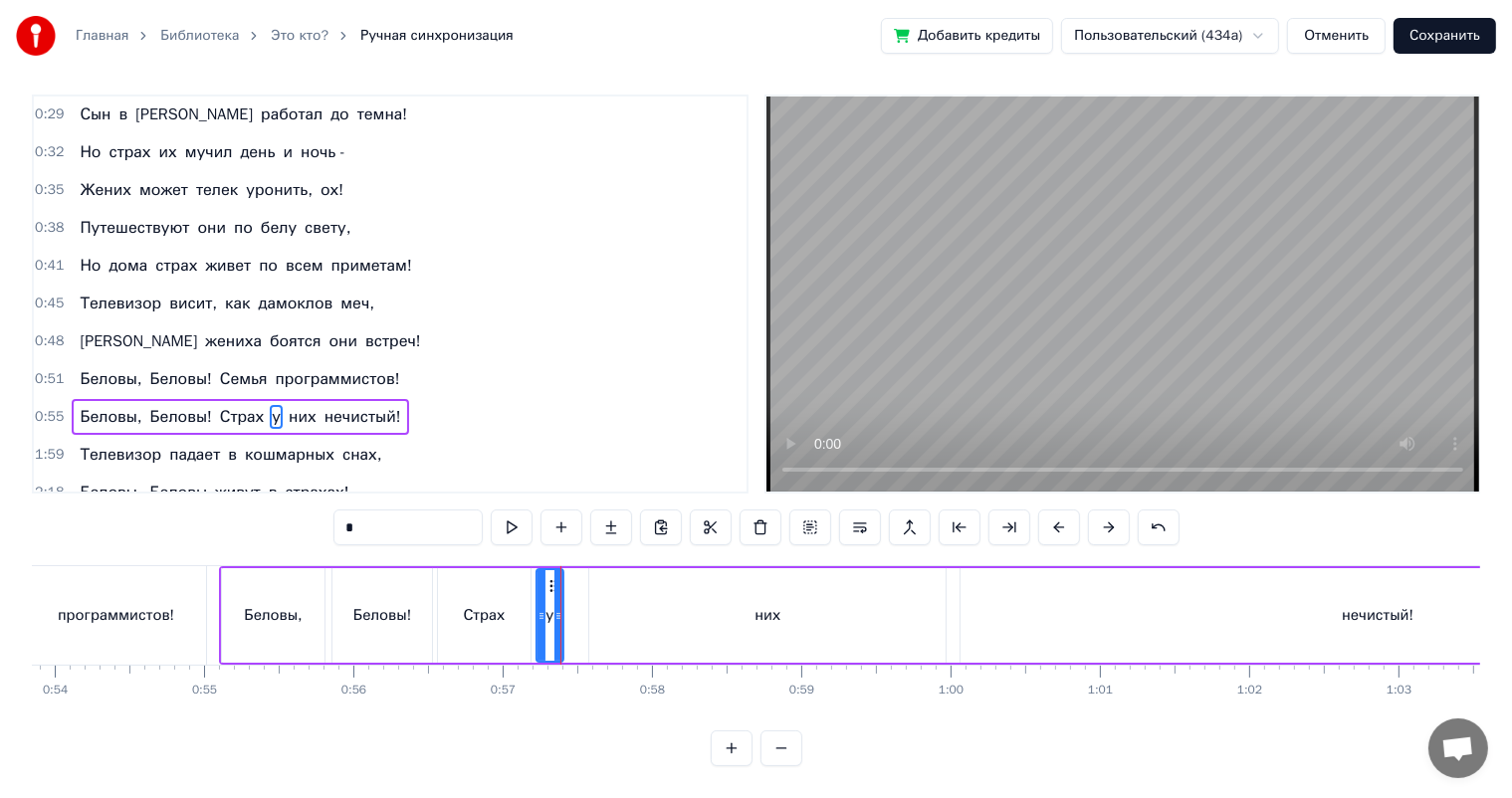 click on "них" at bounding box center [767, 615] 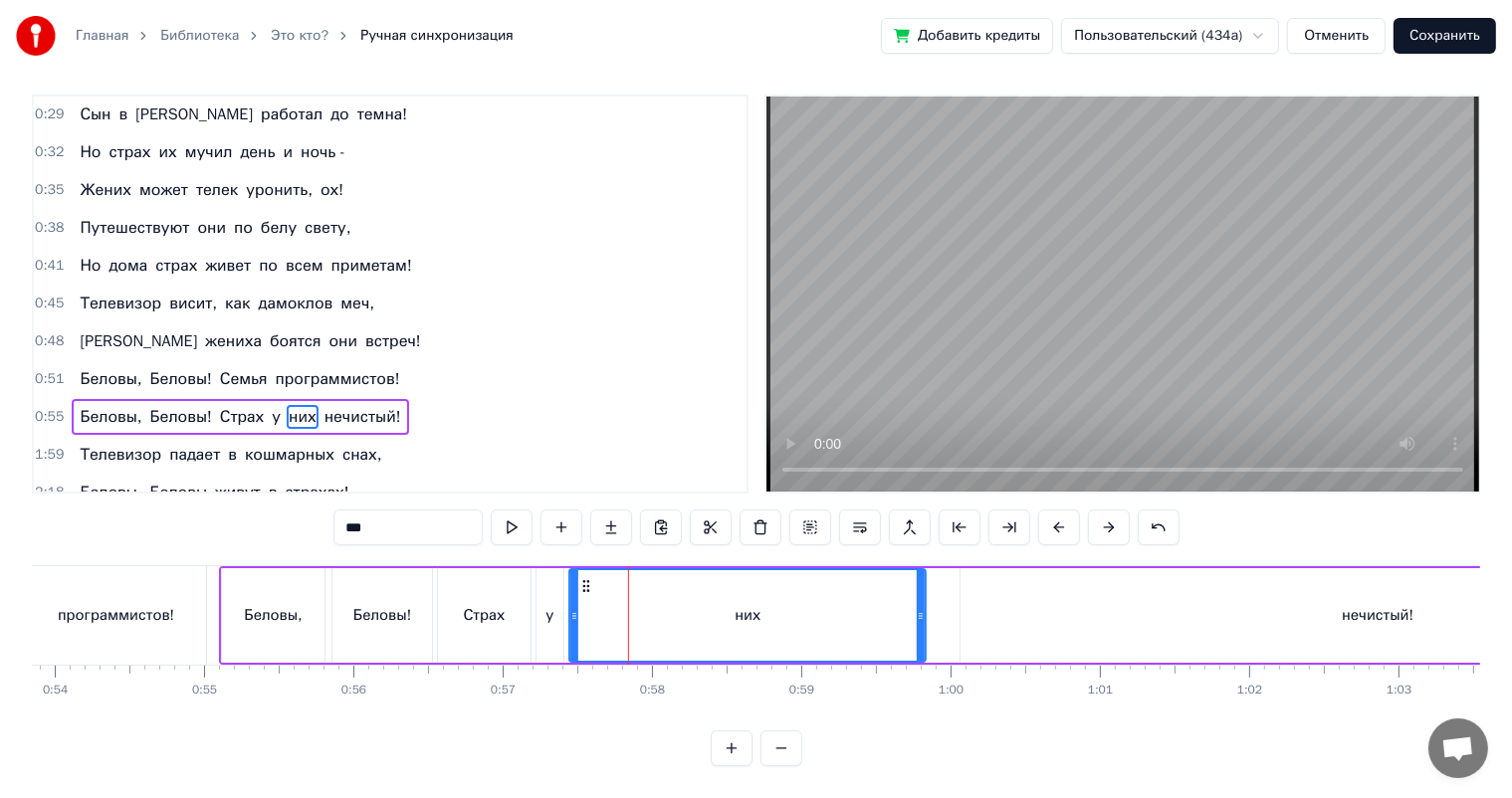 drag, startPoint x: 604, startPoint y: 580, endPoint x: 584, endPoint y: 582, distance: 20.09975 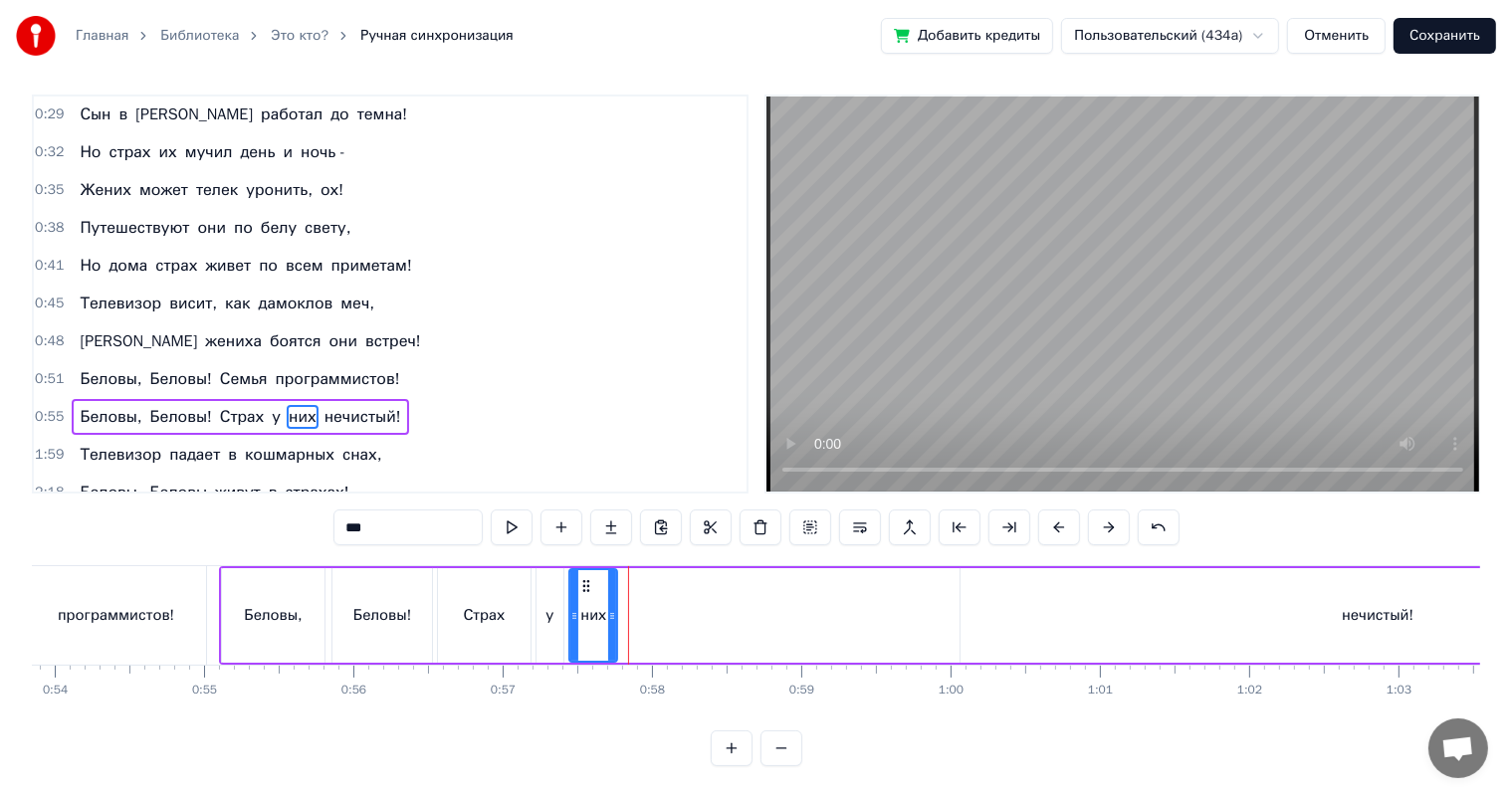 drag, startPoint x: 923, startPoint y: 611, endPoint x: 614, endPoint y: 629, distance: 309.52383 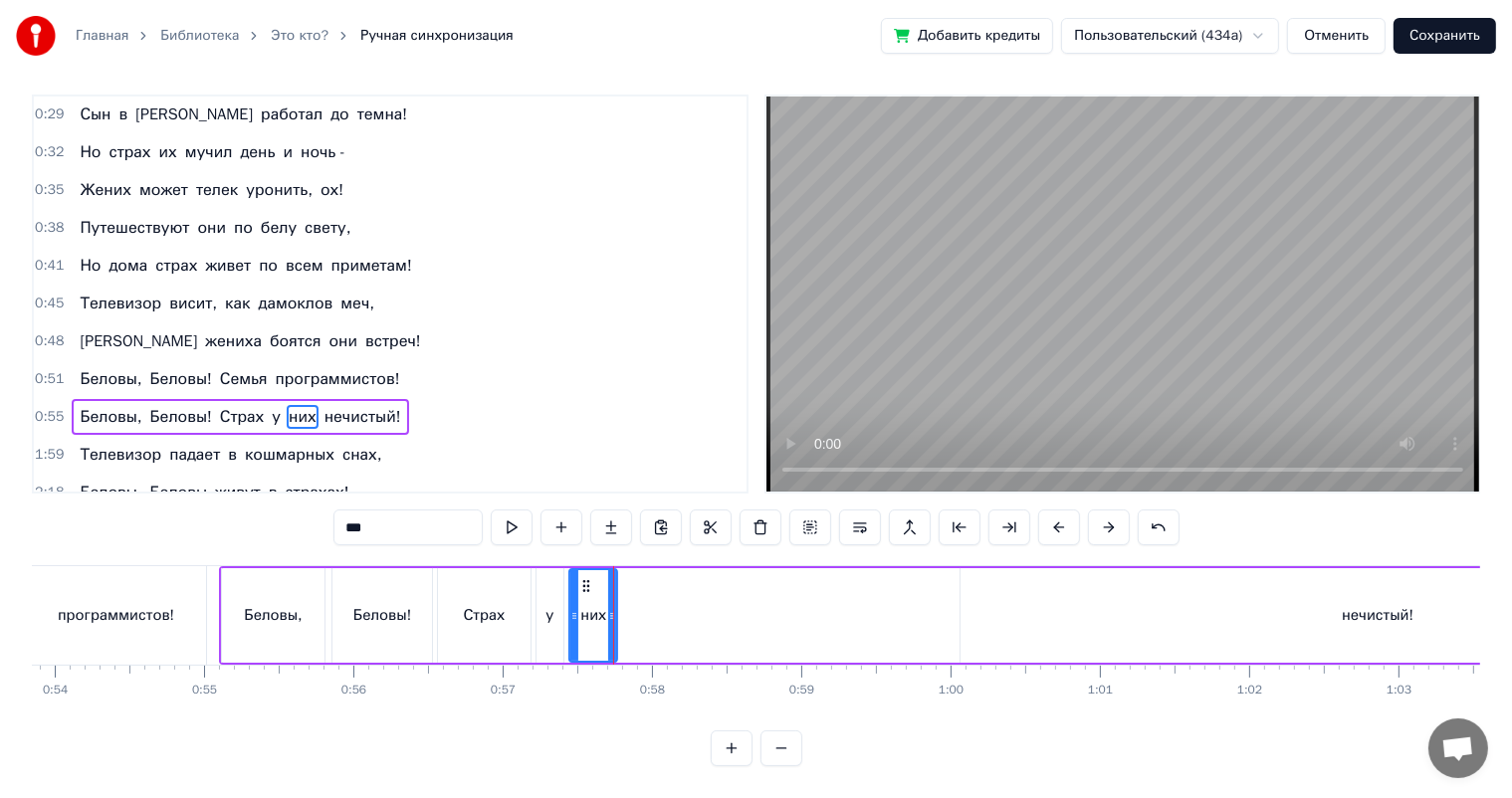 drag, startPoint x: 1056, startPoint y: 617, endPoint x: 912, endPoint y: 624, distance: 144.17004 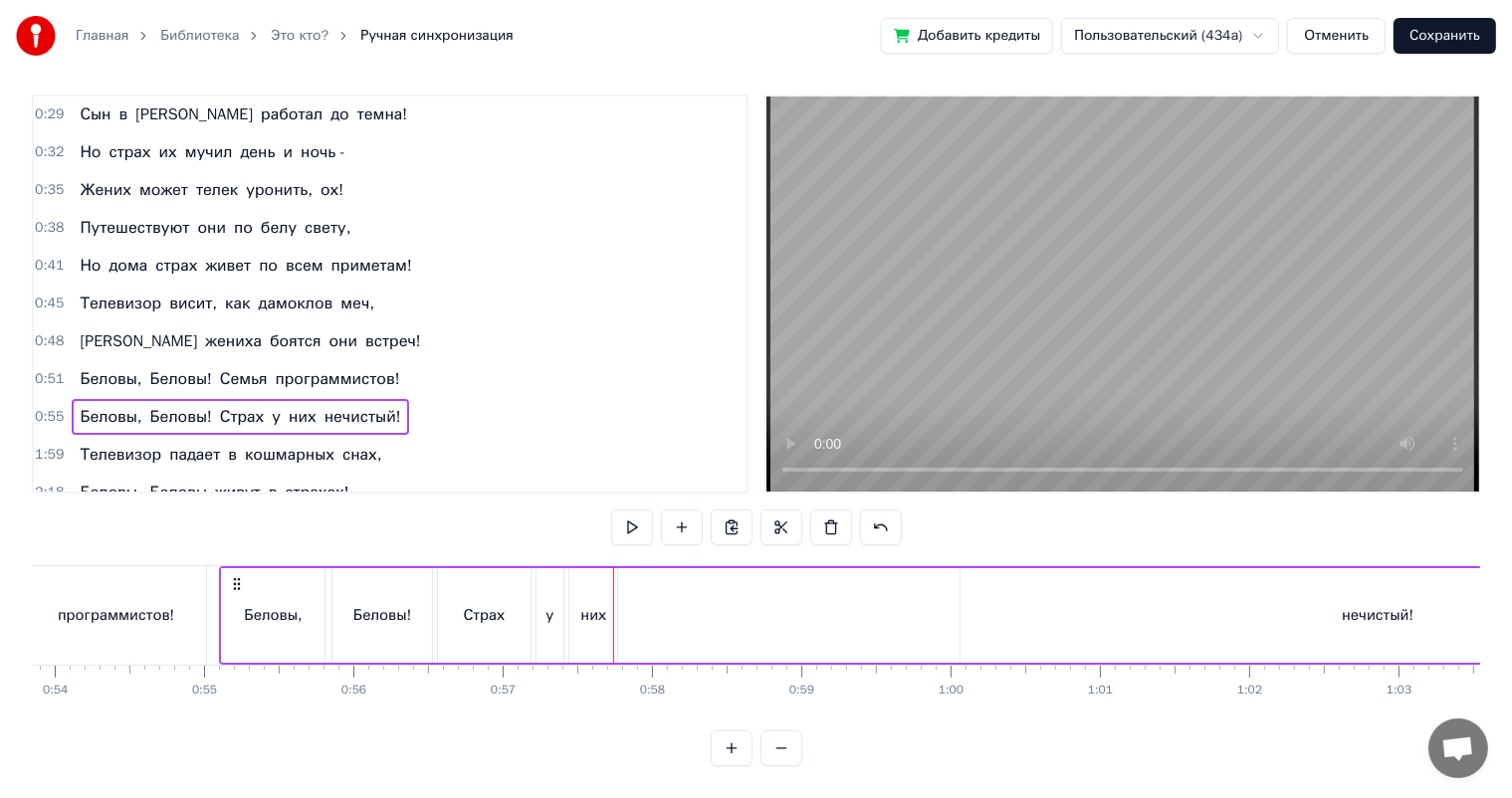click on "нечистый!" at bounding box center (1378, 615) 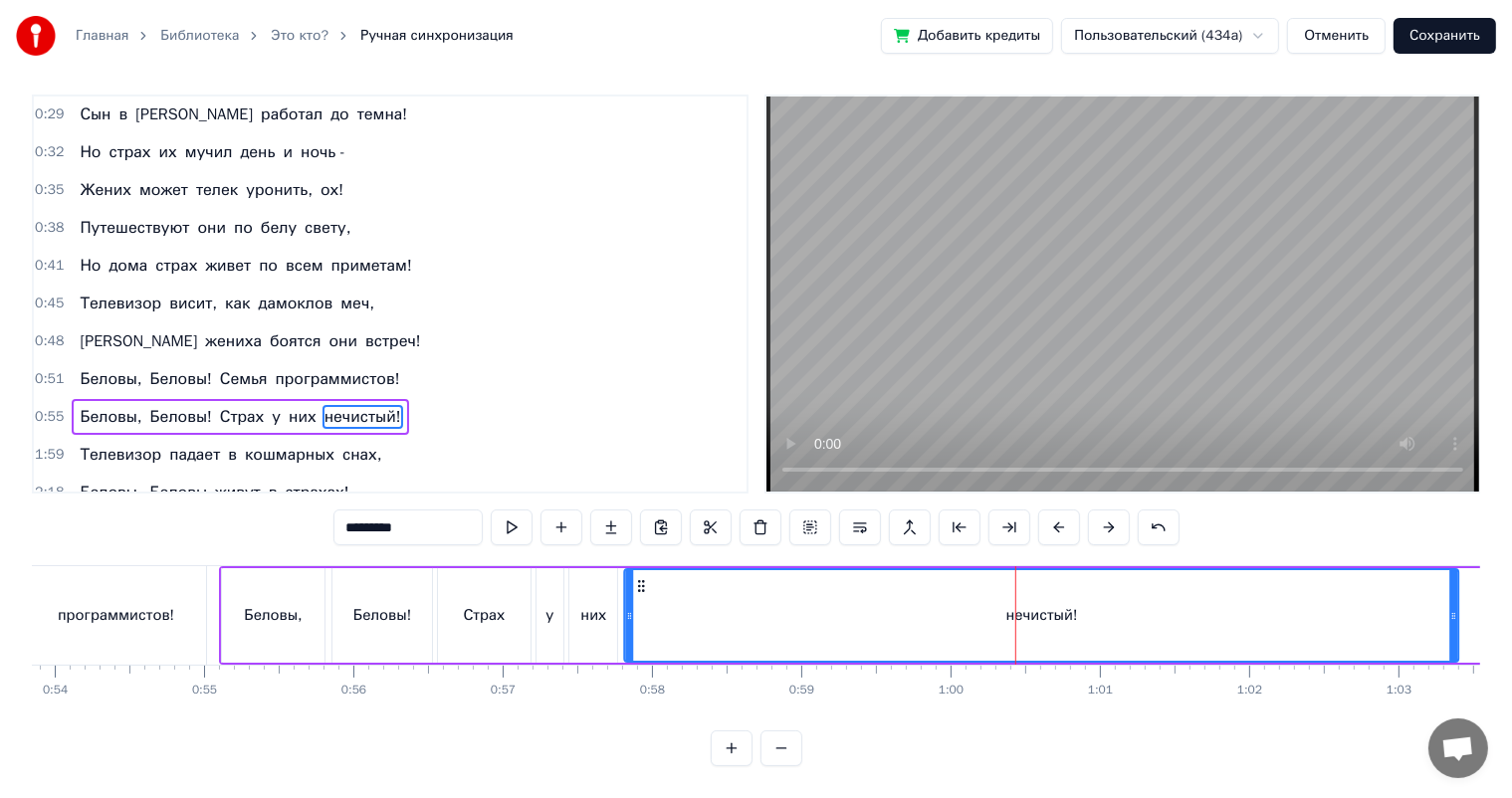 drag, startPoint x: 979, startPoint y: 579, endPoint x: 643, endPoint y: 605, distance: 337.00445 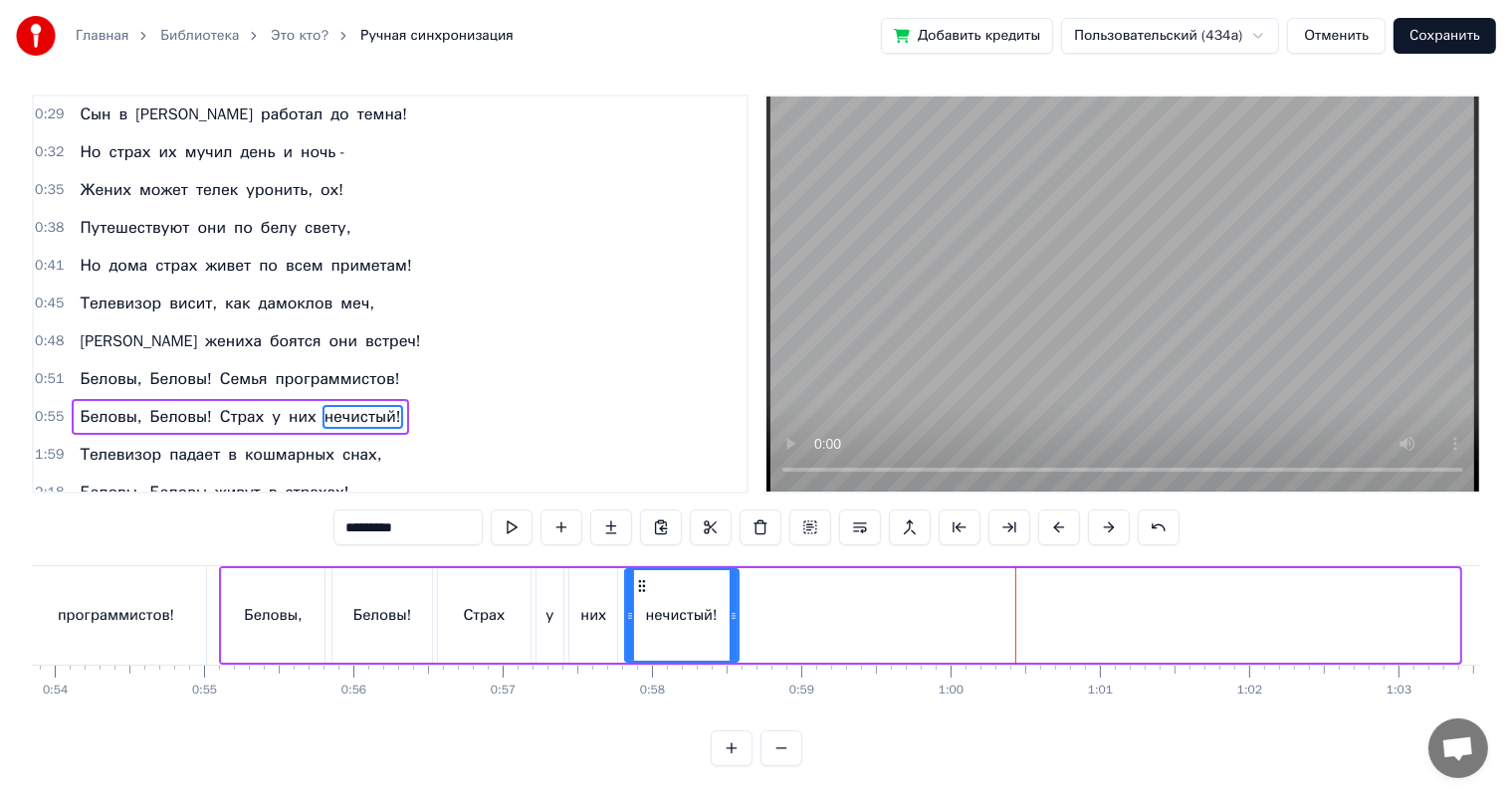drag, startPoint x: 1453, startPoint y: 609, endPoint x: 733, endPoint y: 629, distance: 720.2777 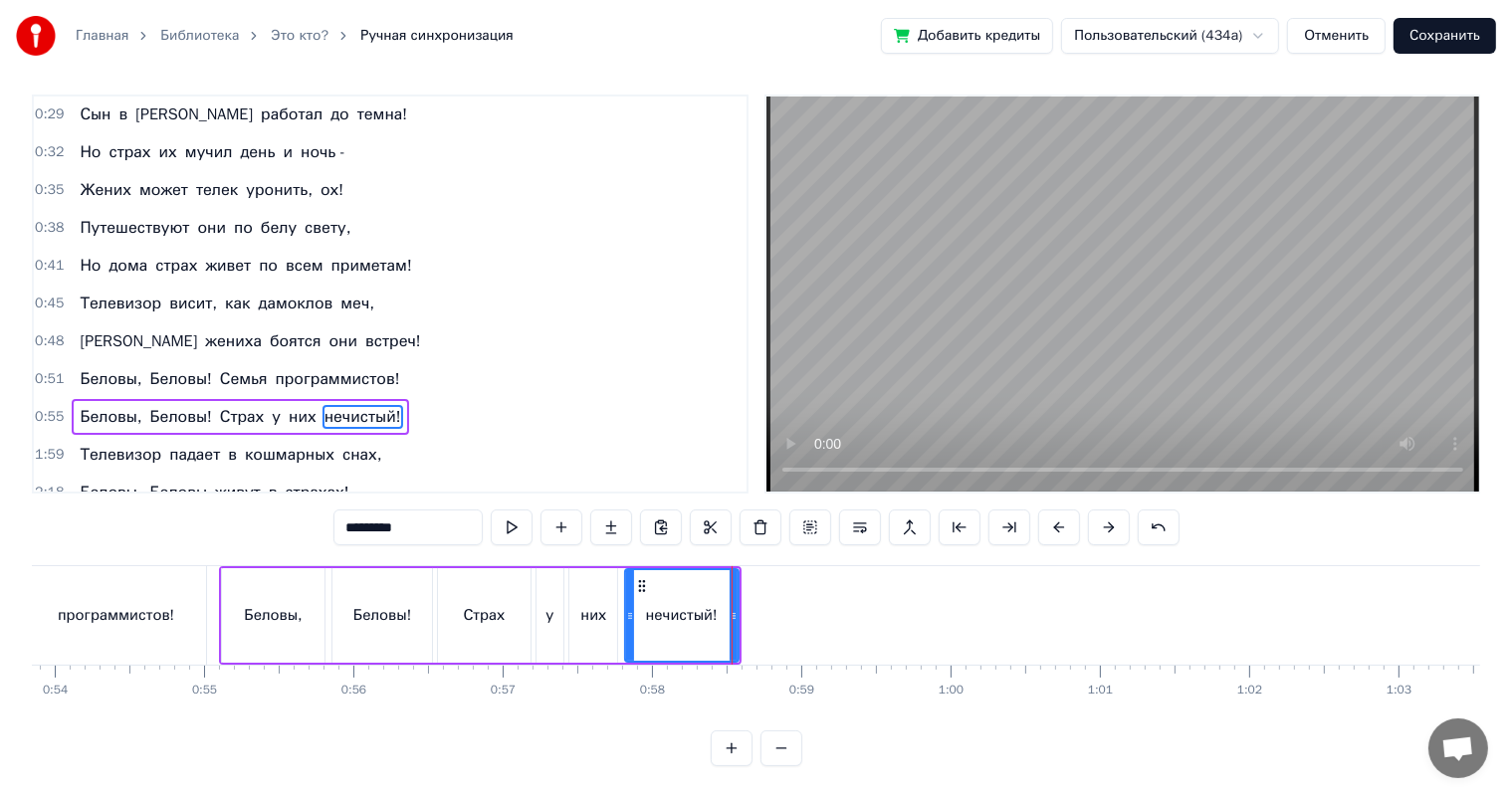 click at bounding box center [5991, 615] 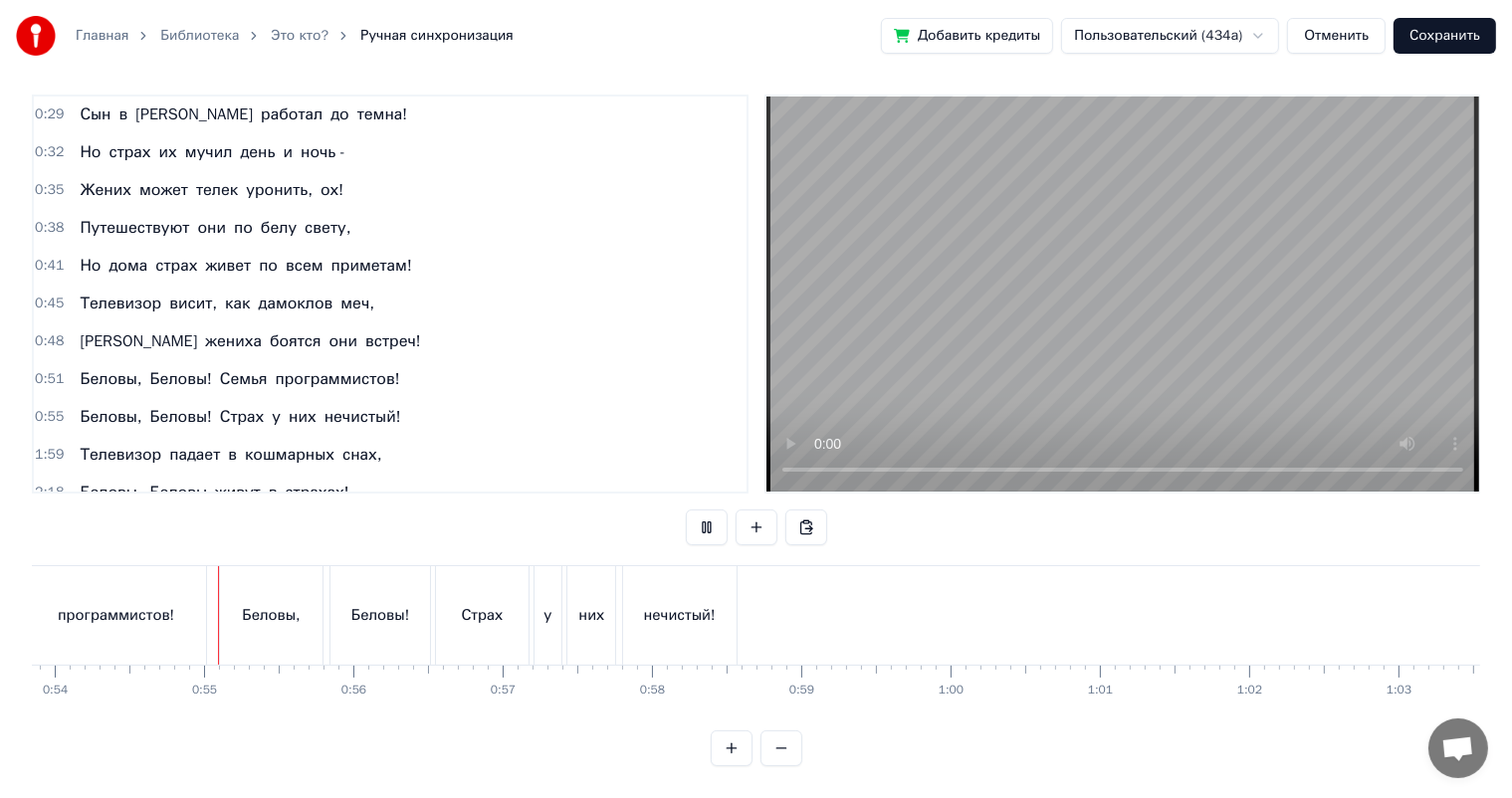 scroll, scrollTop: 26, scrollLeft: 0, axis: vertical 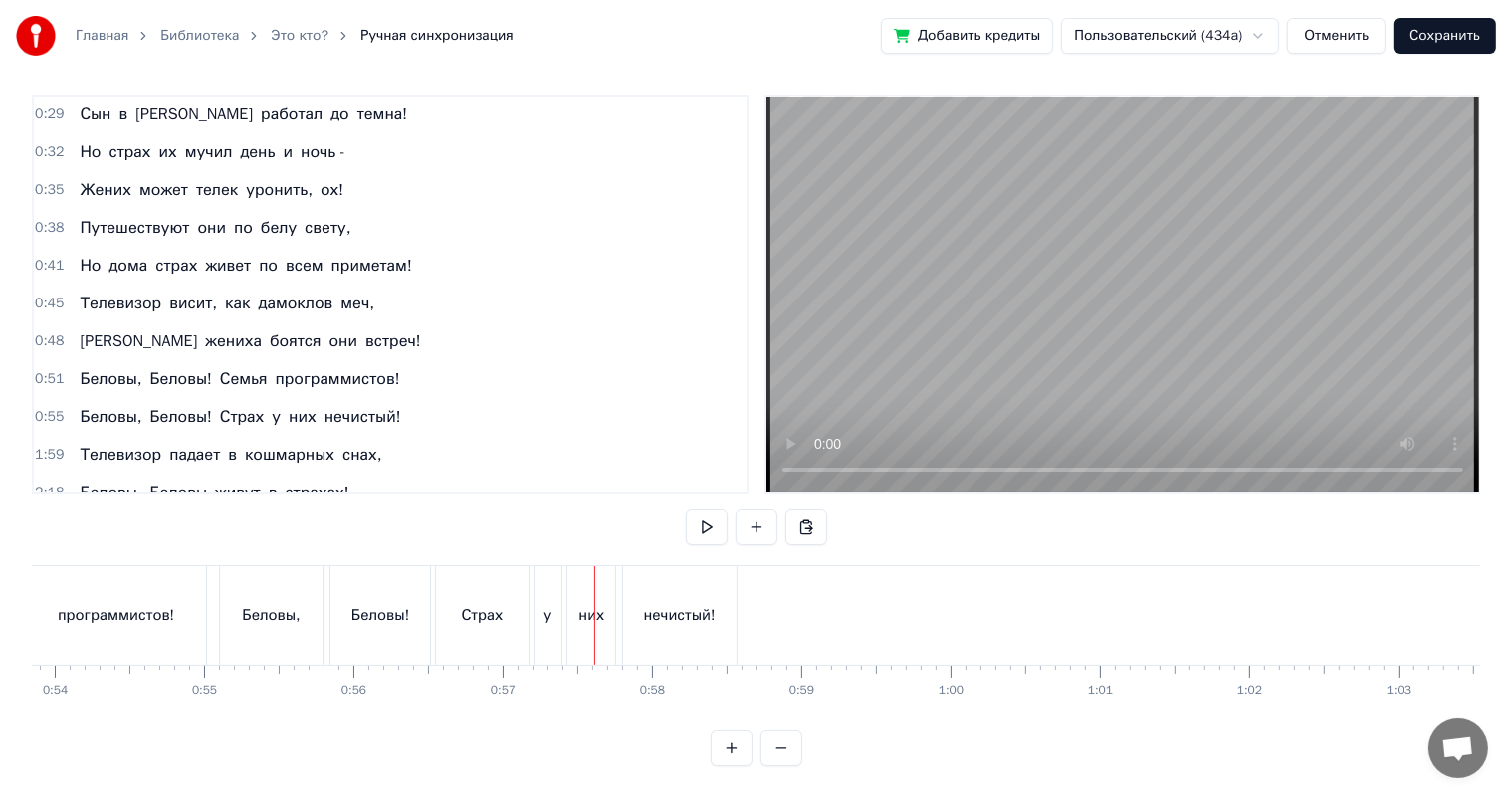 click at bounding box center (5991, 615) 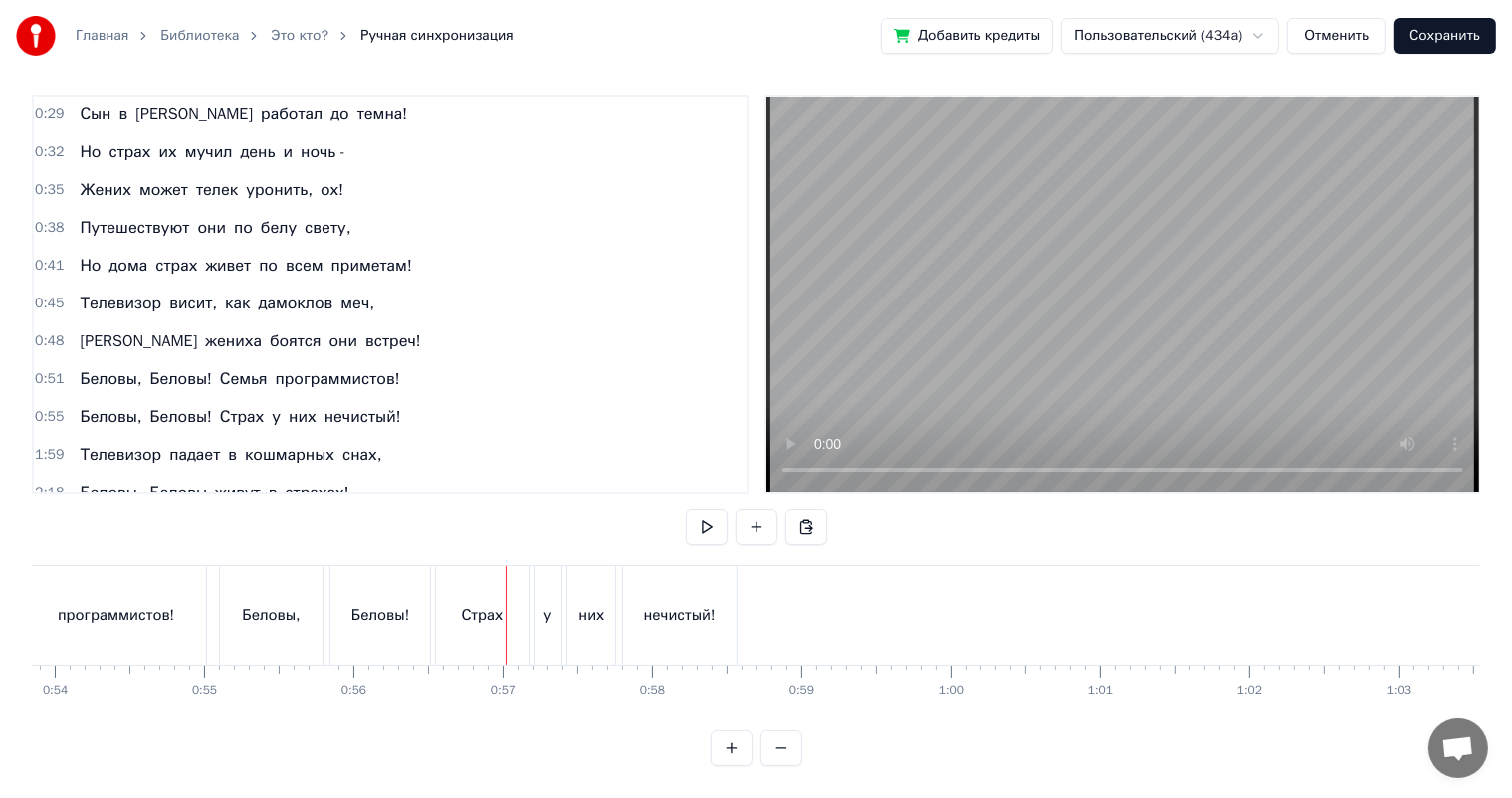 click on "Страх" at bounding box center [482, 615] 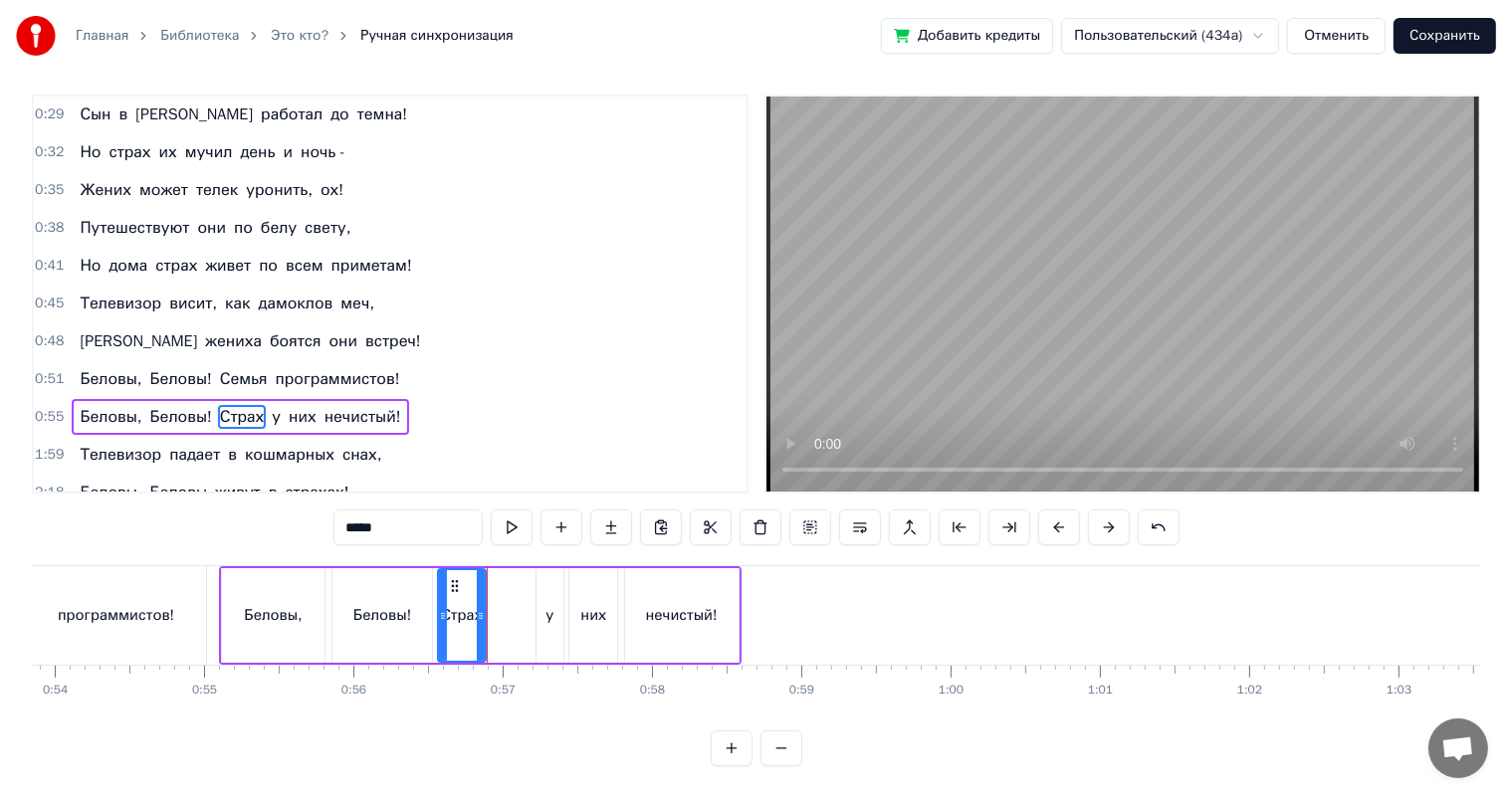 drag, startPoint x: 527, startPoint y: 610, endPoint x: 482, endPoint y: 623, distance: 46.840154 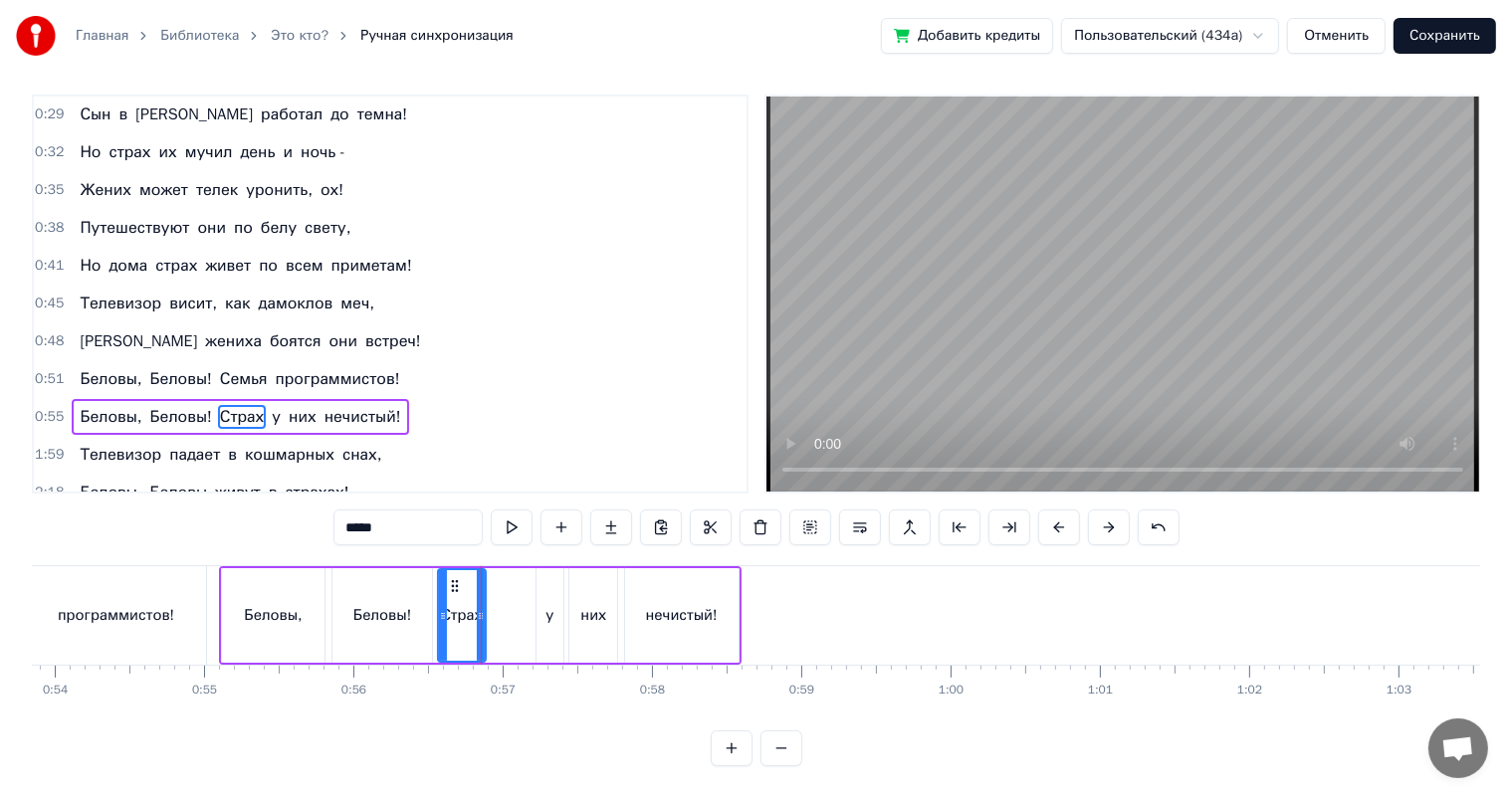 click on "у" at bounding box center (549, 615) 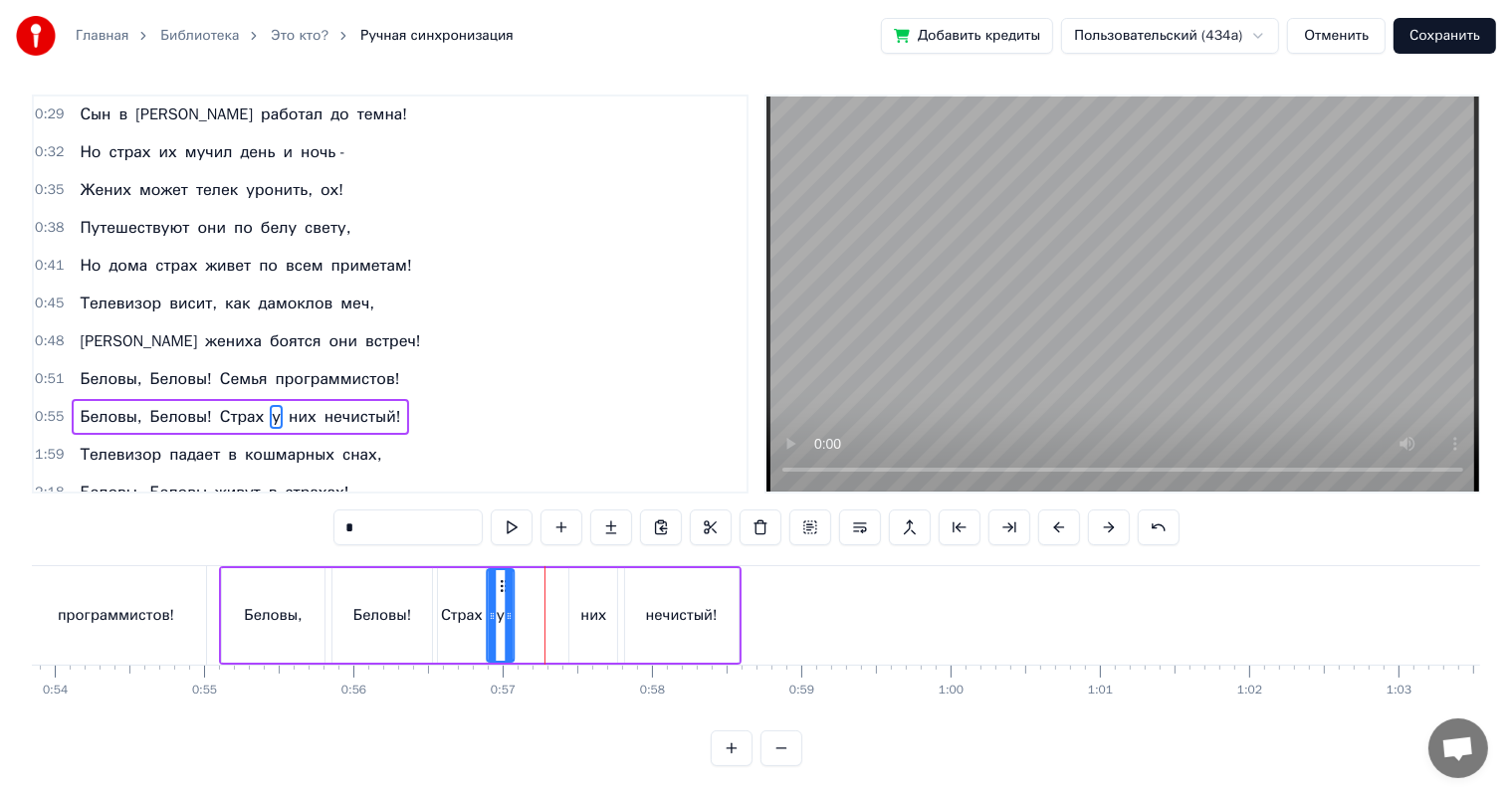 drag, startPoint x: 550, startPoint y: 581, endPoint x: 502, endPoint y: 590, distance: 48.836462 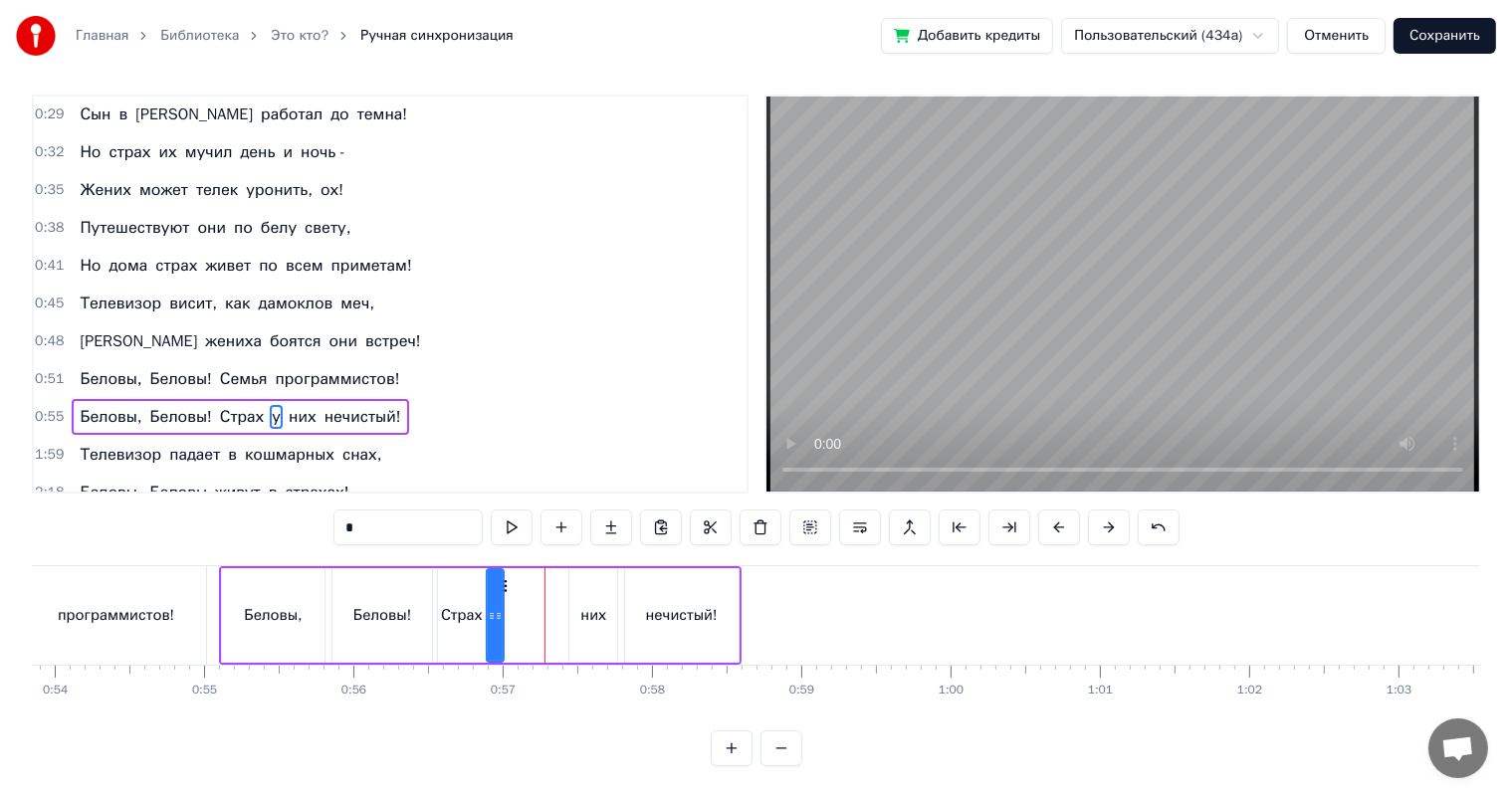 drag, startPoint x: 511, startPoint y: 615, endPoint x: 501, endPoint y: 621, distance: 11.661904 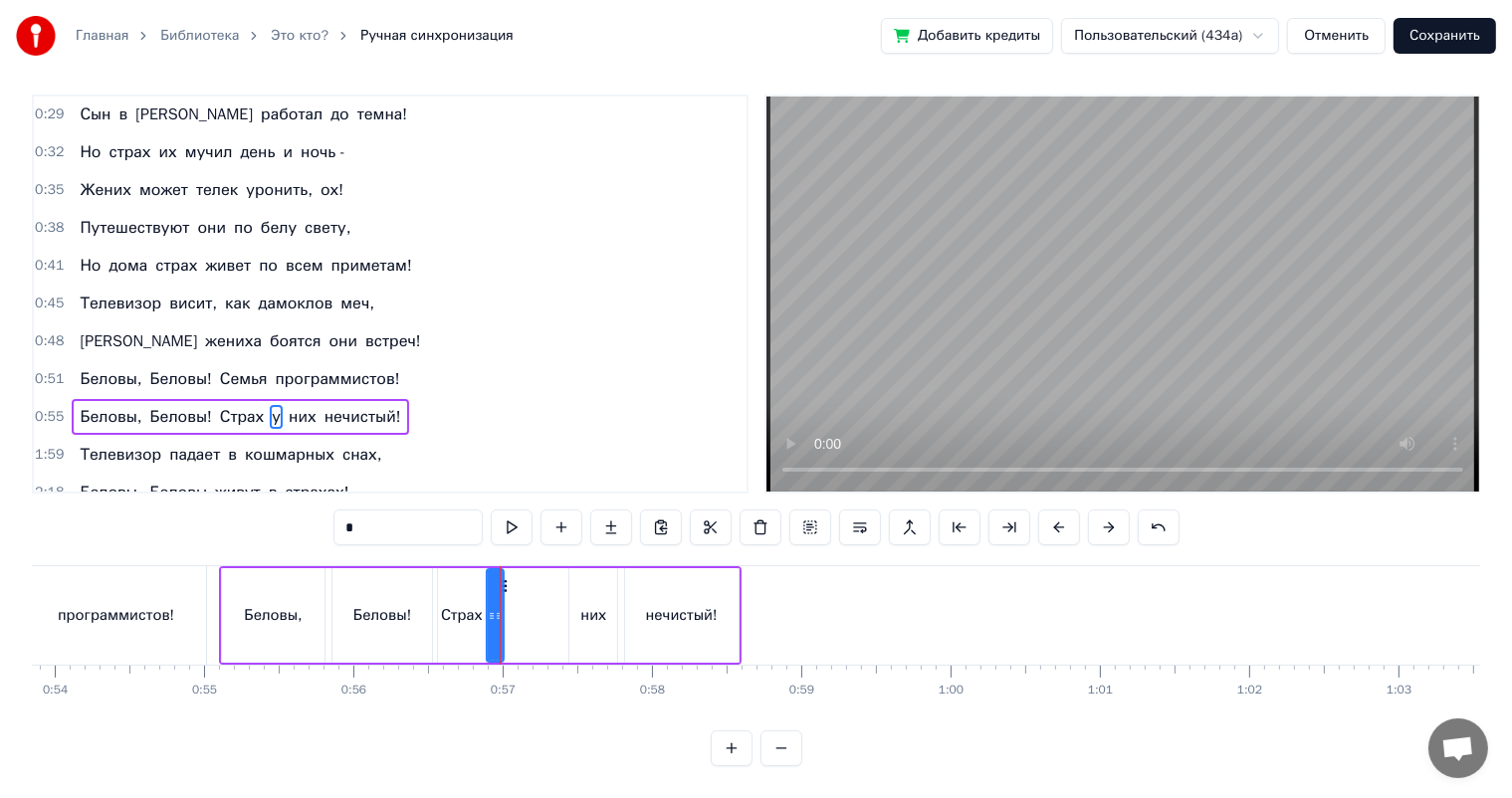 click on "них" at bounding box center (593, 615) 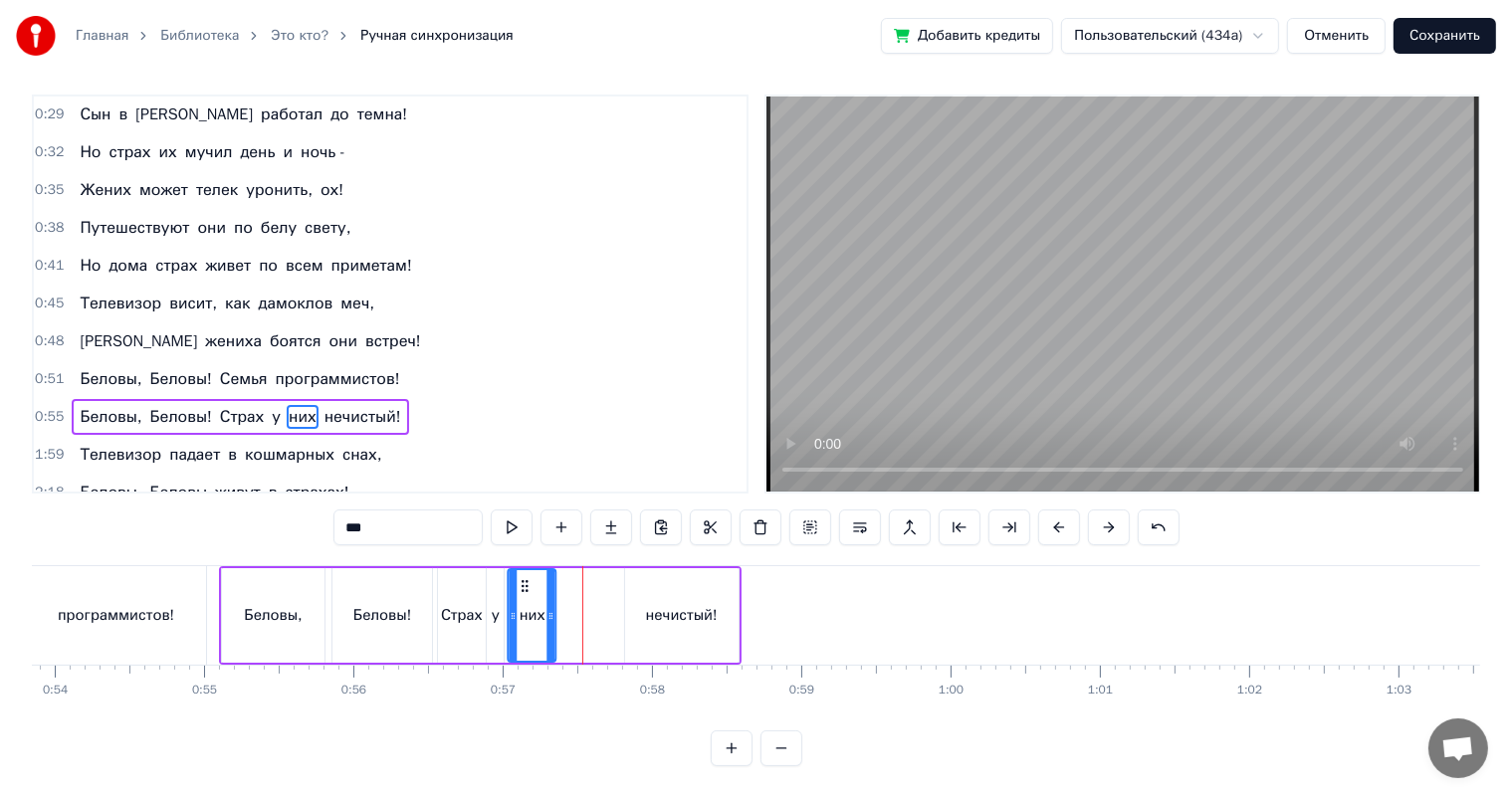 drag, startPoint x: 585, startPoint y: 581, endPoint x: 522, endPoint y: 592, distance: 63.95311 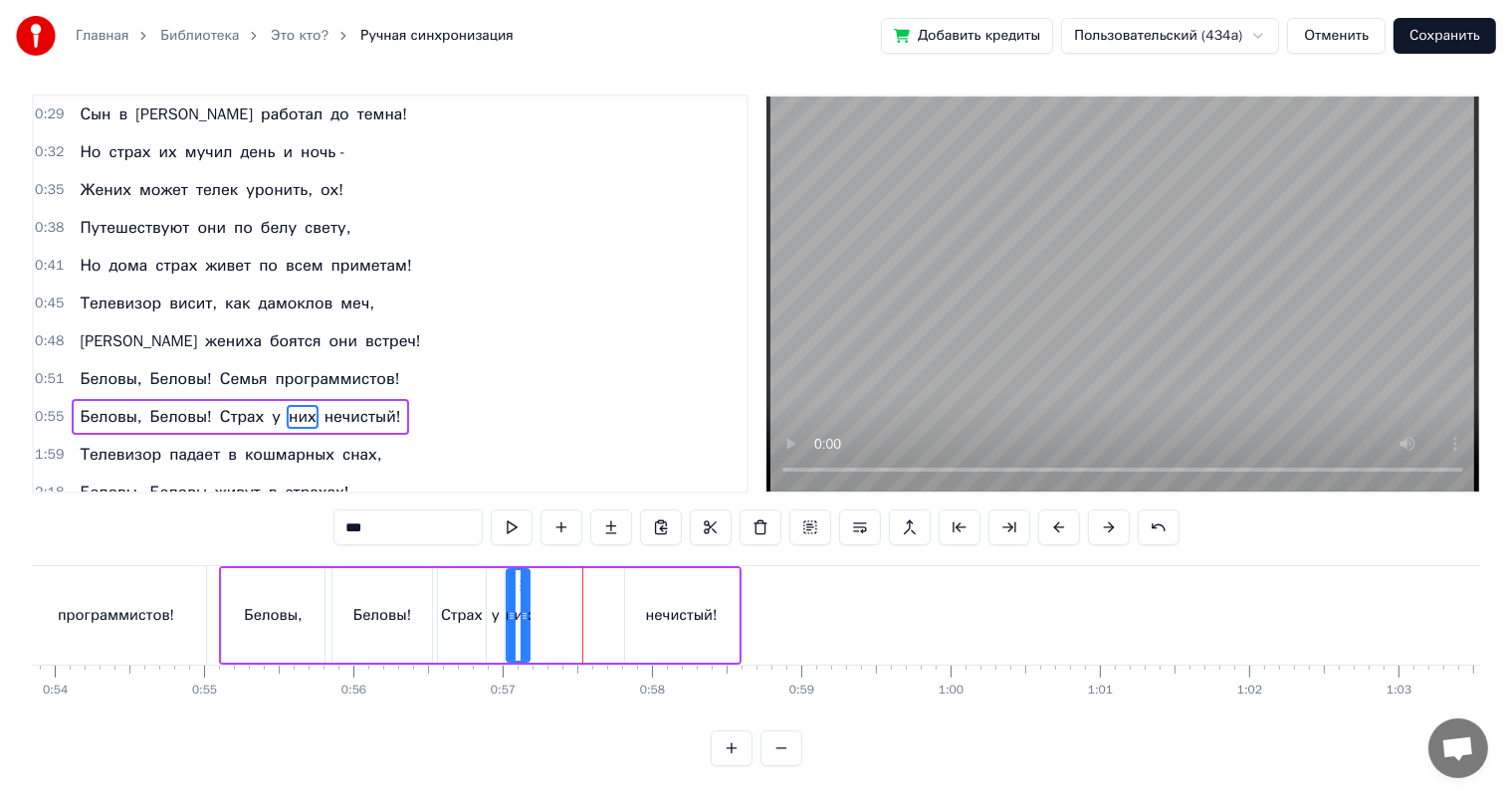 drag, startPoint x: 551, startPoint y: 609, endPoint x: 527, endPoint y: 613, distance: 24.33105 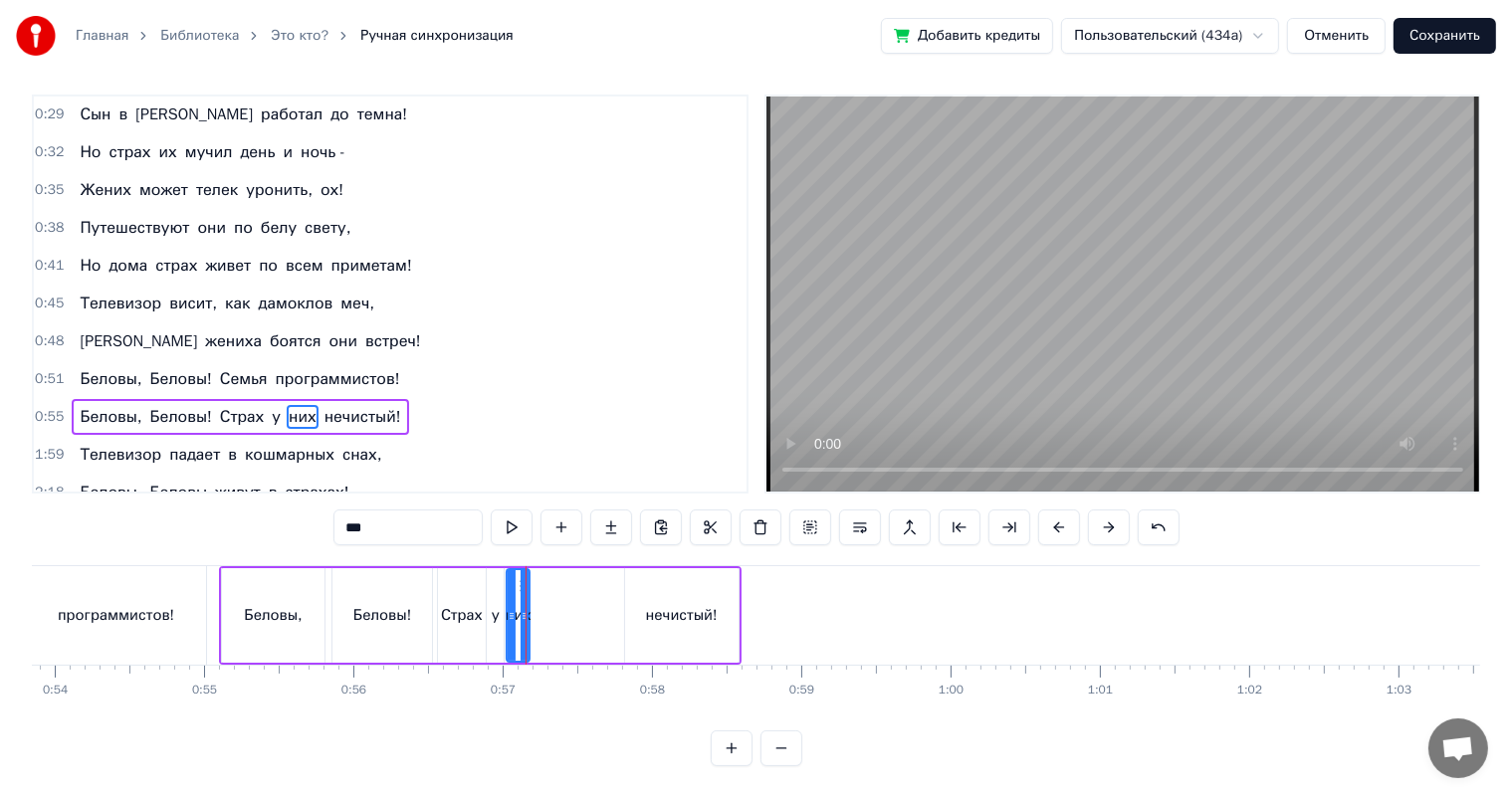 drag, startPoint x: 627, startPoint y: 605, endPoint x: 638, endPoint y: 604, distance: 11.045361 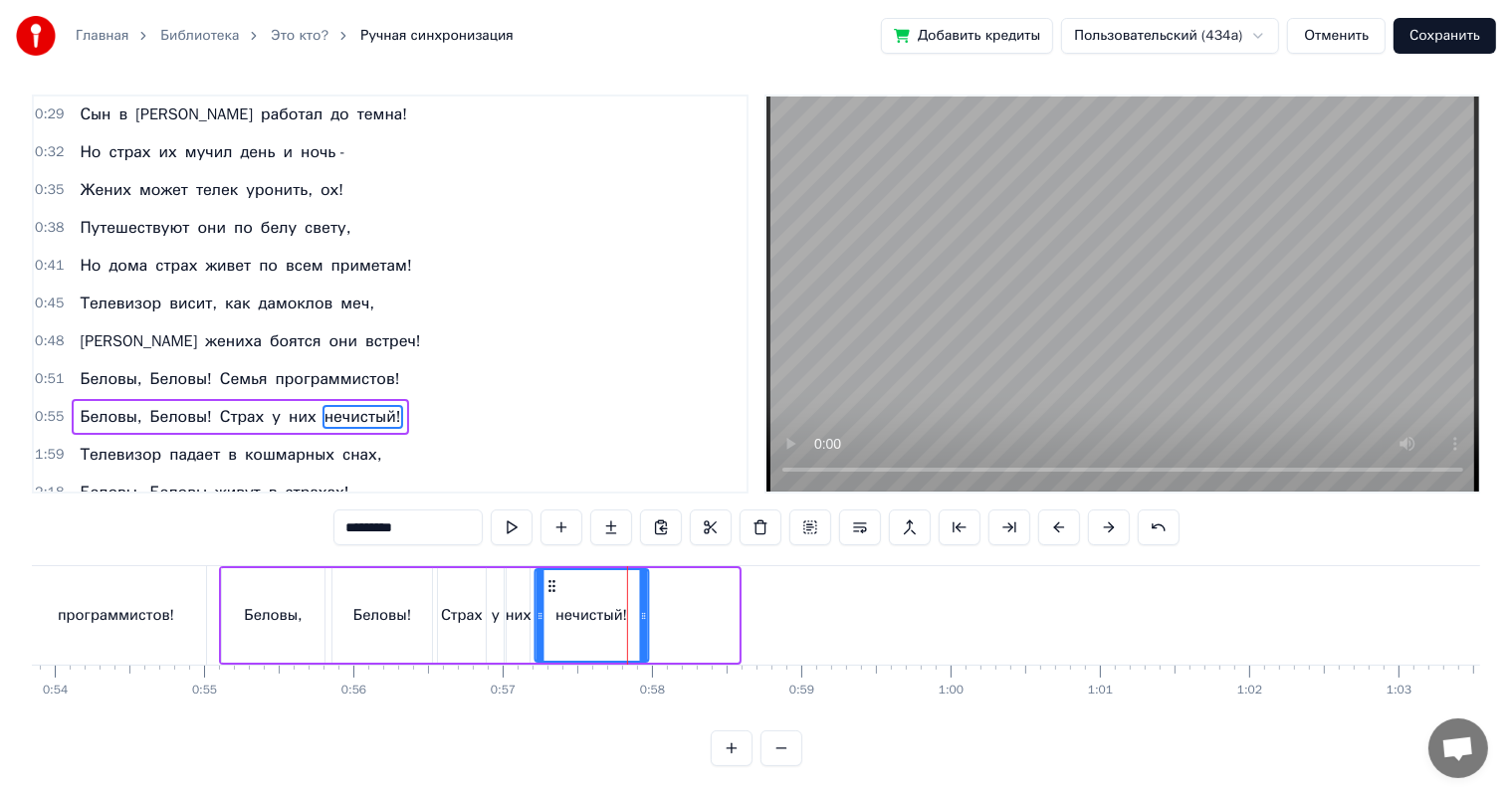 drag, startPoint x: 640, startPoint y: 581, endPoint x: 549, endPoint y: 591, distance: 91.5478 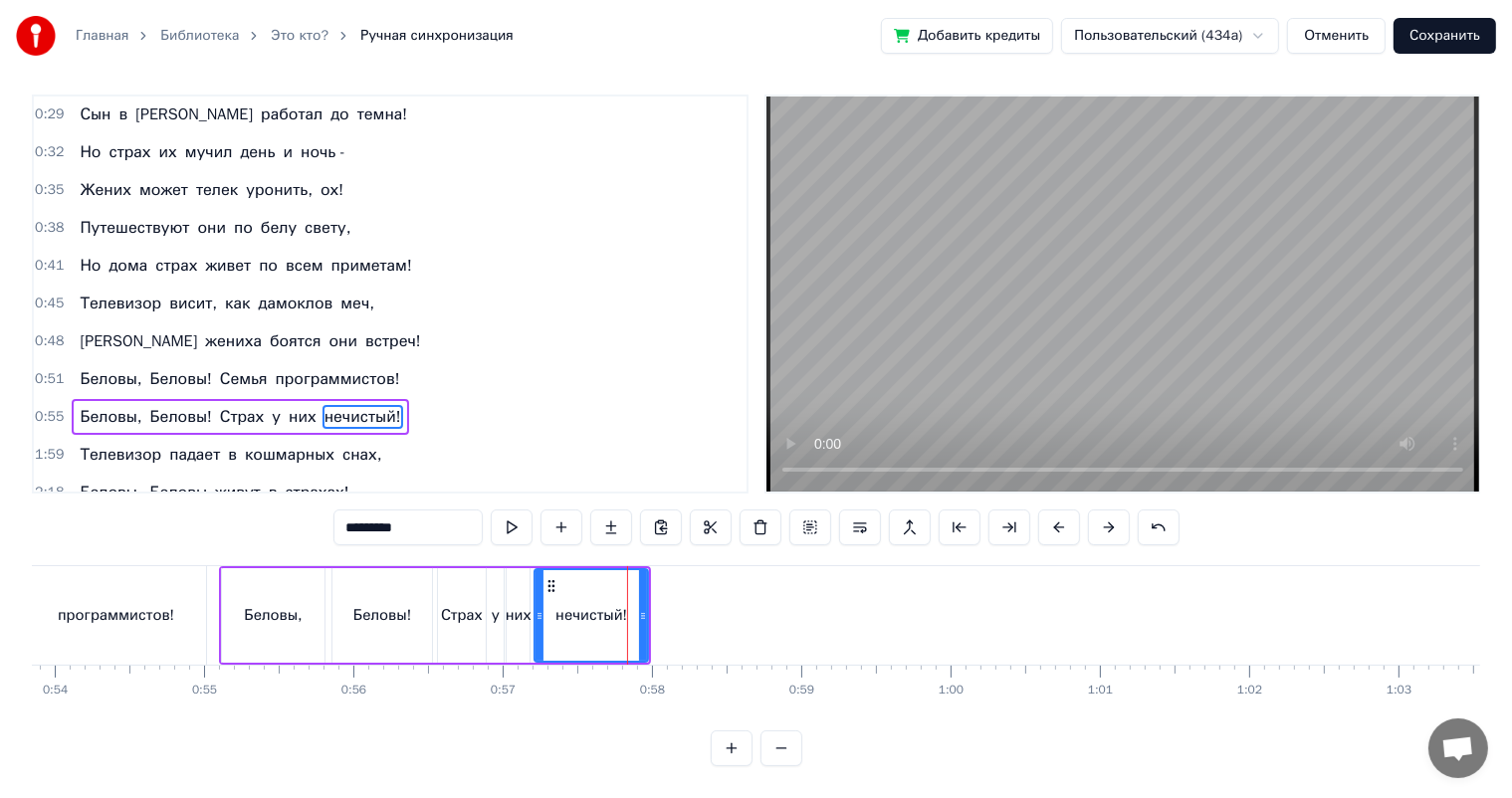 click on "Беловы, Беловы! Семья программистов!" at bounding box center (-23, 615) 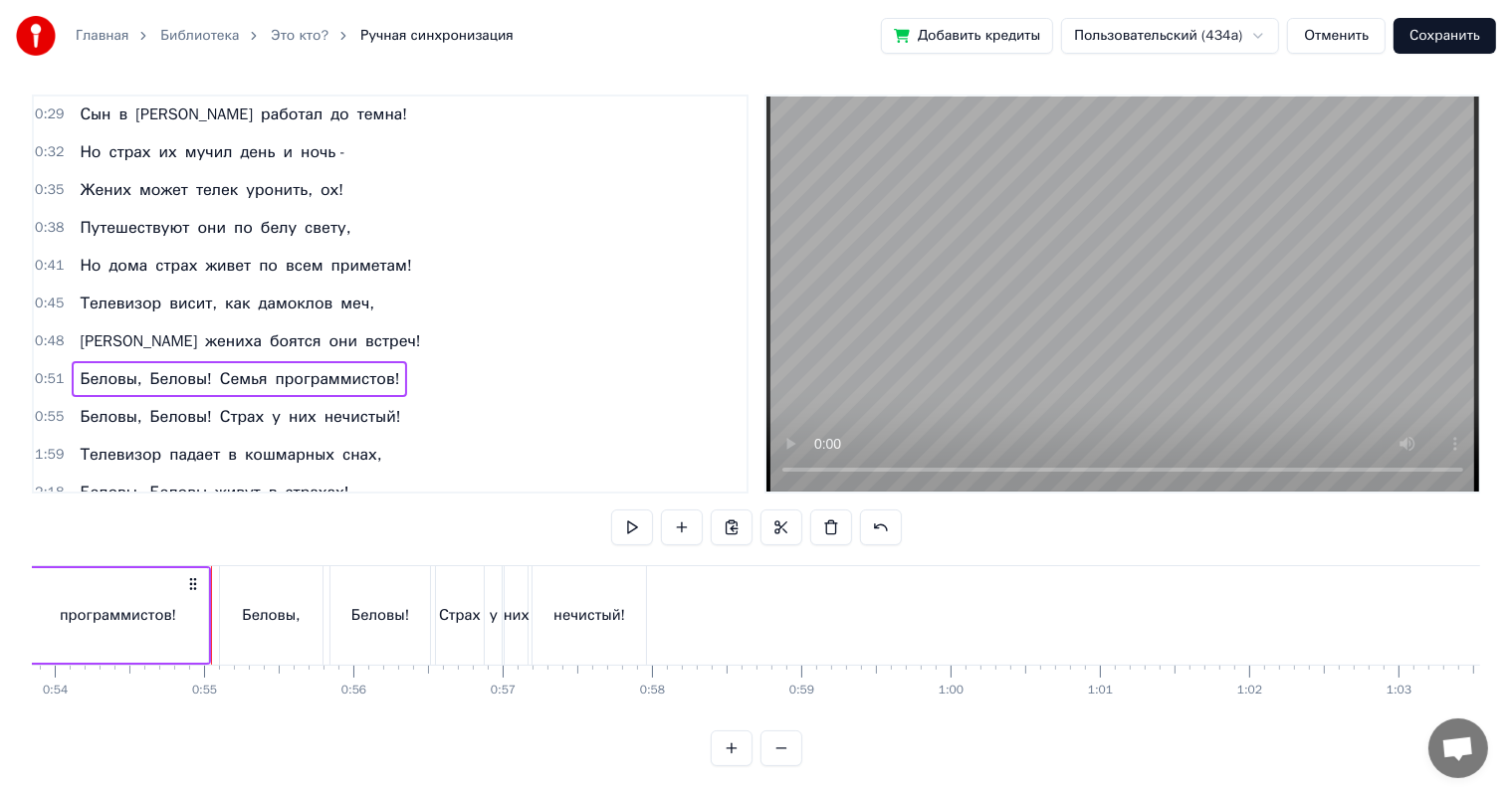 click at bounding box center [5991, 615] 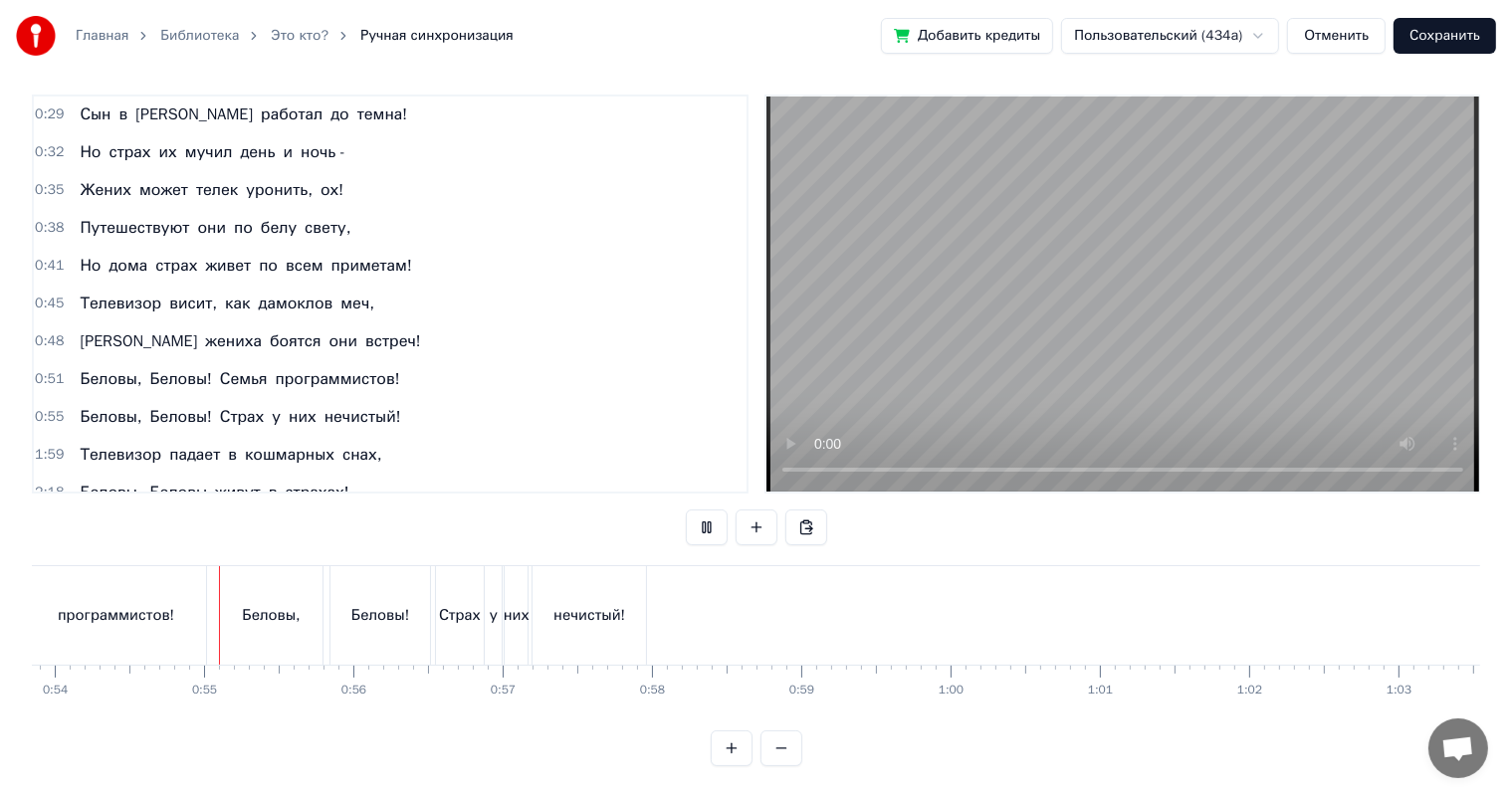 scroll, scrollTop: 26, scrollLeft: 0, axis: vertical 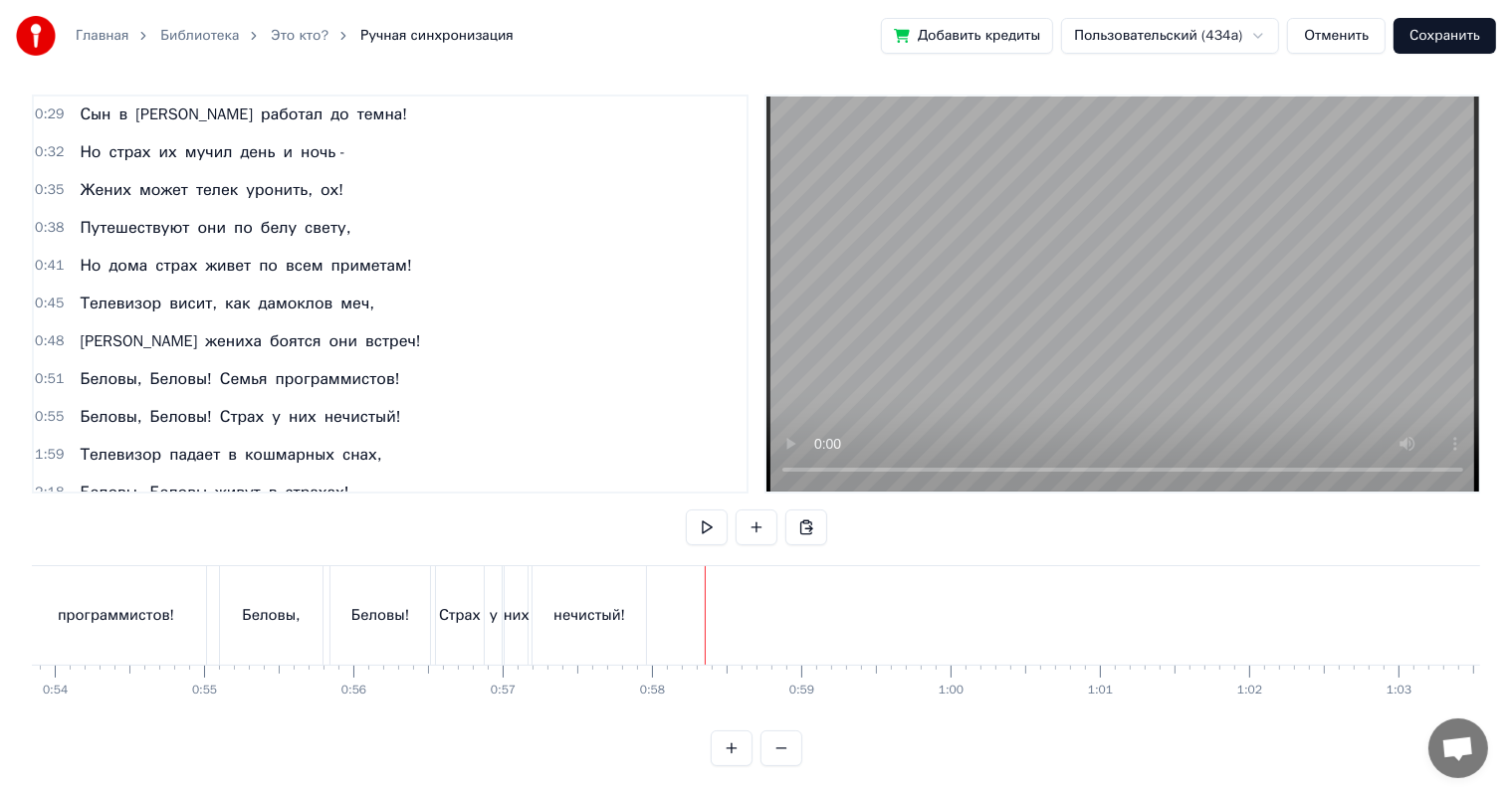 click on "Телевизор падает в кошмарных снах," at bounding box center [230, 455] 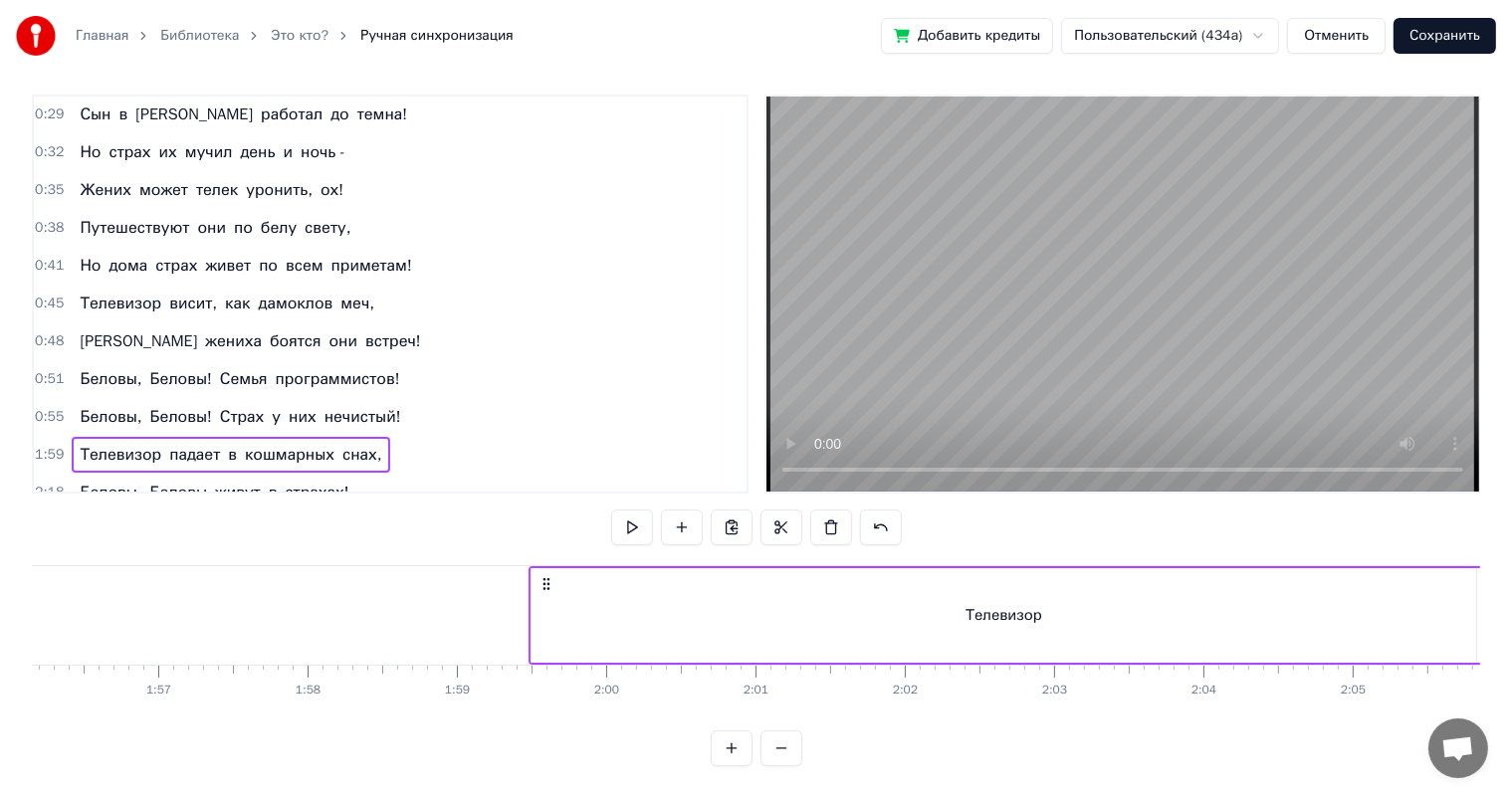 scroll, scrollTop: 0, scrollLeft: 17739, axis: horizontal 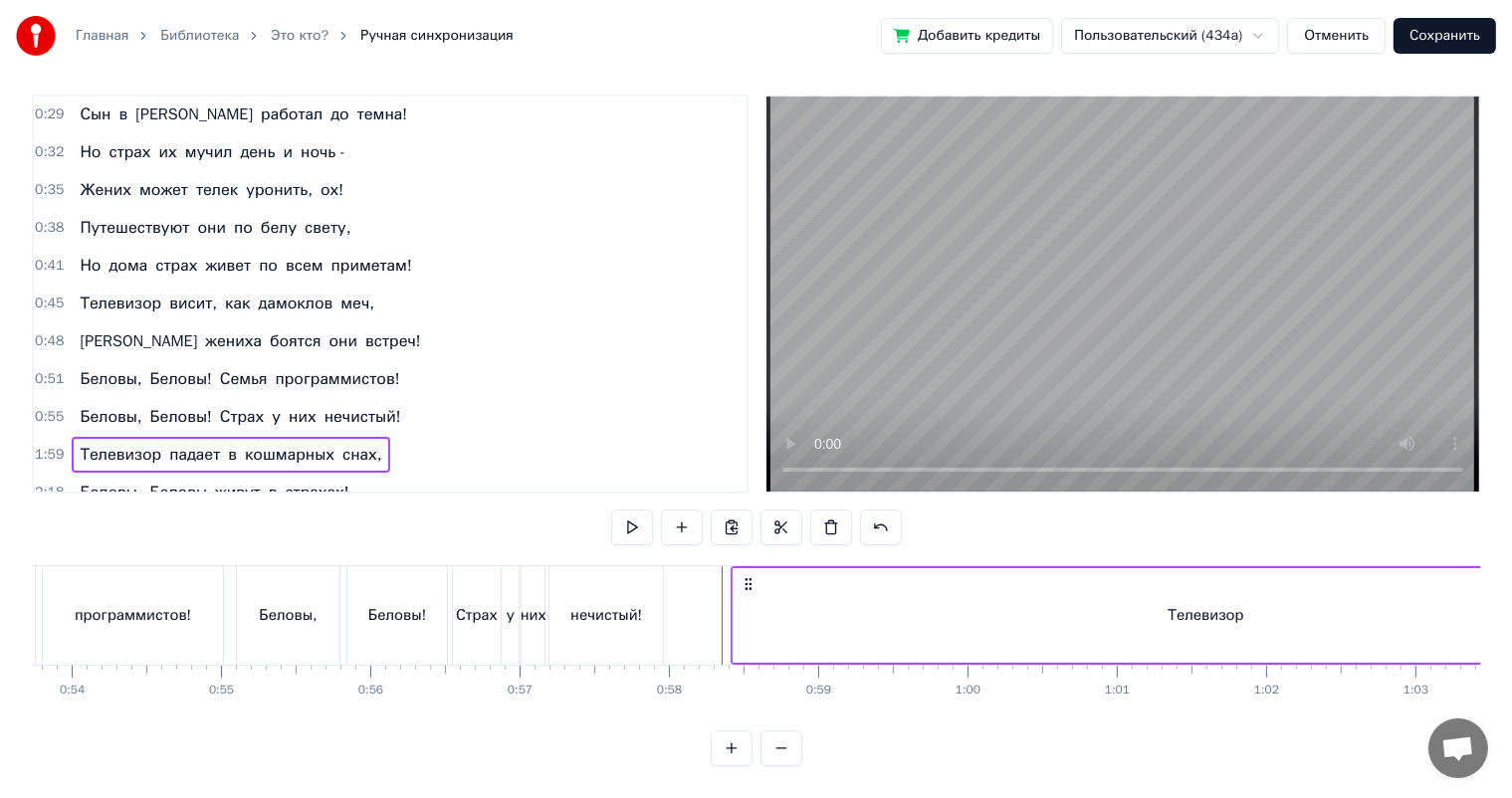 drag, startPoint x: 150, startPoint y: 565, endPoint x: 749, endPoint y: 604, distance: 600.26827 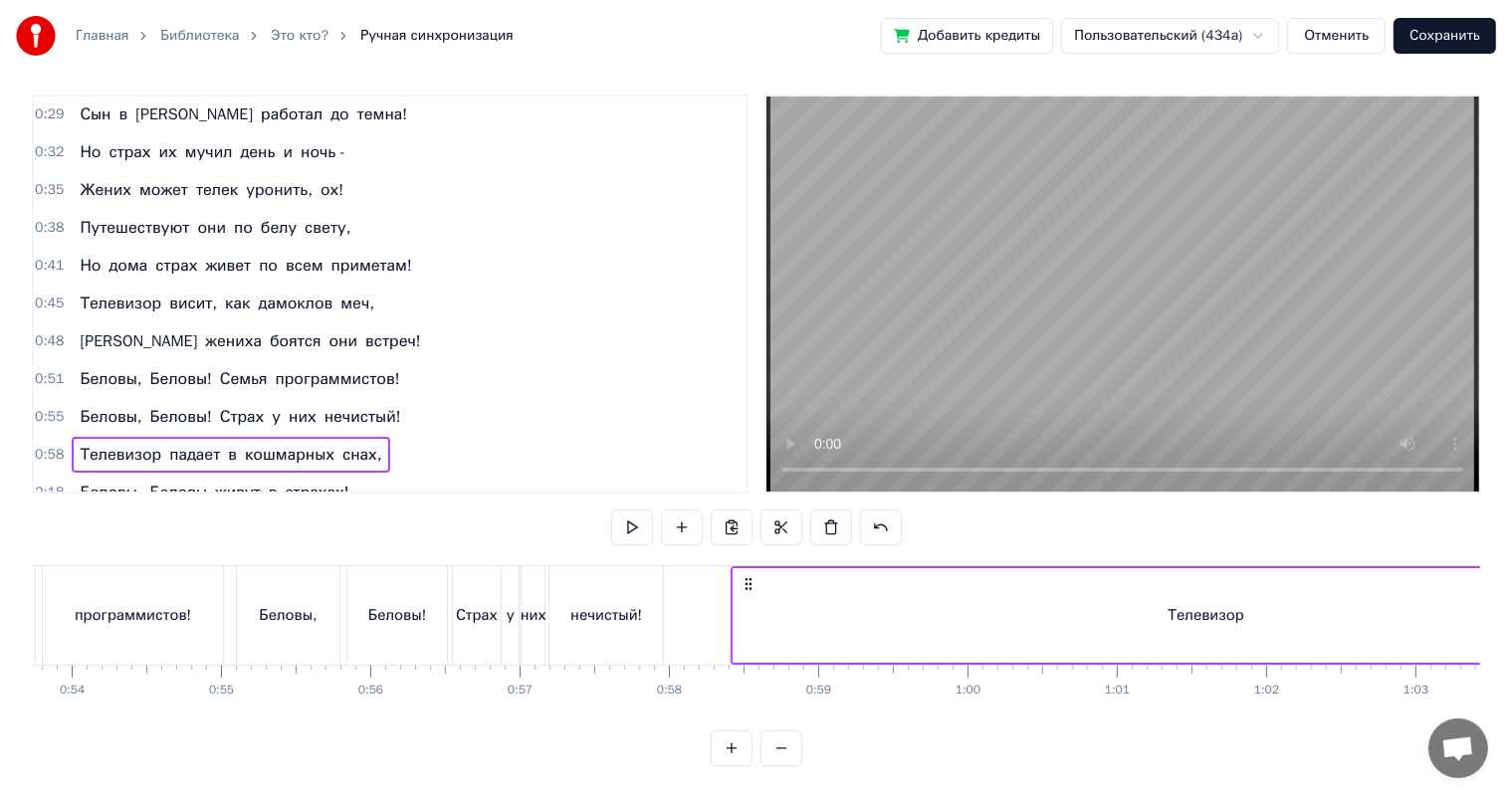 click at bounding box center (6008, 615) 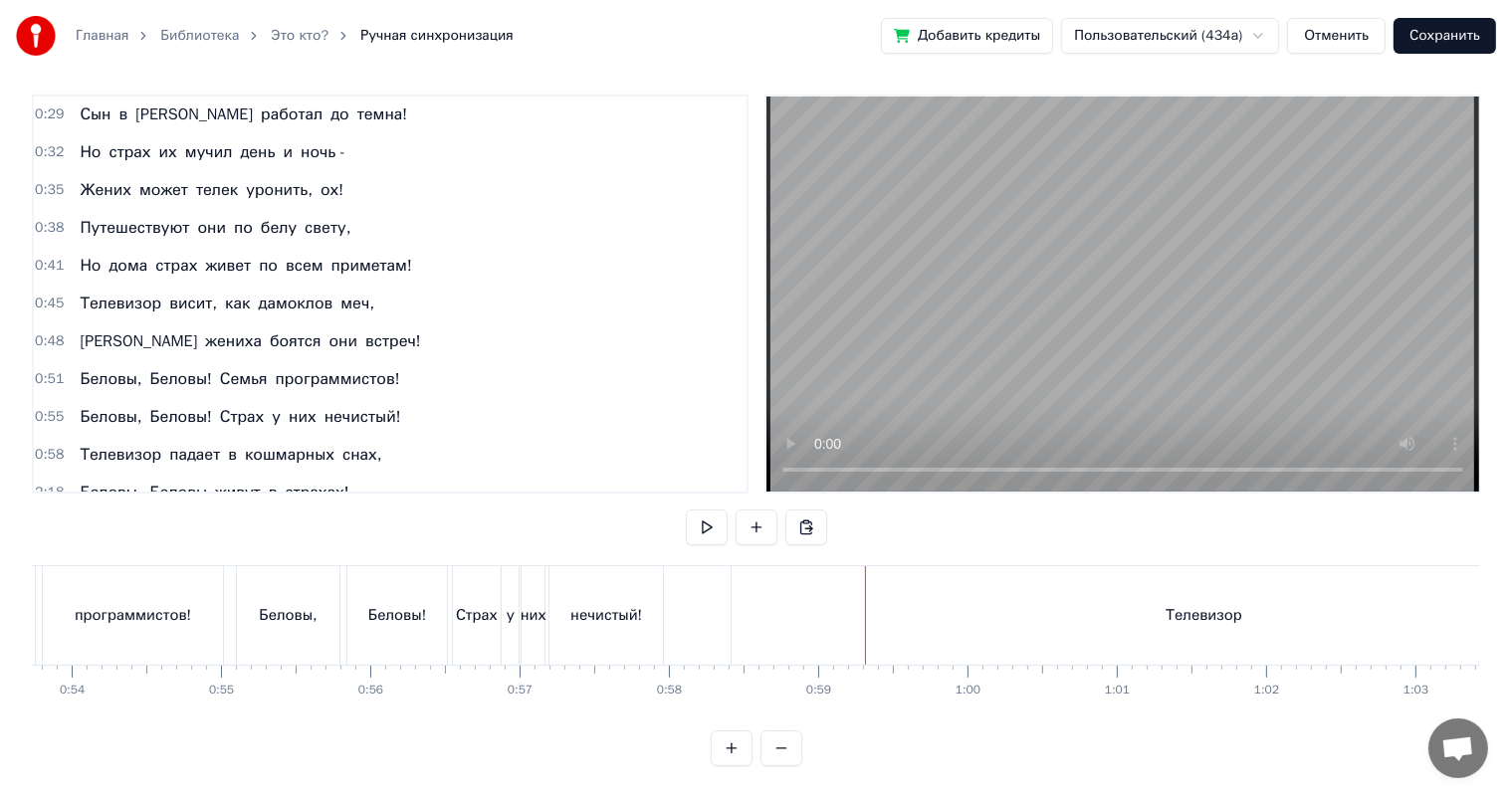 click at bounding box center (6008, 615) 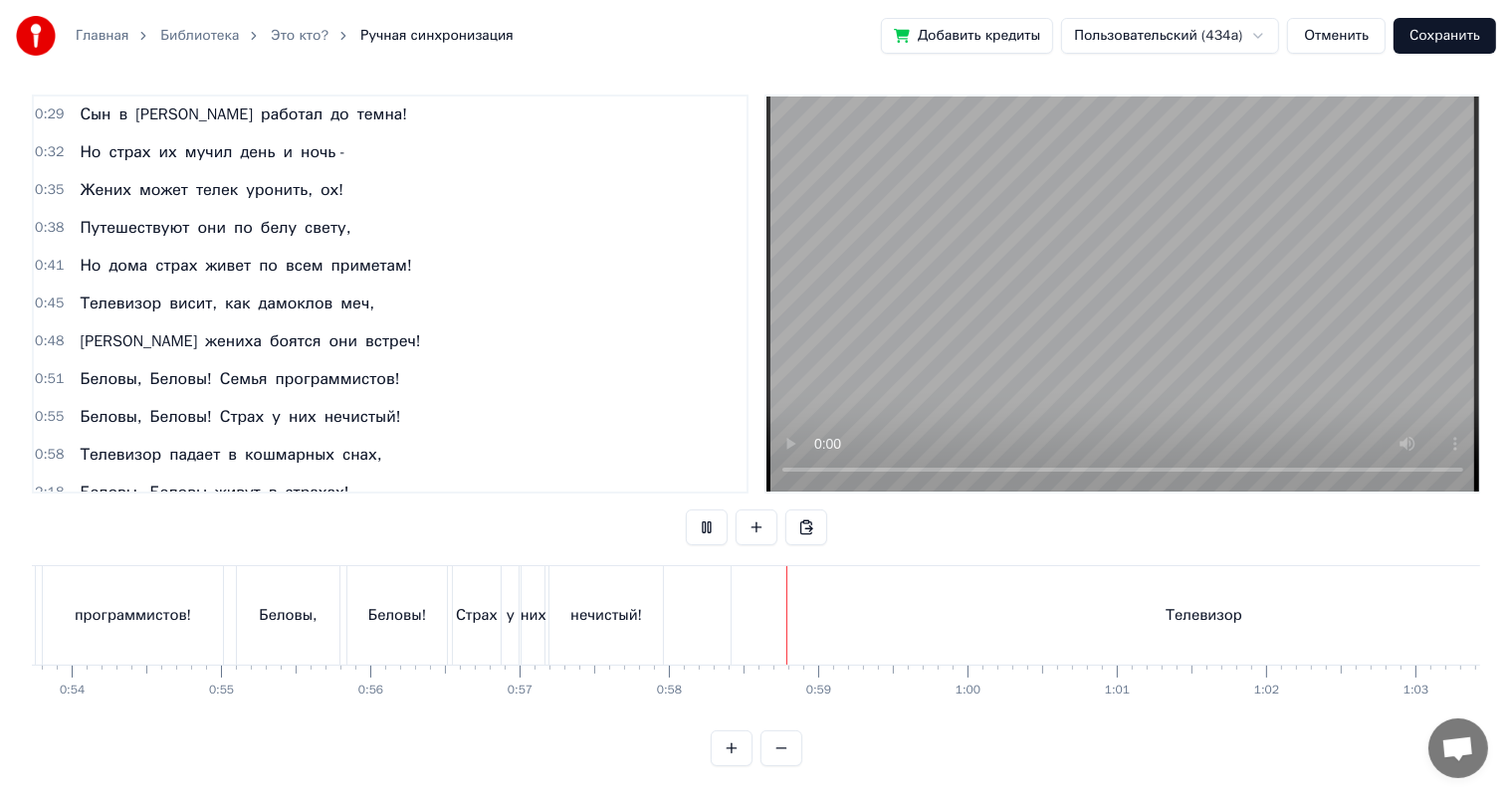 click at bounding box center (6008, 615) 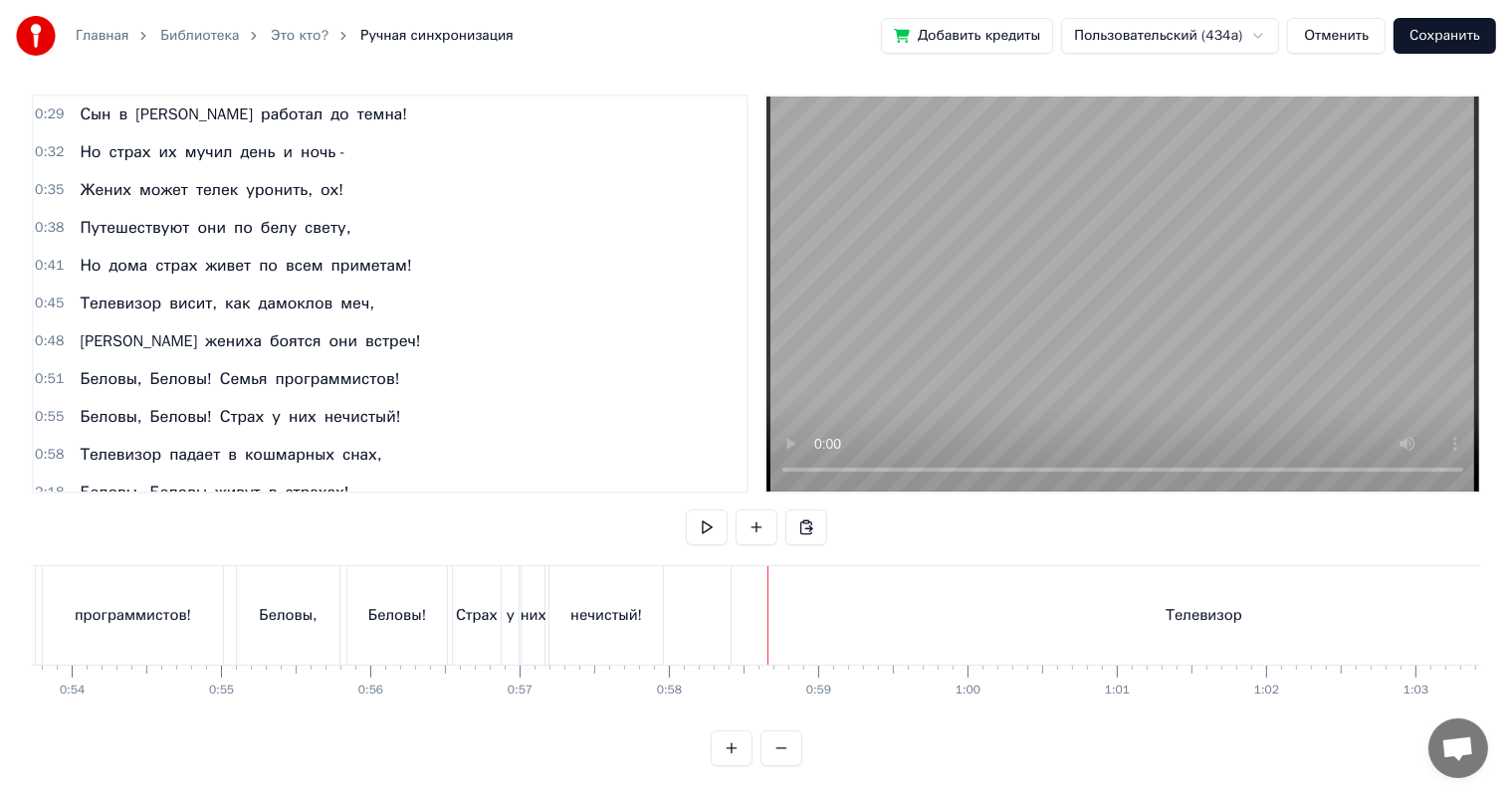 click on "Телевизор" at bounding box center (1203, 615) 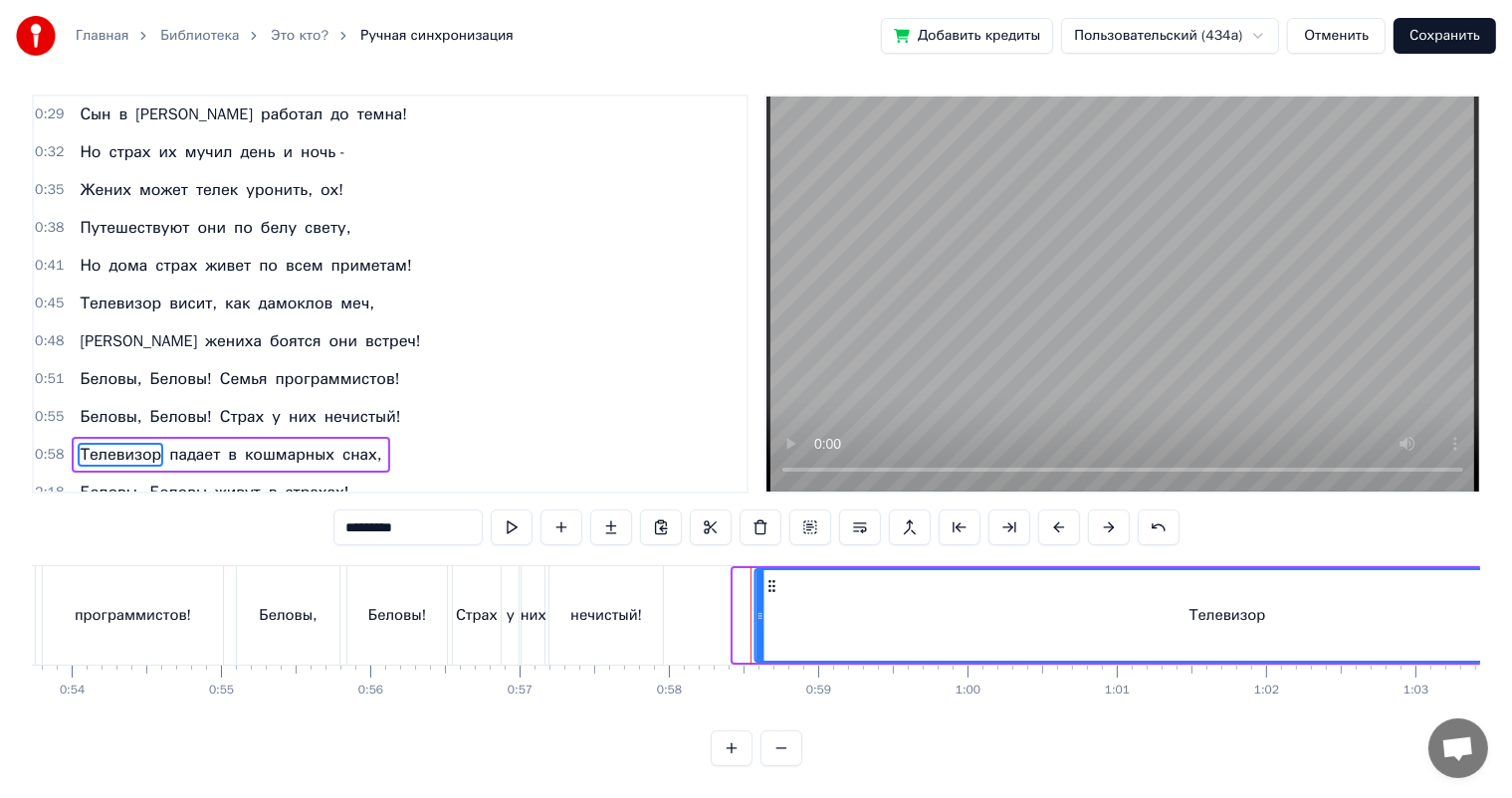 drag, startPoint x: 749, startPoint y: 562, endPoint x: 769, endPoint y: 561, distance: 20.024984 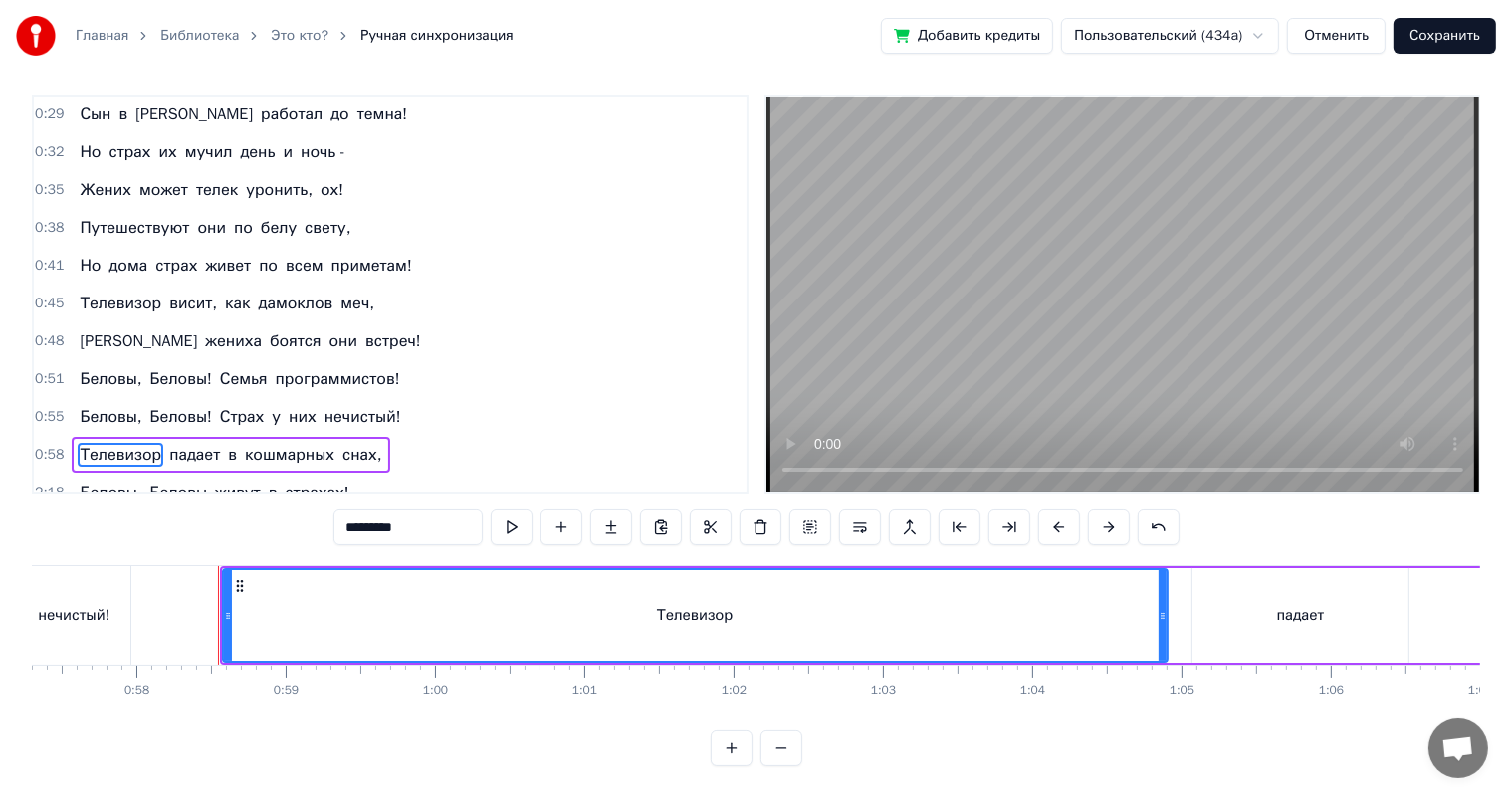 scroll, scrollTop: 0, scrollLeft: 8618, axis: horizontal 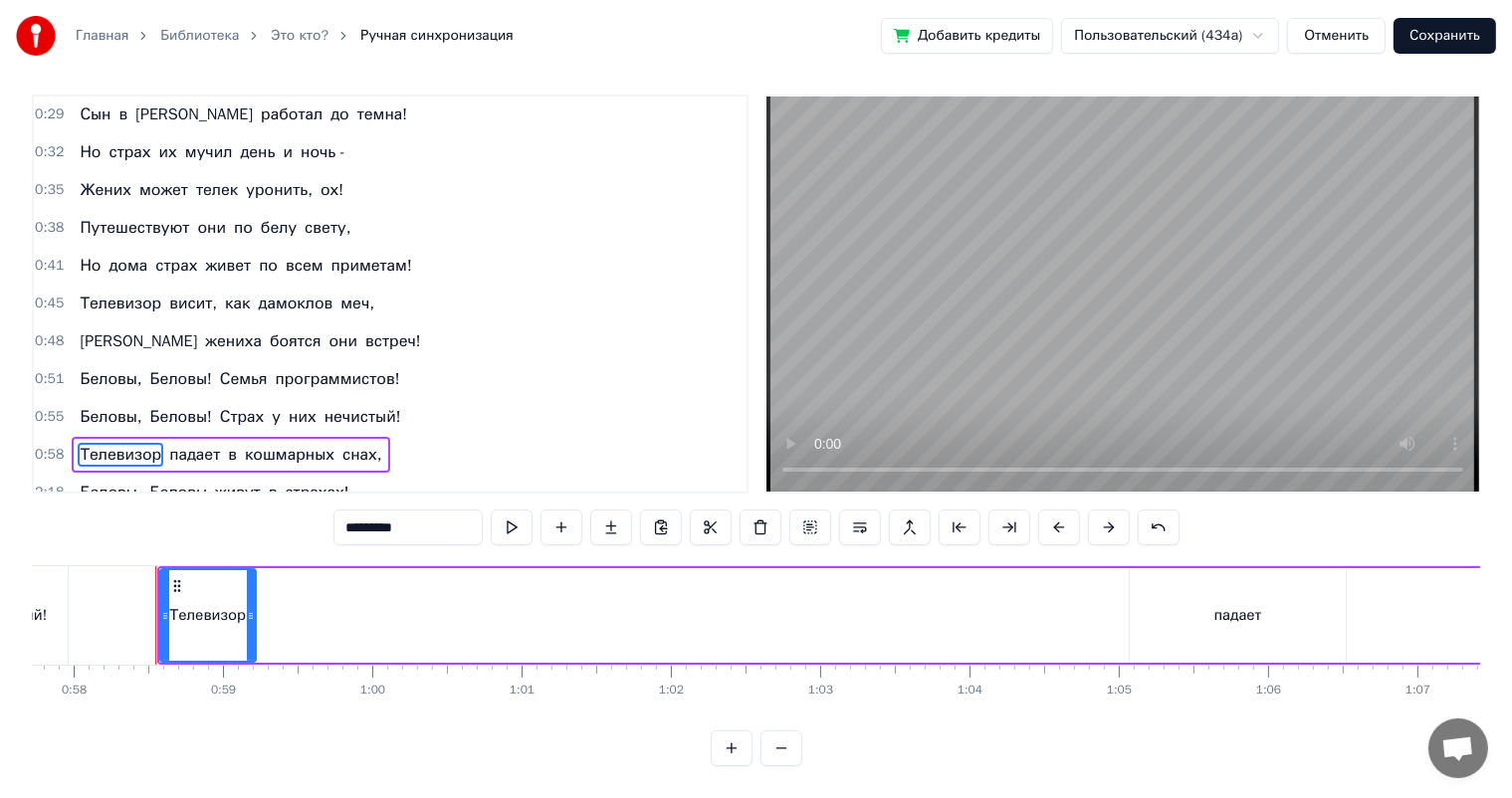 drag, startPoint x: 1096, startPoint y: 593, endPoint x: 247, endPoint y: 607, distance: 849.11542 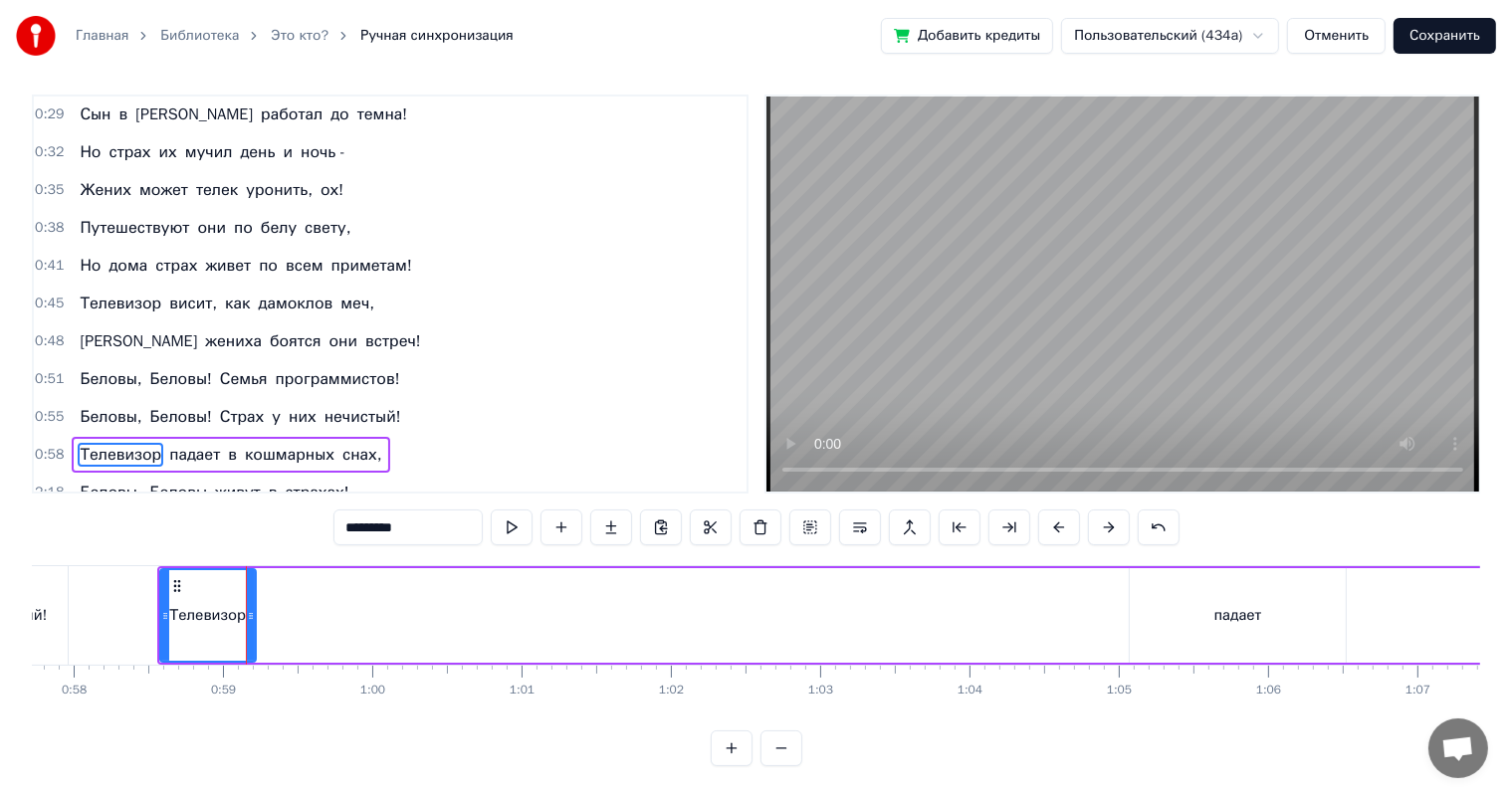 click at bounding box center [5413, 615] 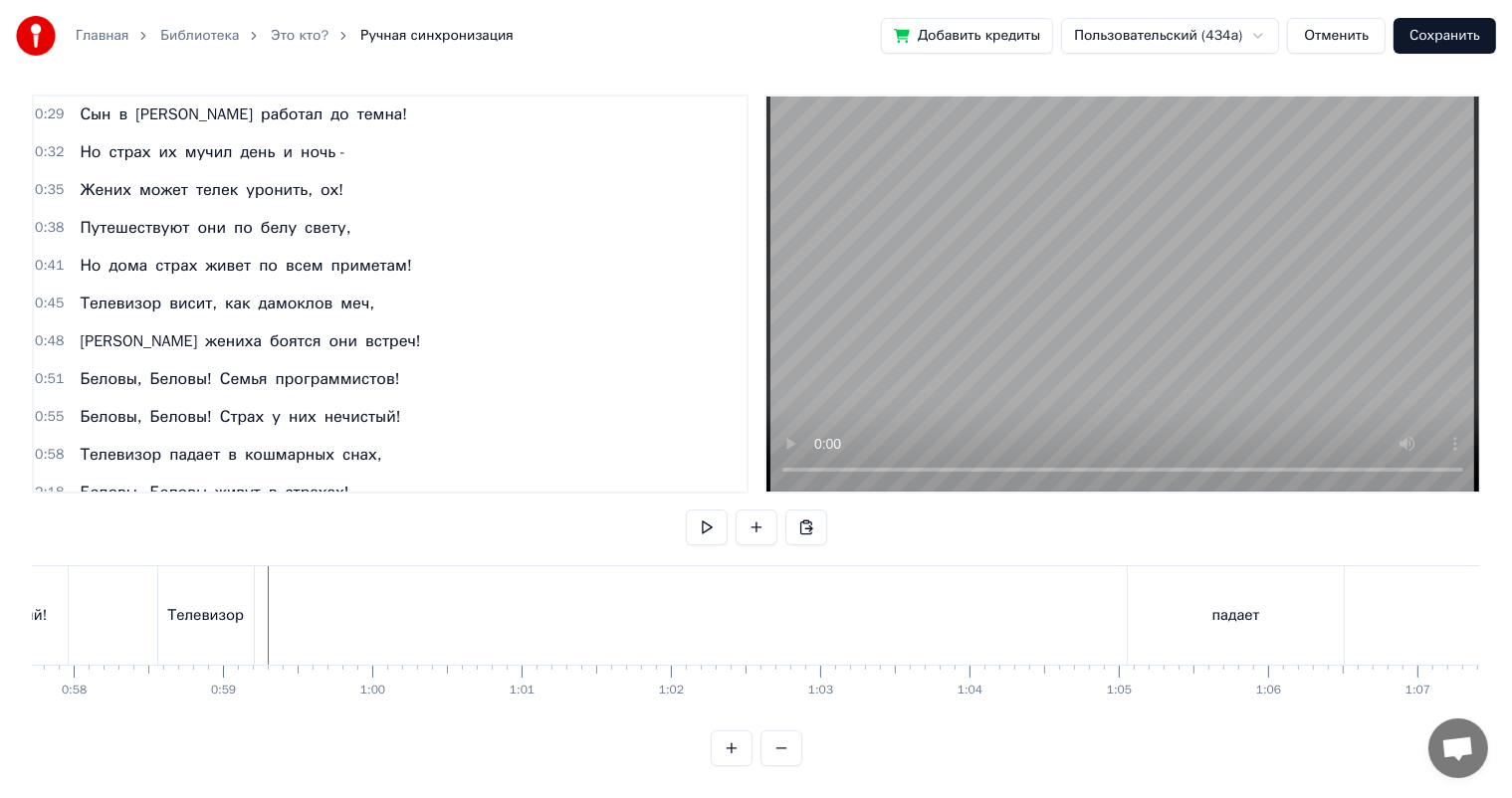 click on "Телевизор" at bounding box center [206, 615] 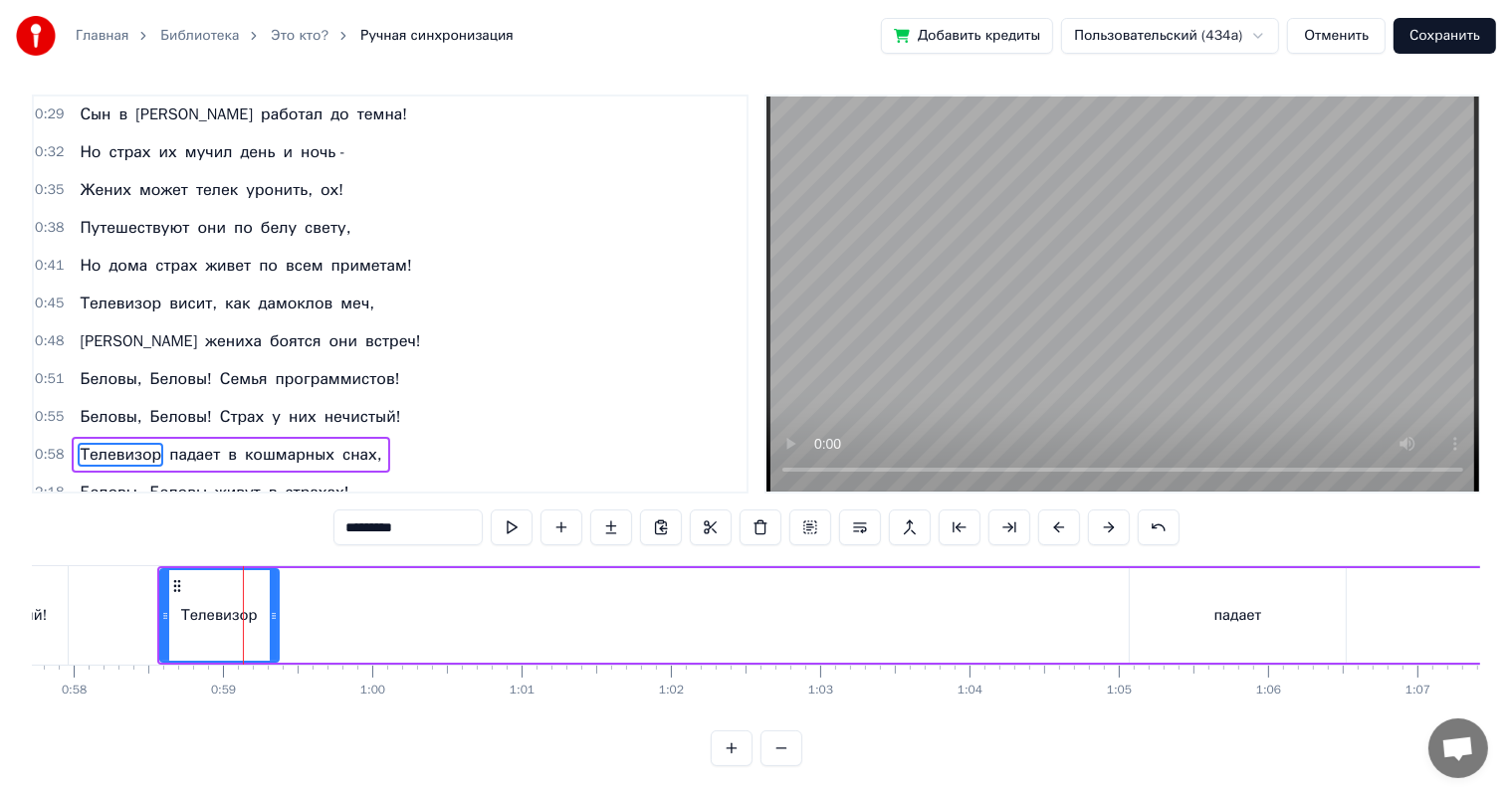 drag, startPoint x: 252, startPoint y: 601, endPoint x: 275, endPoint y: 600, distance: 23.021729 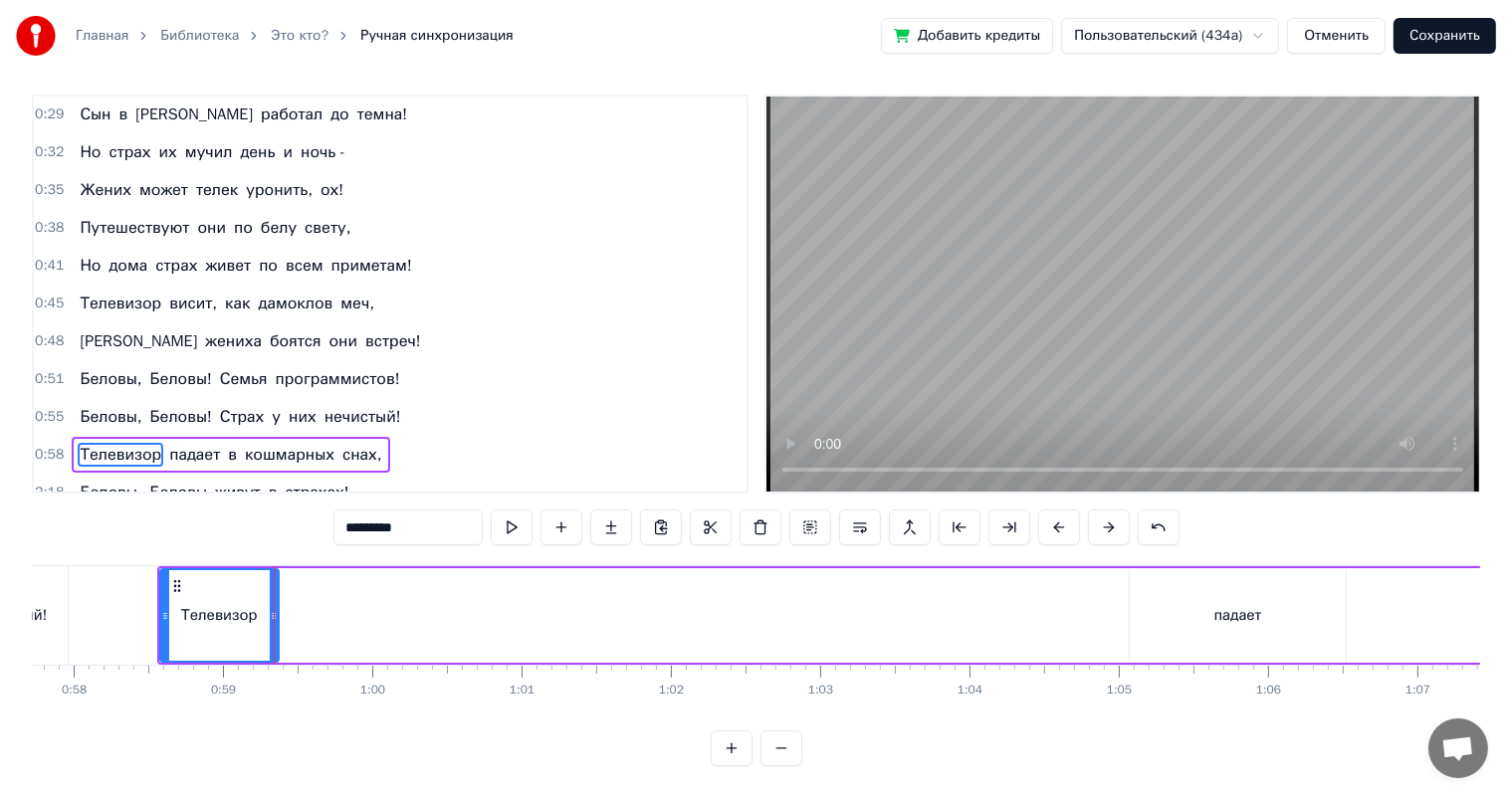 click on "падает" at bounding box center (1237, 615) 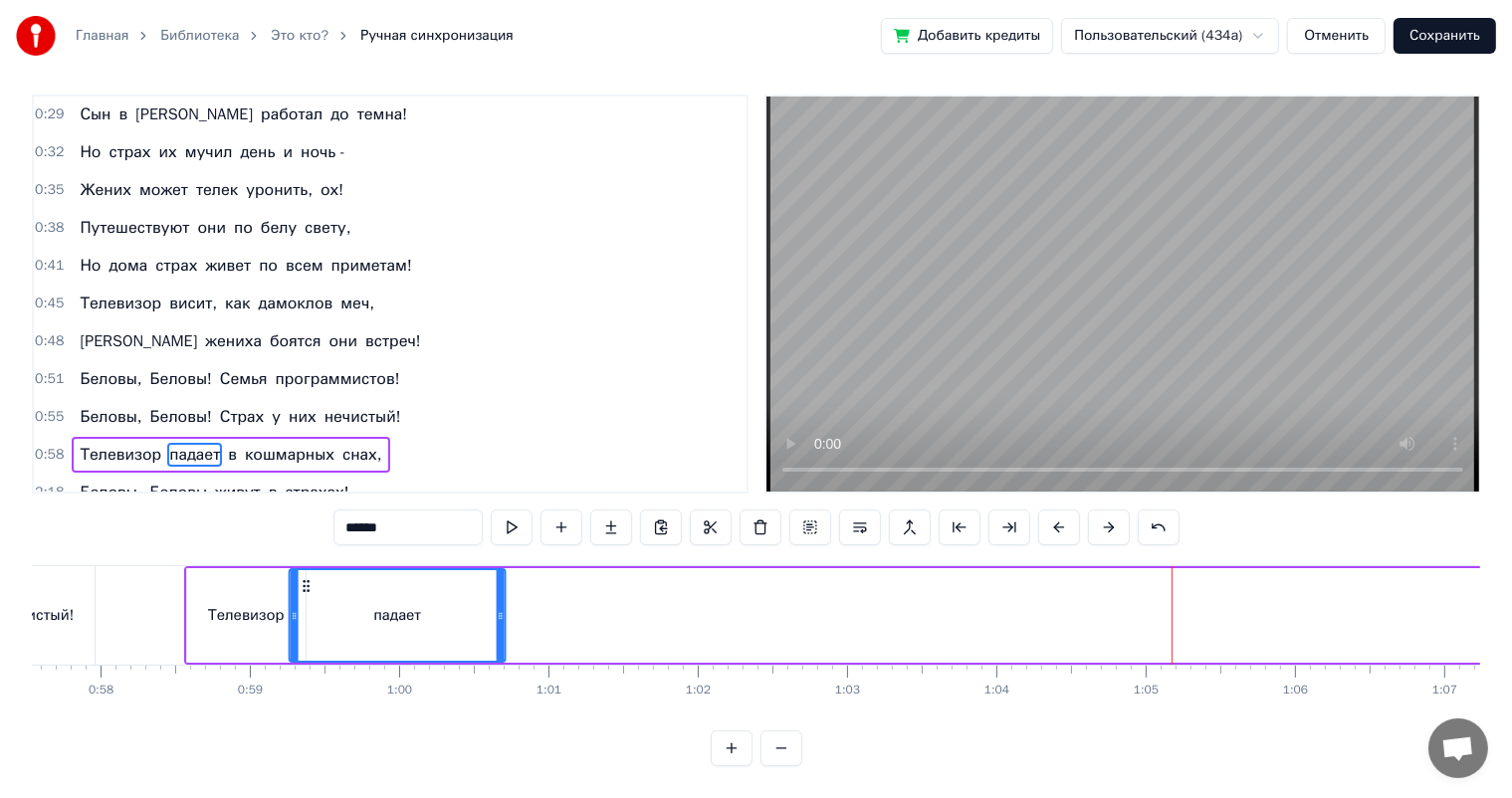 scroll, scrollTop: 0, scrollLeft: 8567, axis: horizontal 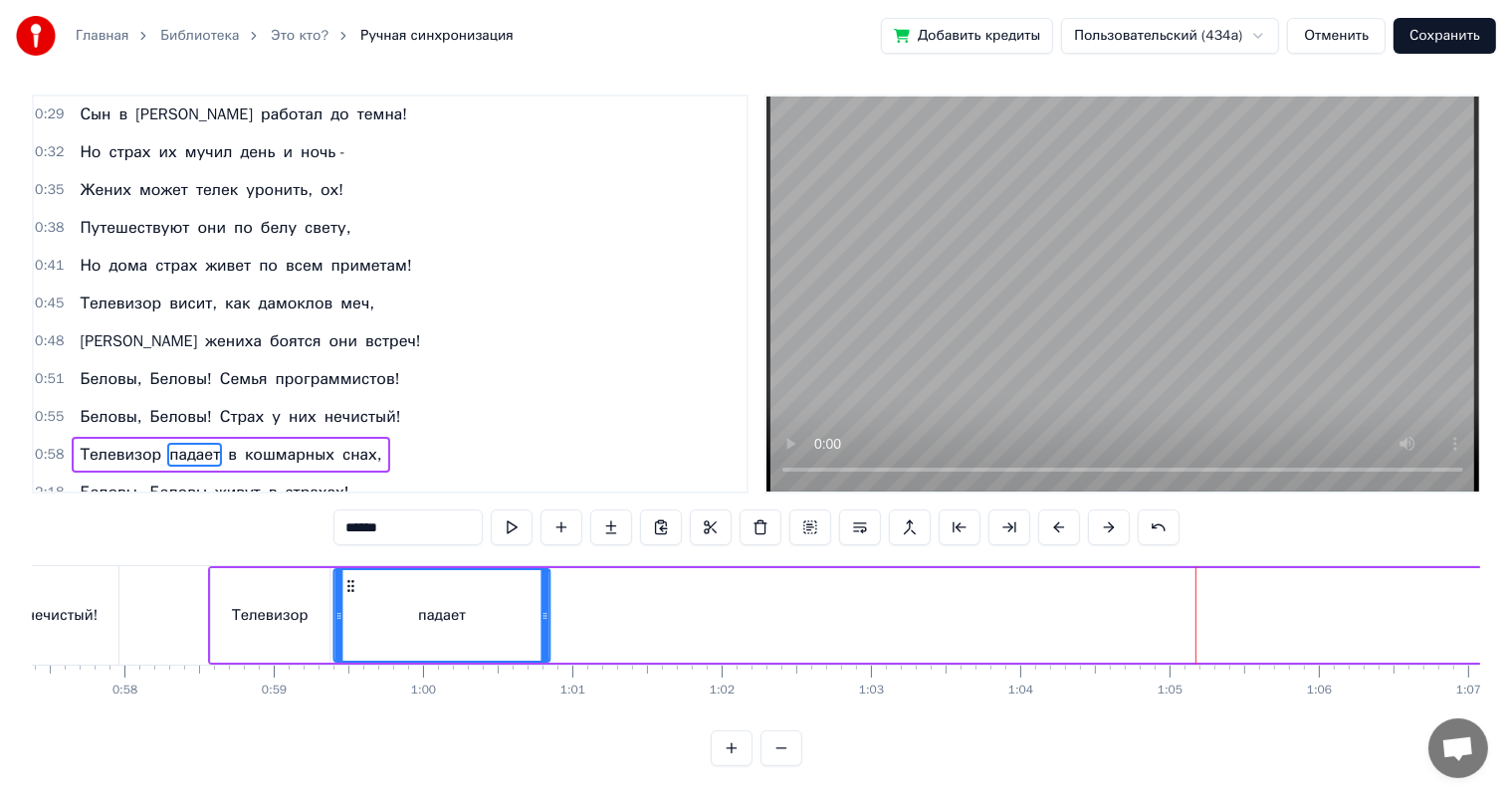 drag, startPoint x: 1147, startPoint y: 564, endPoint x: 350, endPoint y: 591, distance: 797.4572 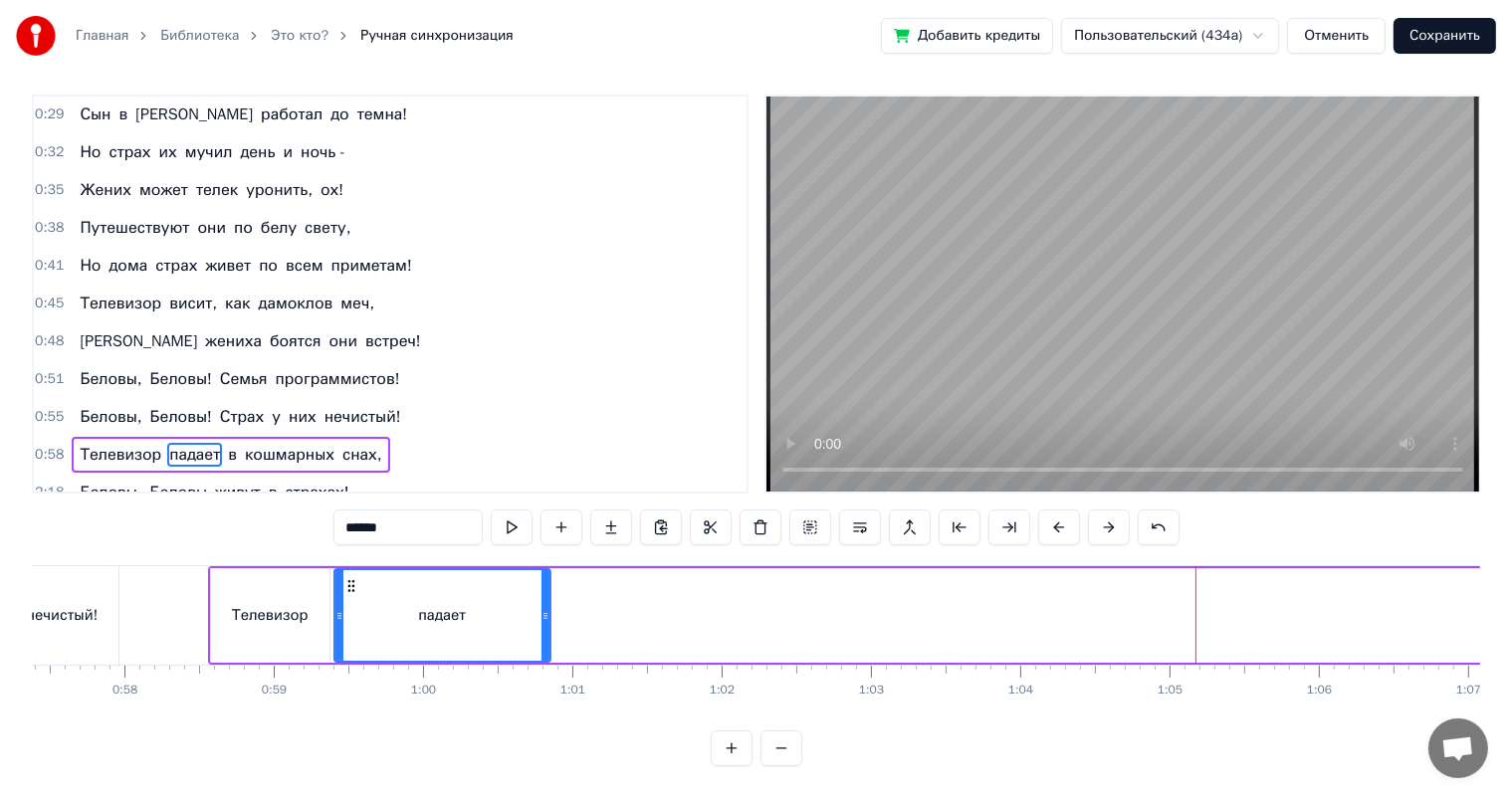 click at bounding box center [5464, 615] 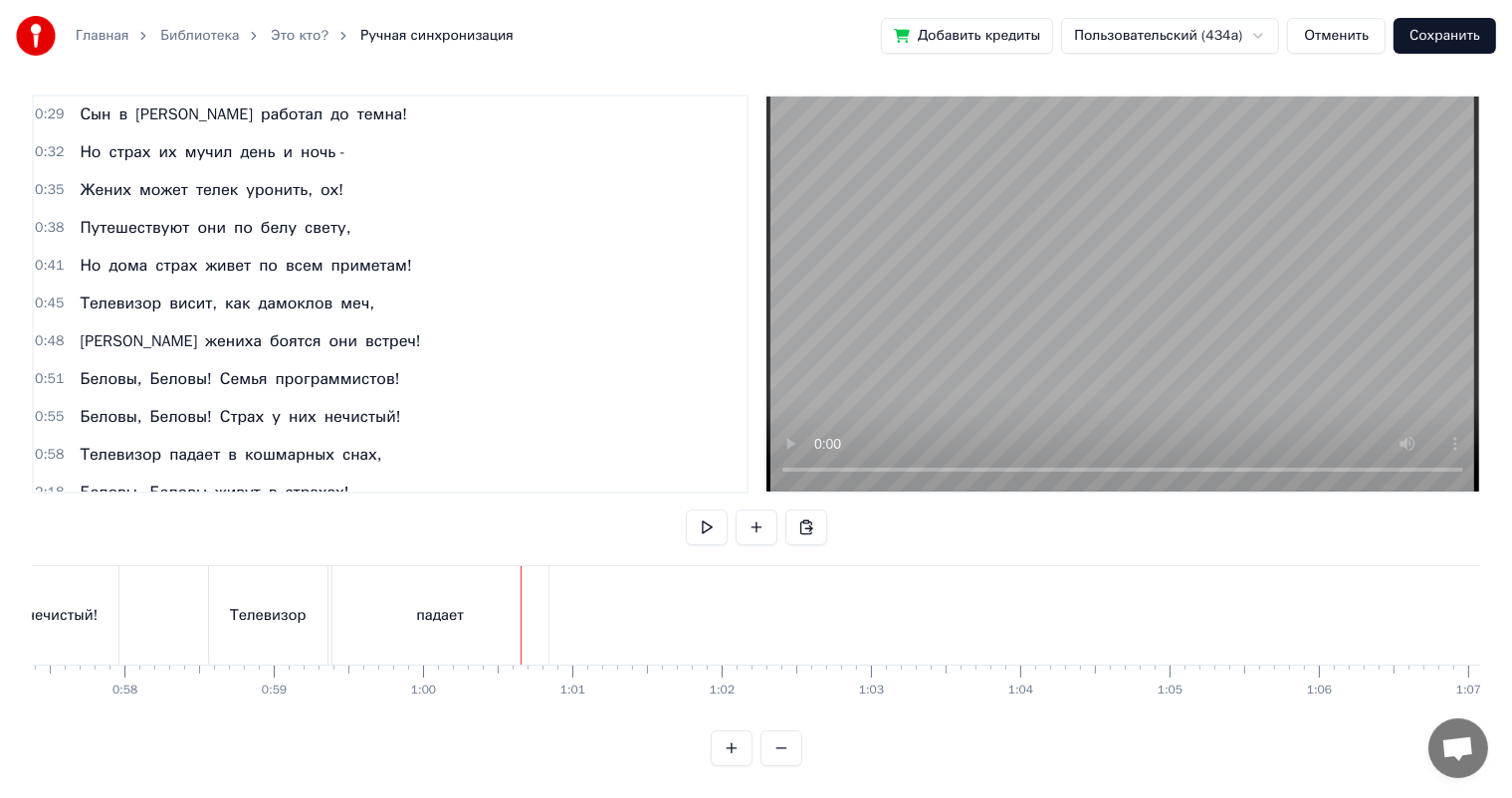 click at bounding box center [5464, 615] 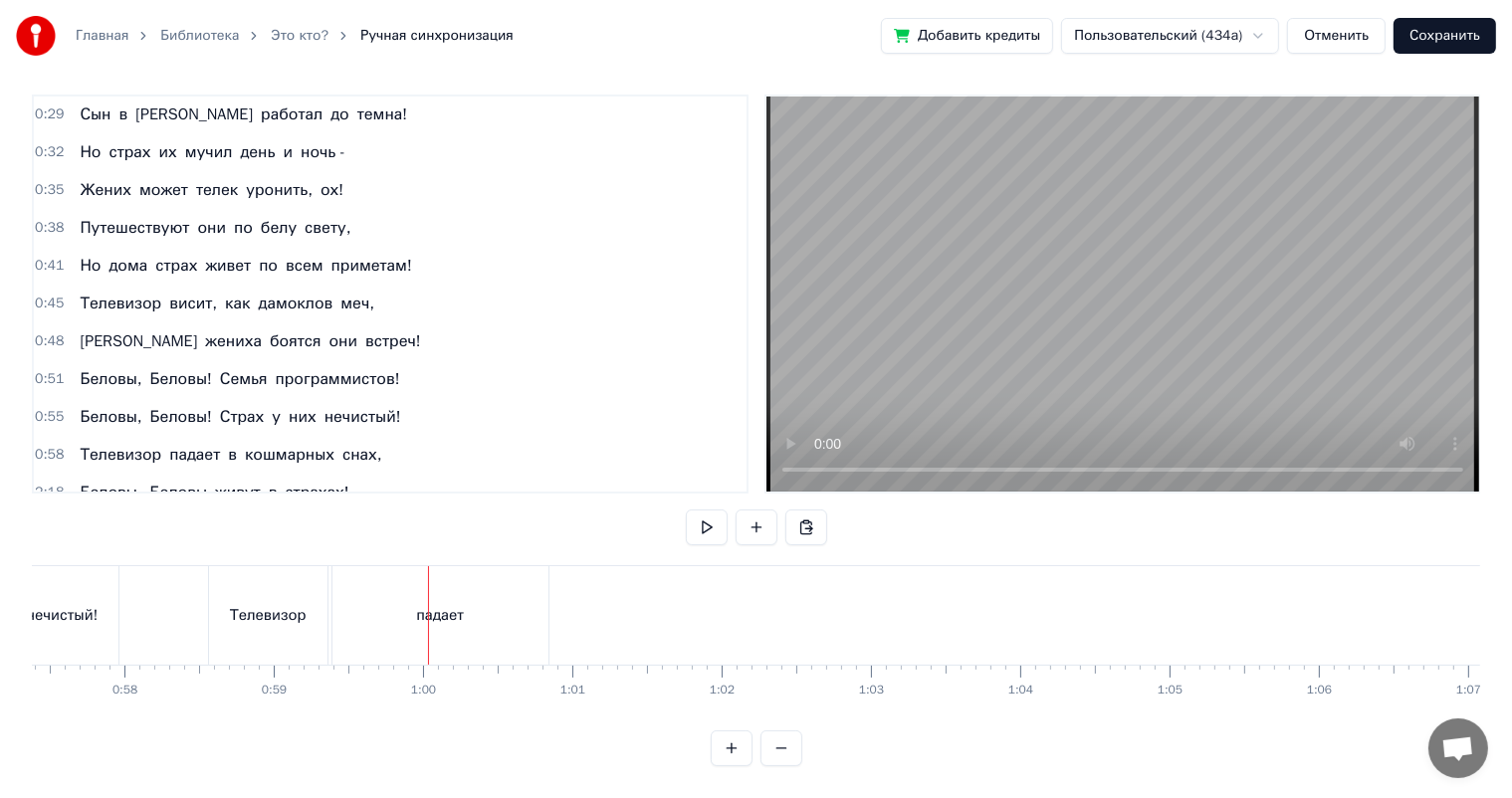 click on "падает" at bounding box center (440, 615) 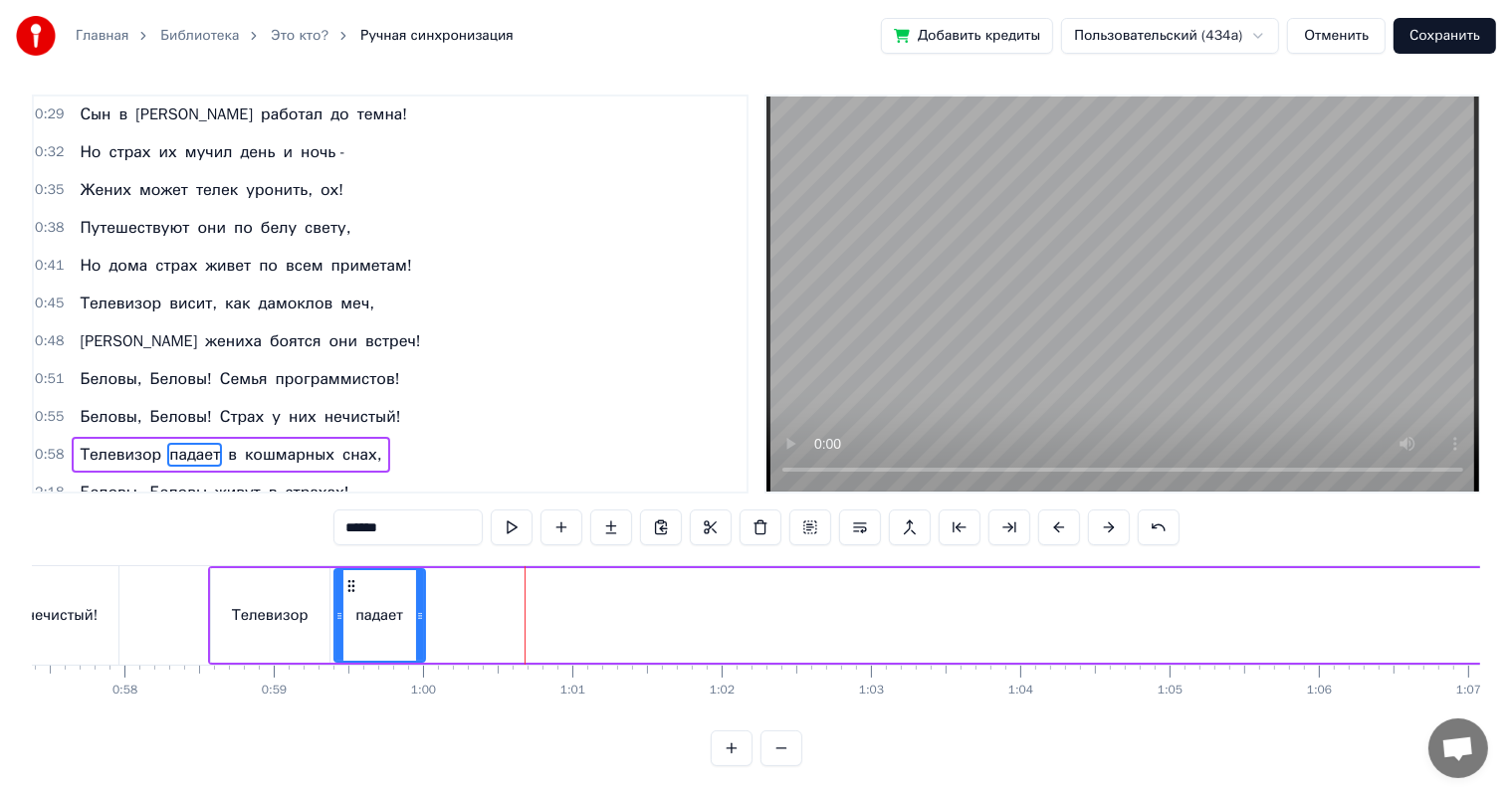 drag, startPoint x: 543, startPoint y: 590, endPoint x: 418, endPoint y: 603, distance: 125.67418 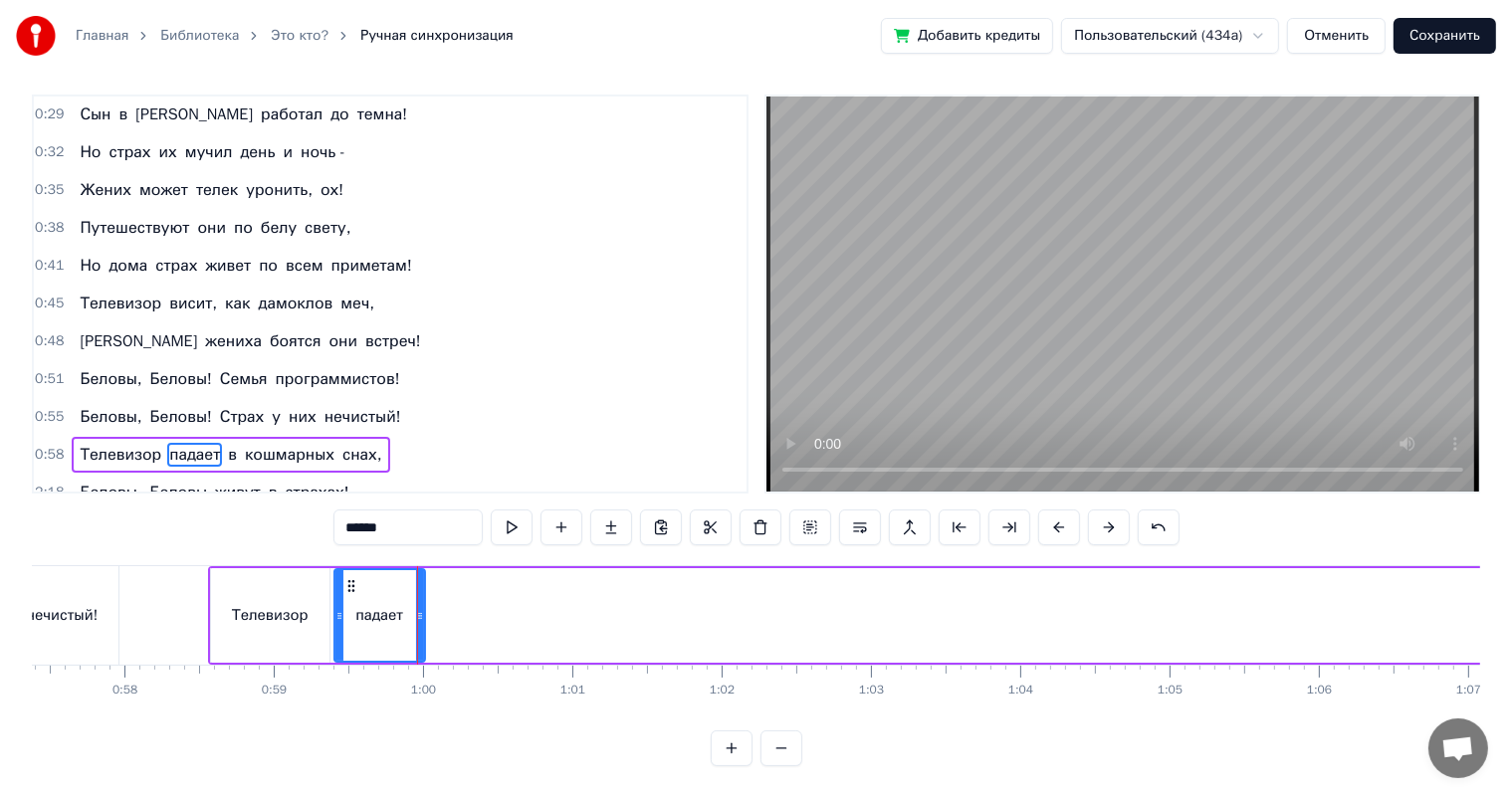 click at bounding box center [5464, 615] 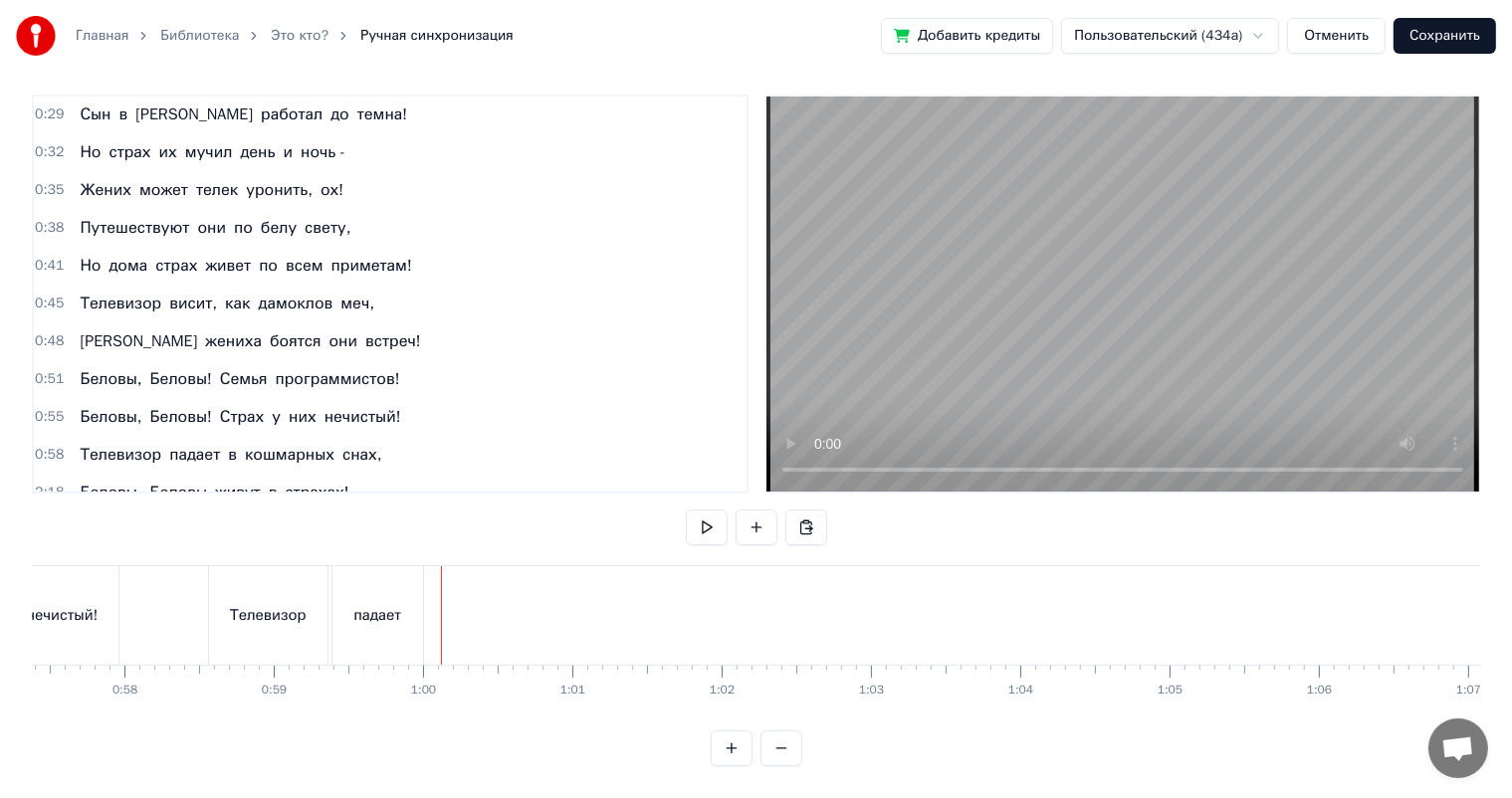 click on "в" at bounding box center (232, 455) 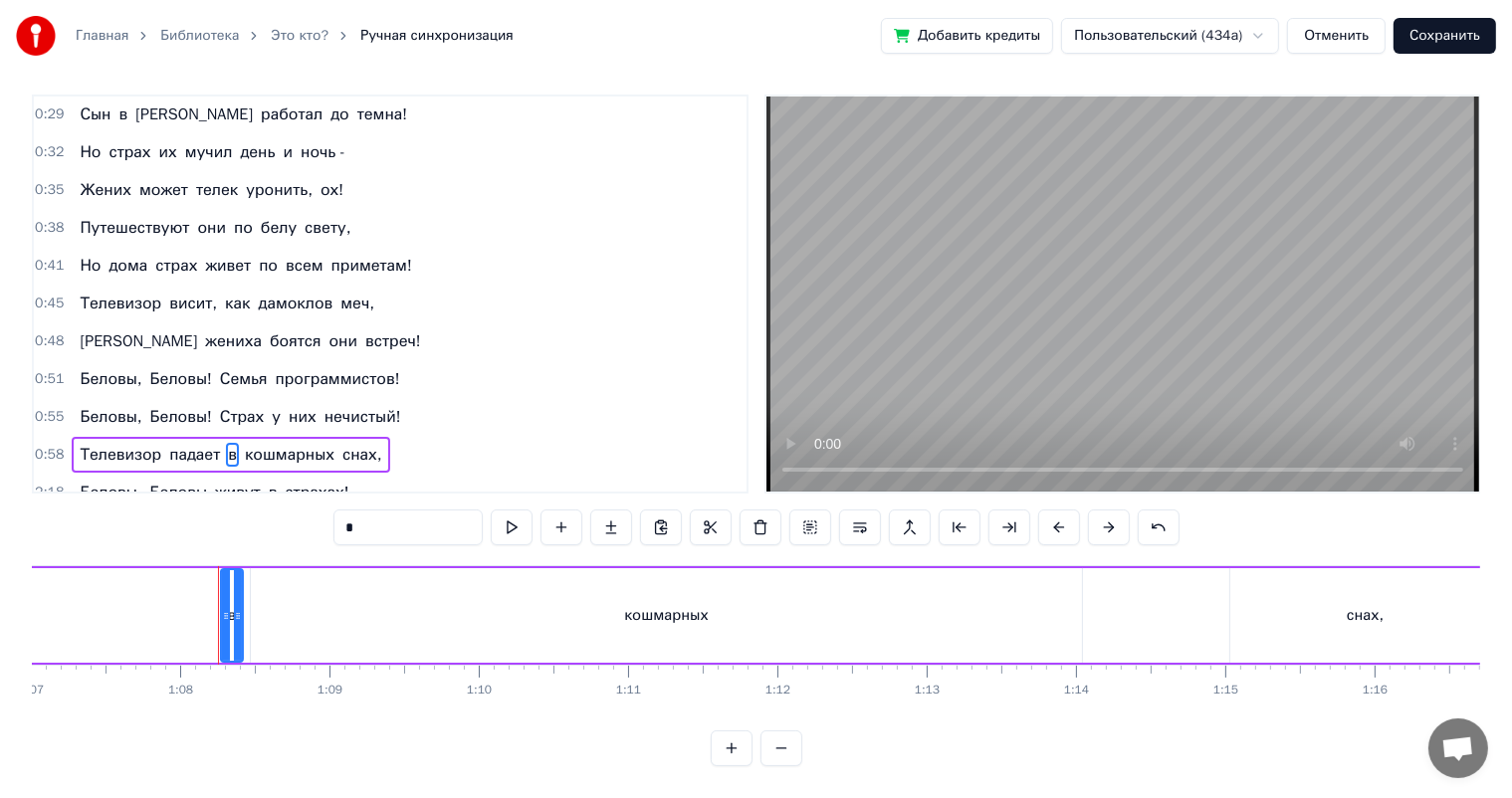 scroll, scrollTop: 0, scrollLeft: 10090, axis: horizontal 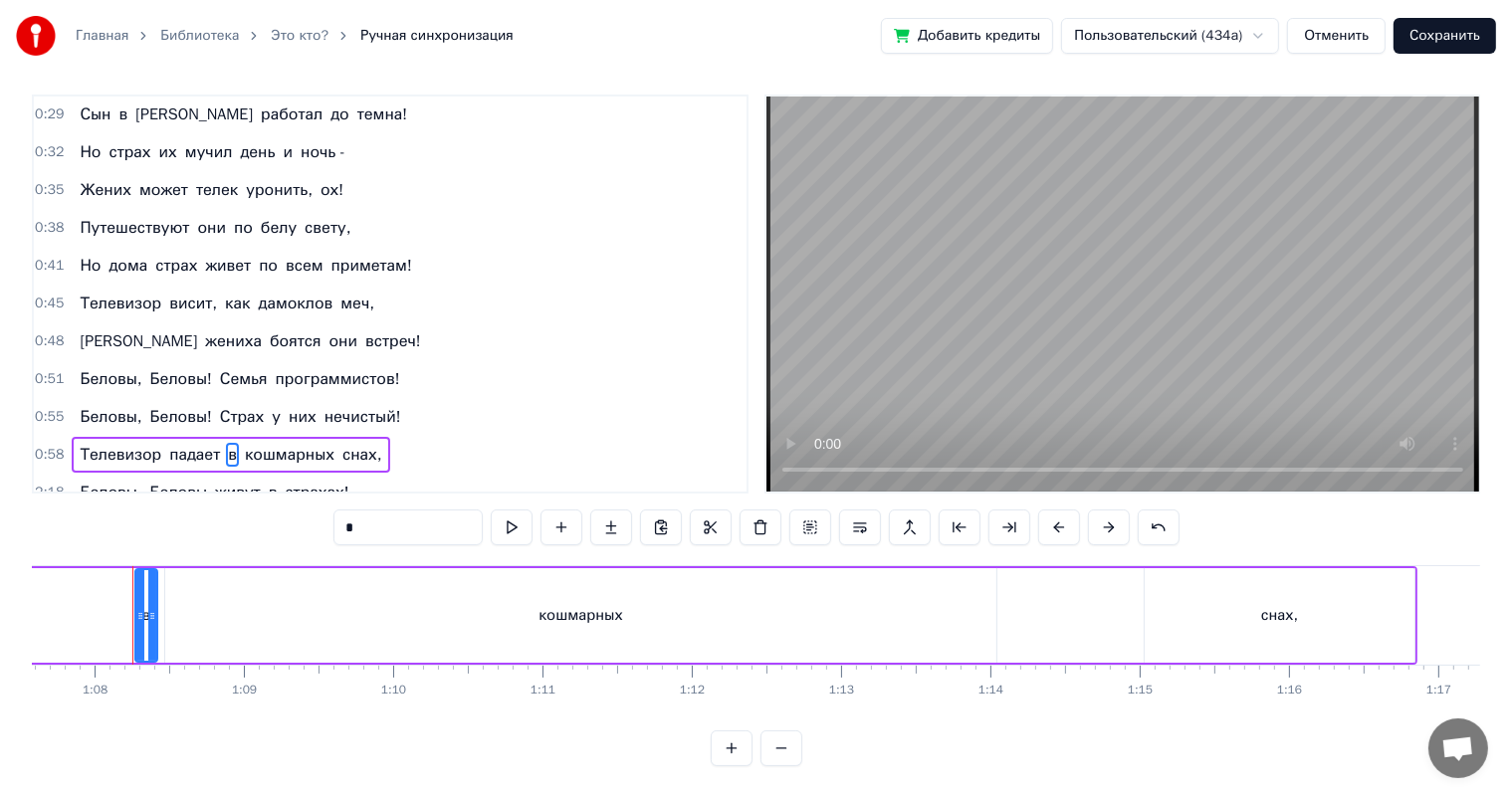 click on "Телевизор падает в кошмарных снах," at bounding box center (51, 615) 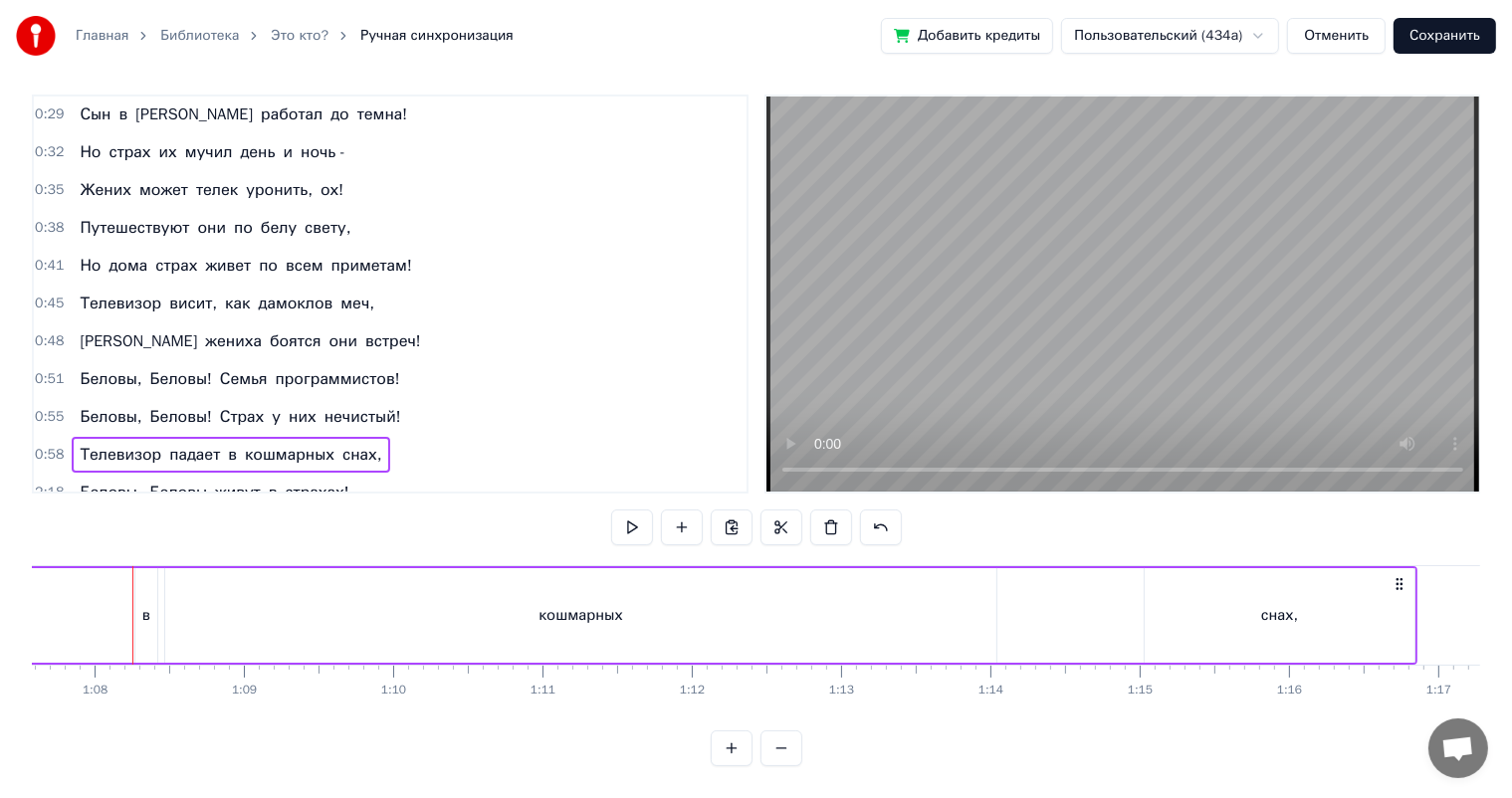 scroll, scrollTop: 0, scrollLeft: 10079, axis: horizontal 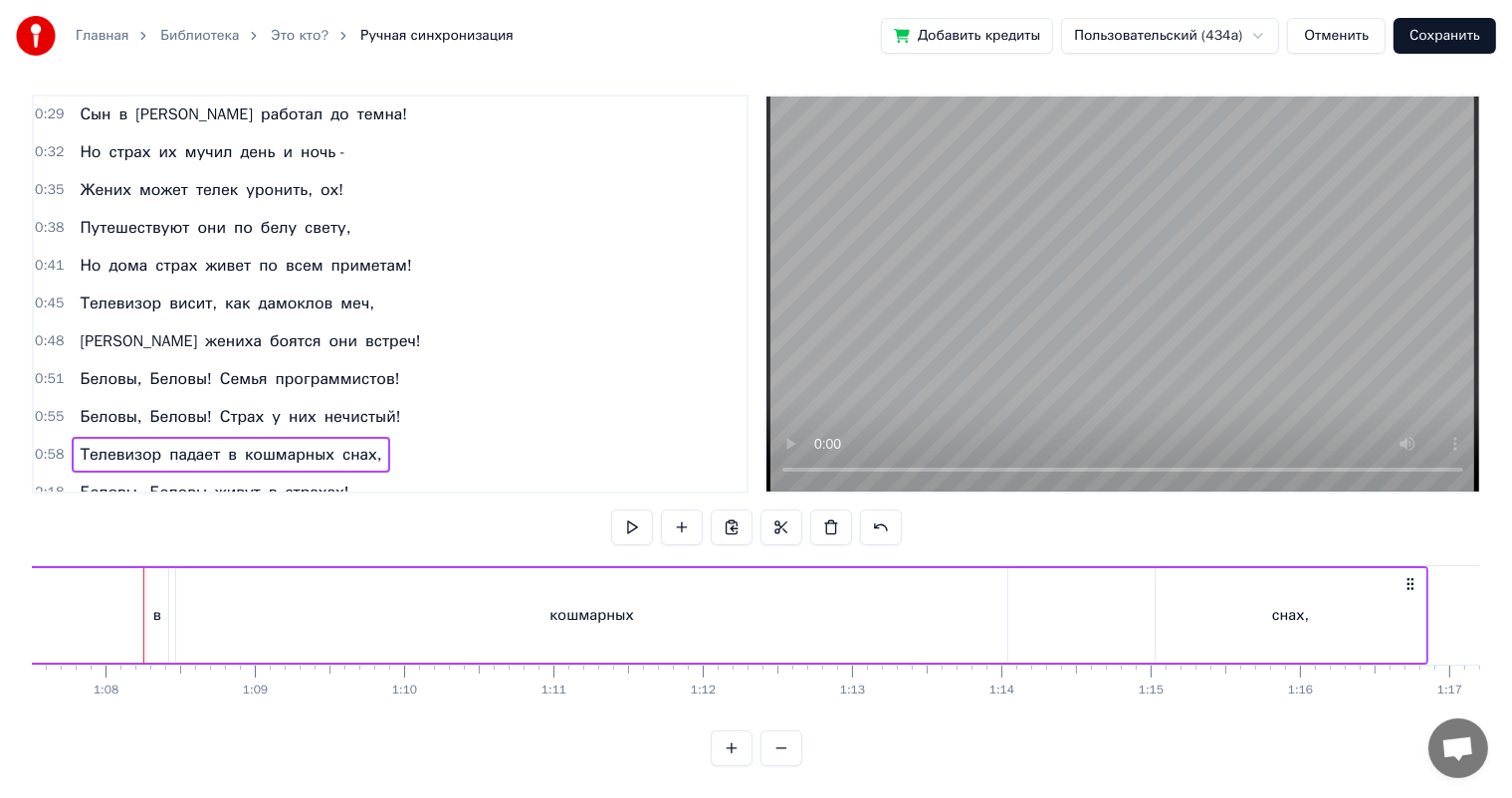 click on "в" at bounding box center (157, 615) 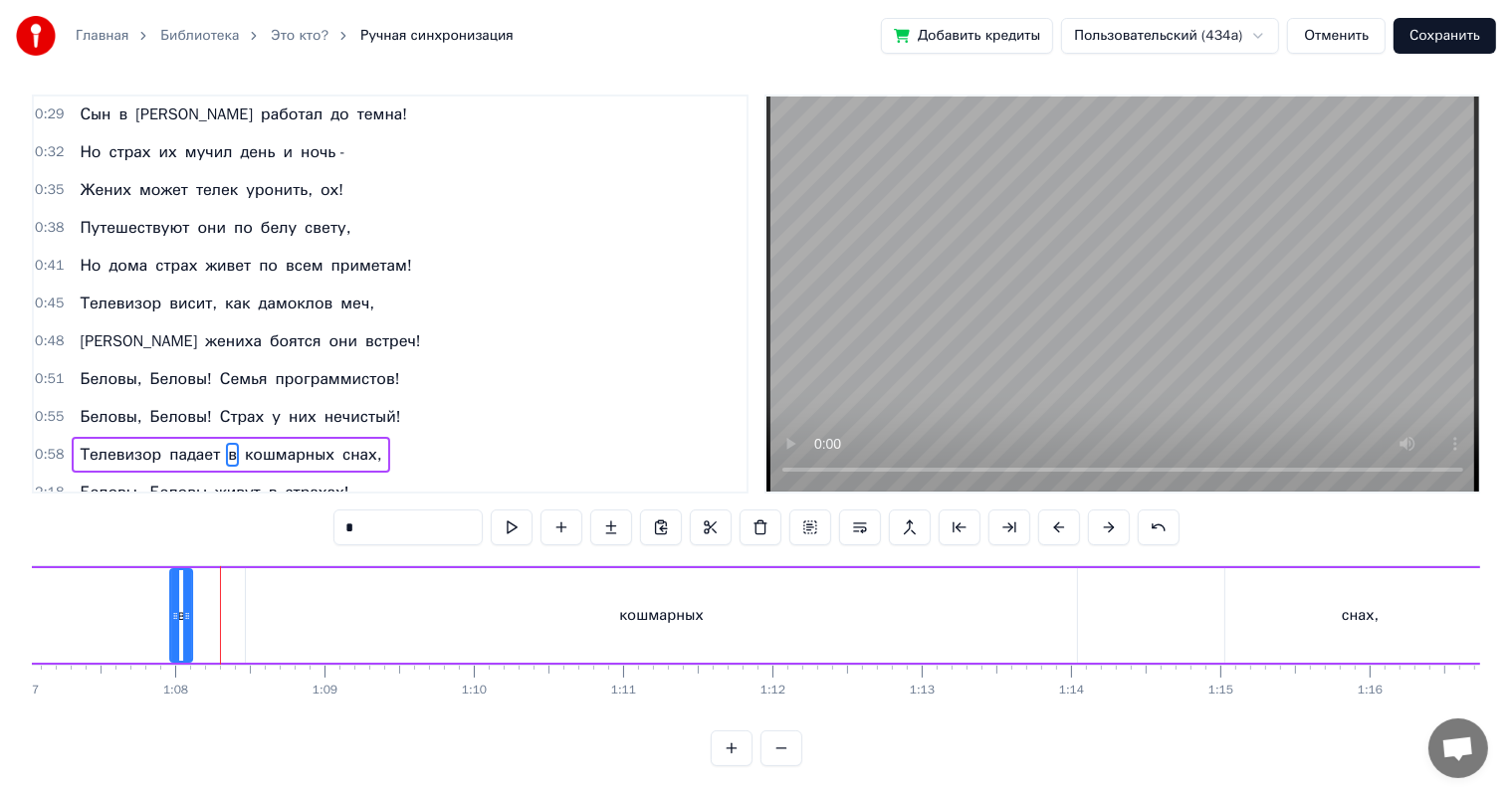 drag, startPoint x: 155, startPoint y: 560, endPoint x: 133, endPoint y: 562, distance: 22.090722 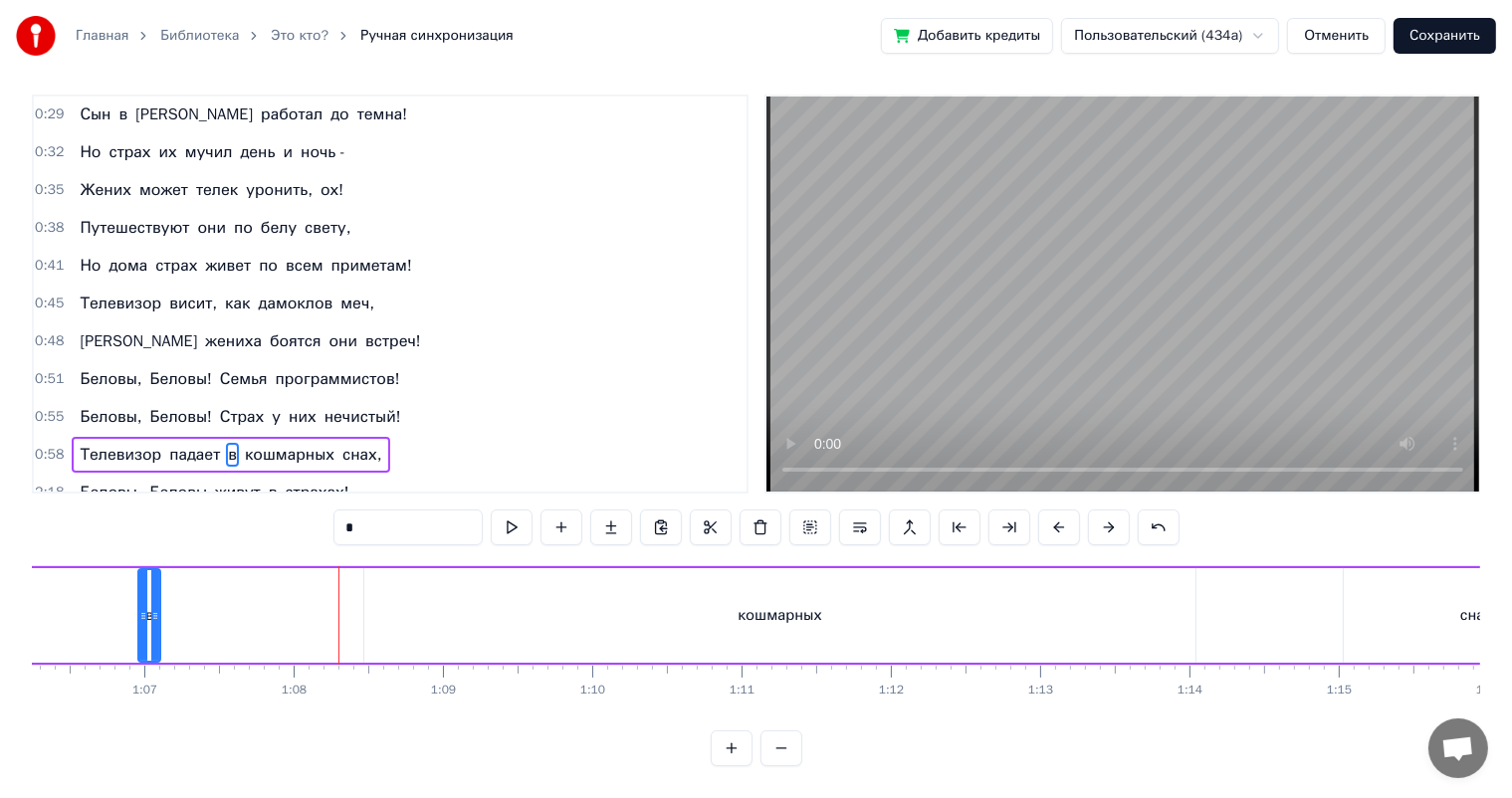 click on "Телевизор падает в кошмарных снах," at bounding box center [250, 615] 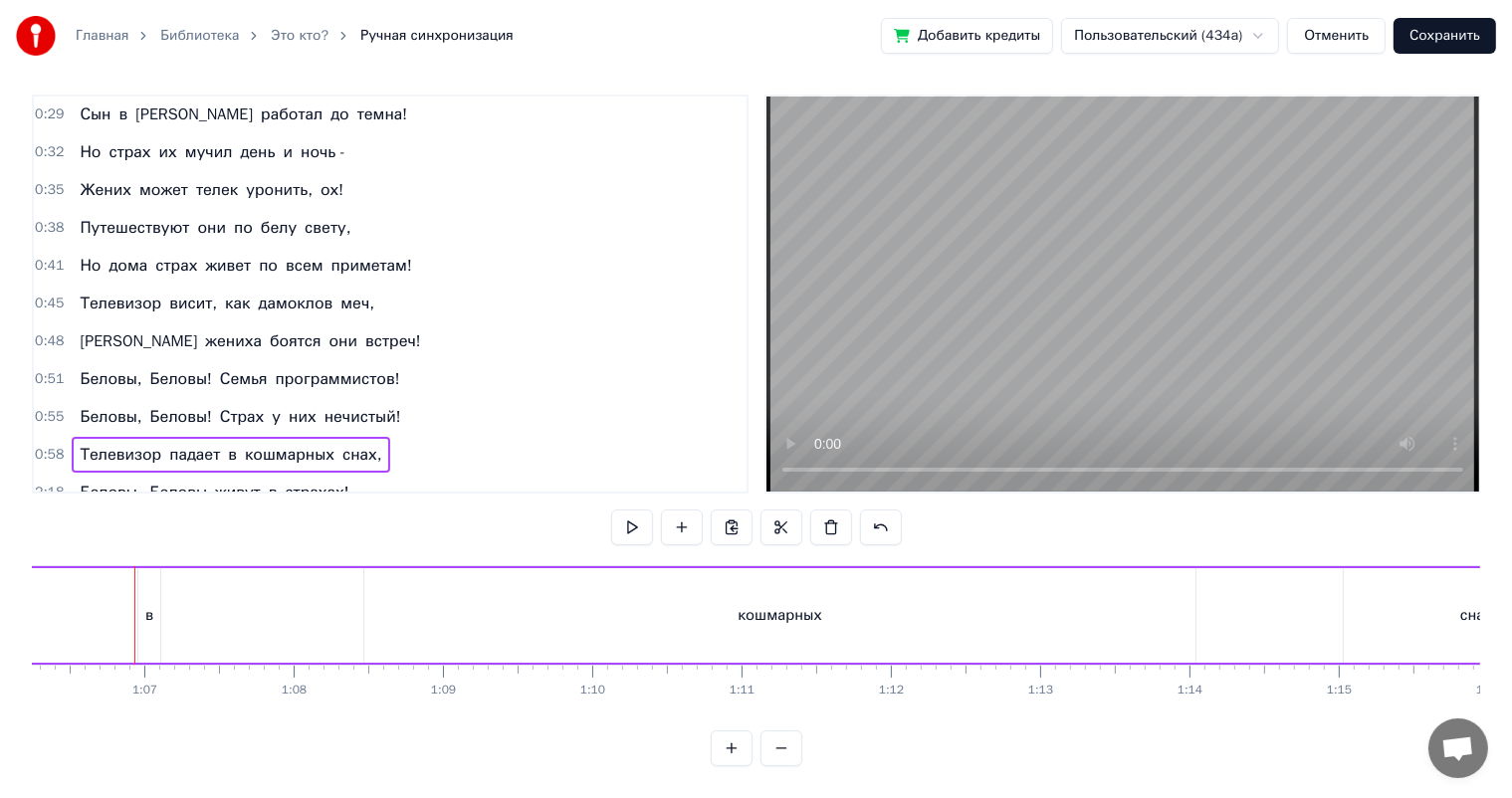 drag, startPoint x: 146, startPoint y: 564, endPoint x: 96, endPoint y: 568, distance: 50.159745 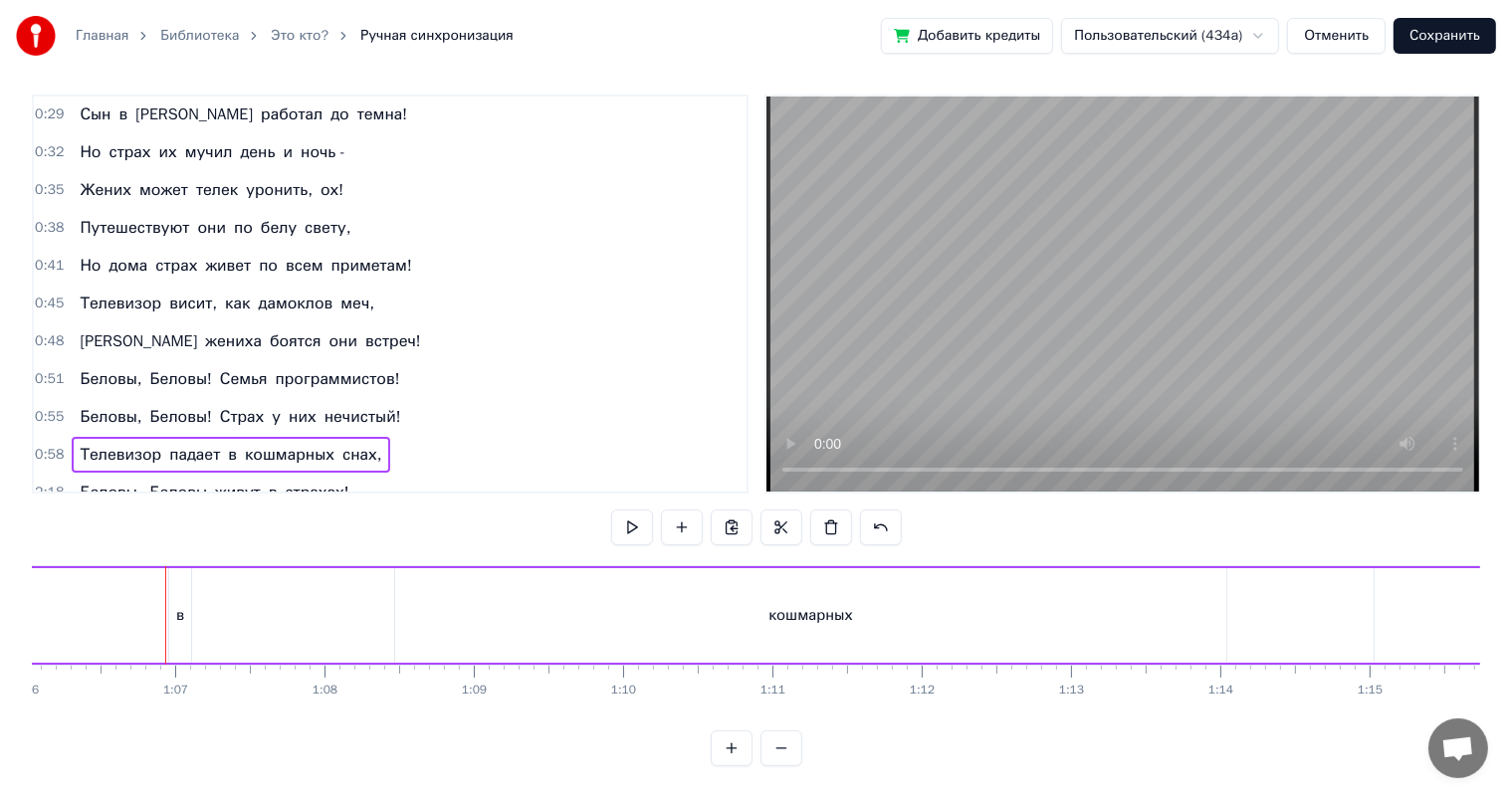 scroll, scrollTop: 0, scrollLeft: 9856, axis: horizontal 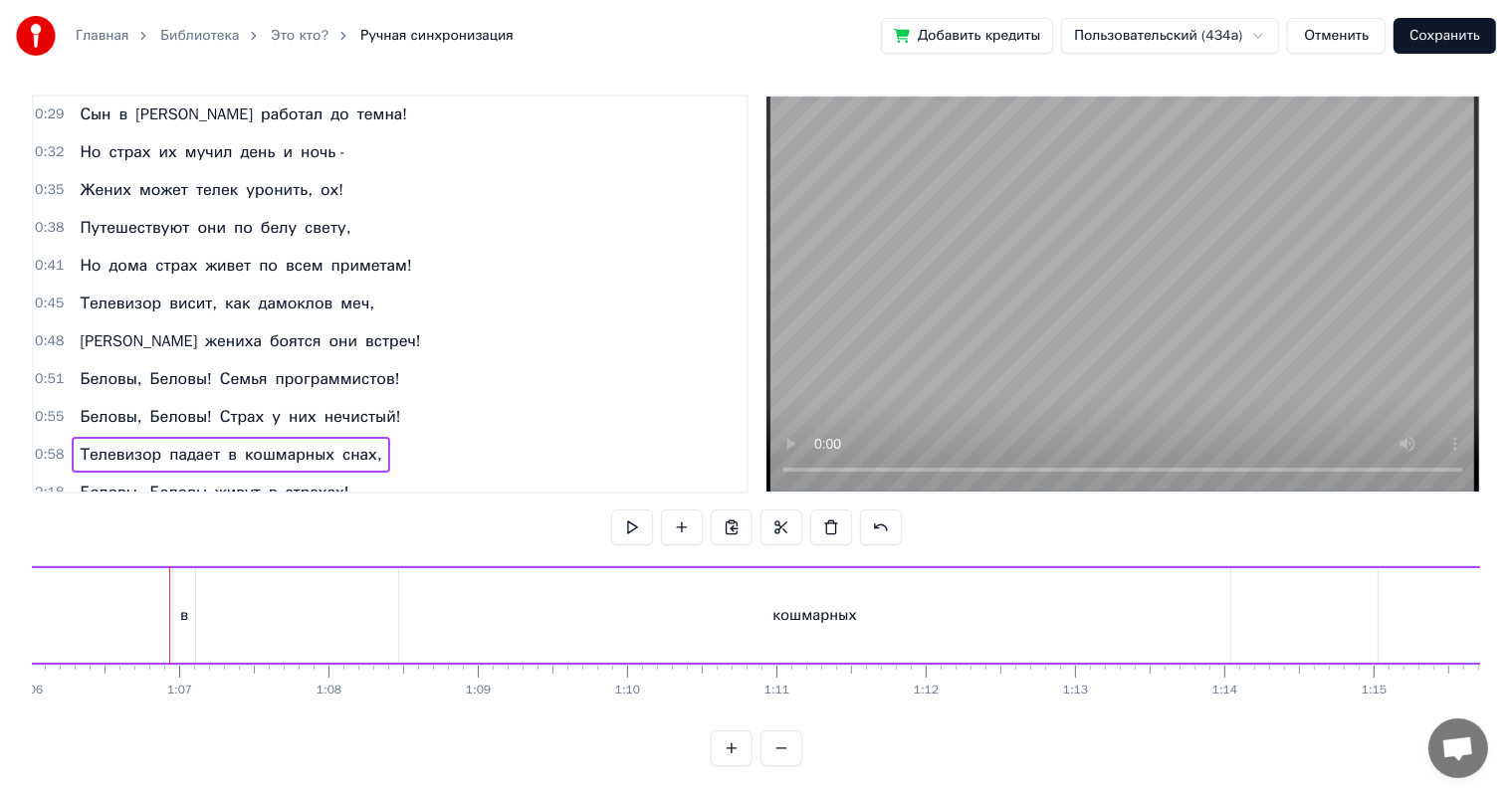 click on "Телевизор падает в кошмарных снах," at bounding box center [285, 615] 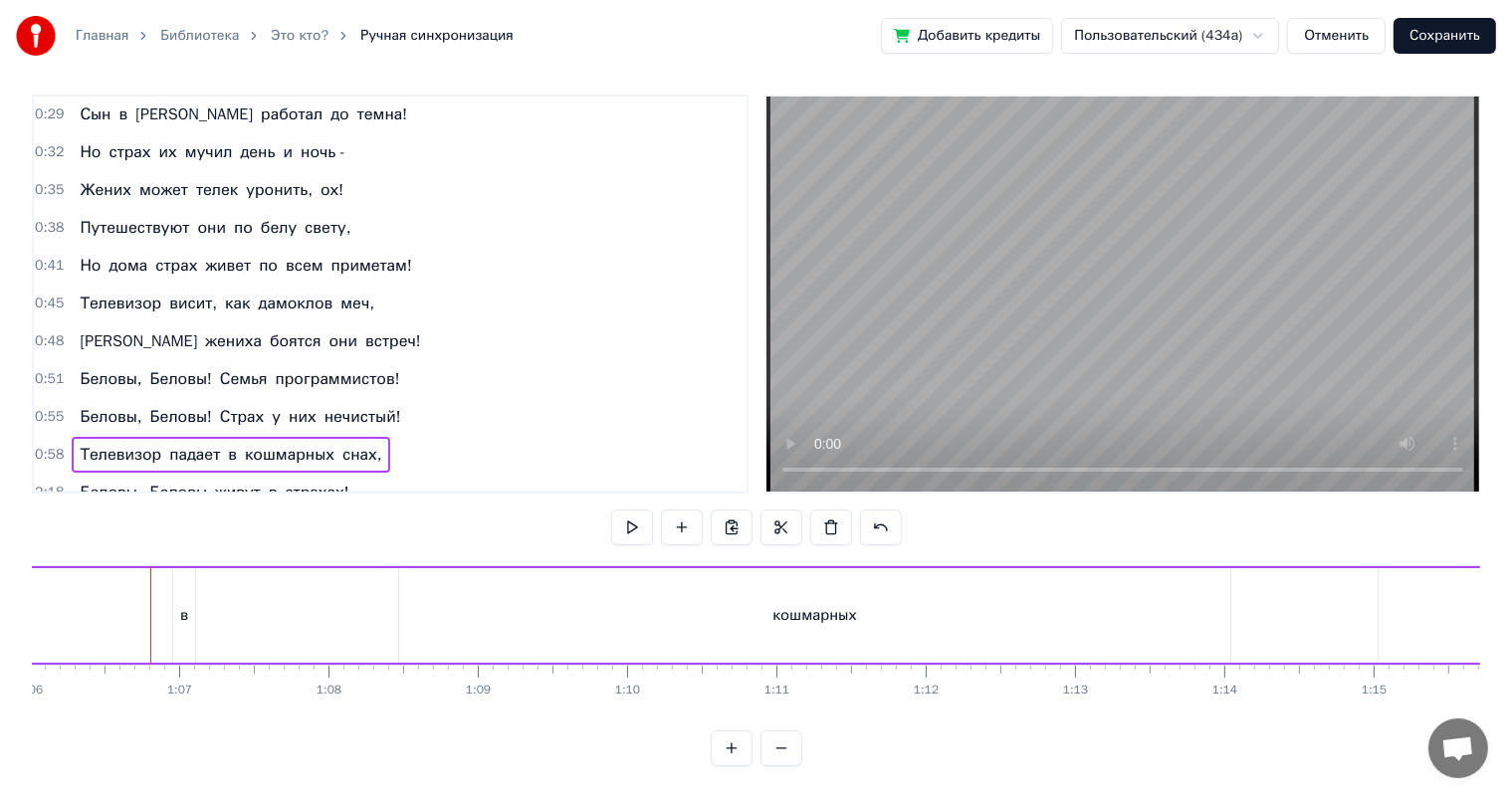 click on "в" at bounding box center [184, 615] 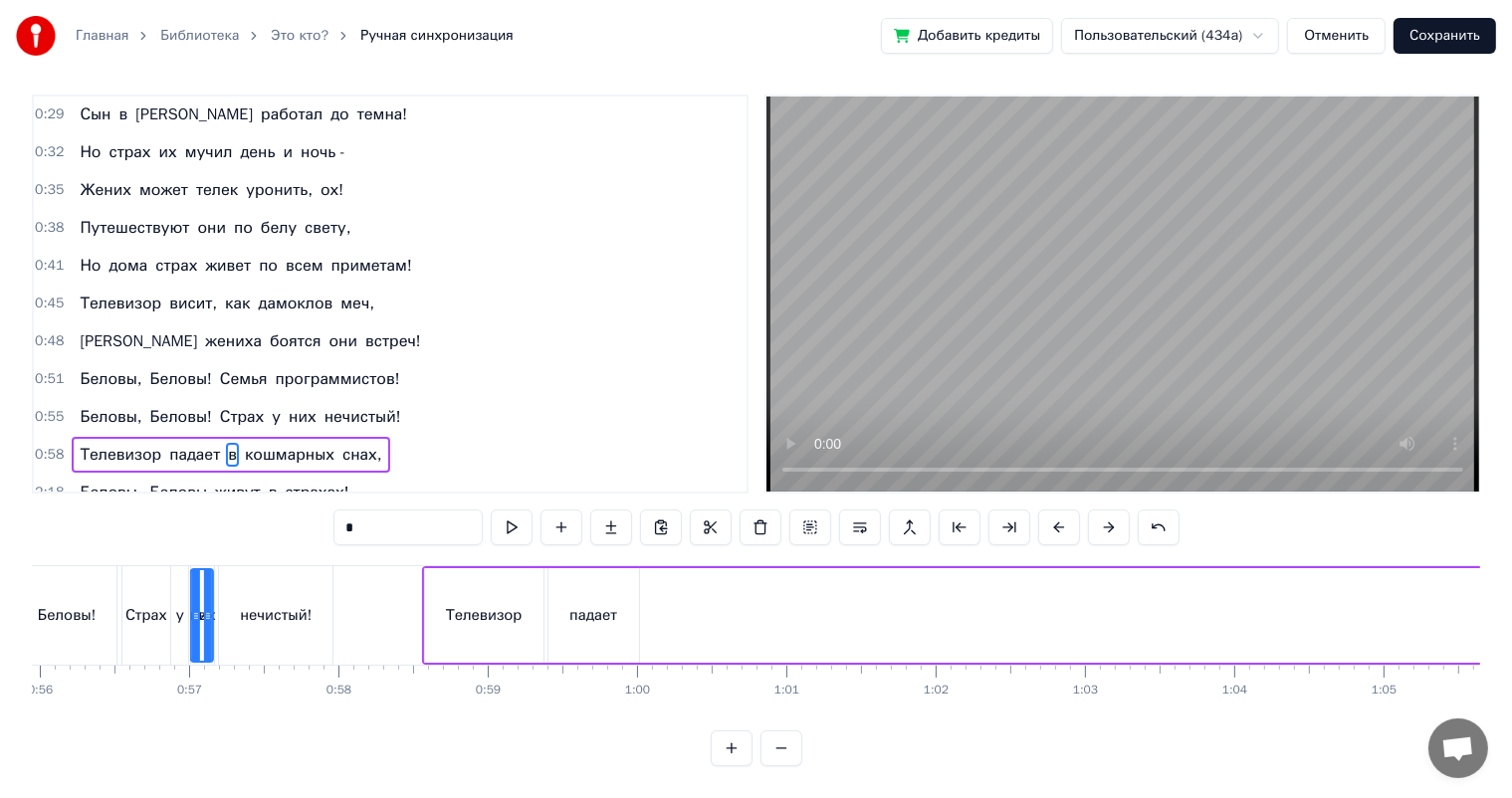scroll, scrollTop: 0, scrollLeft: 8338, axis: horizontal 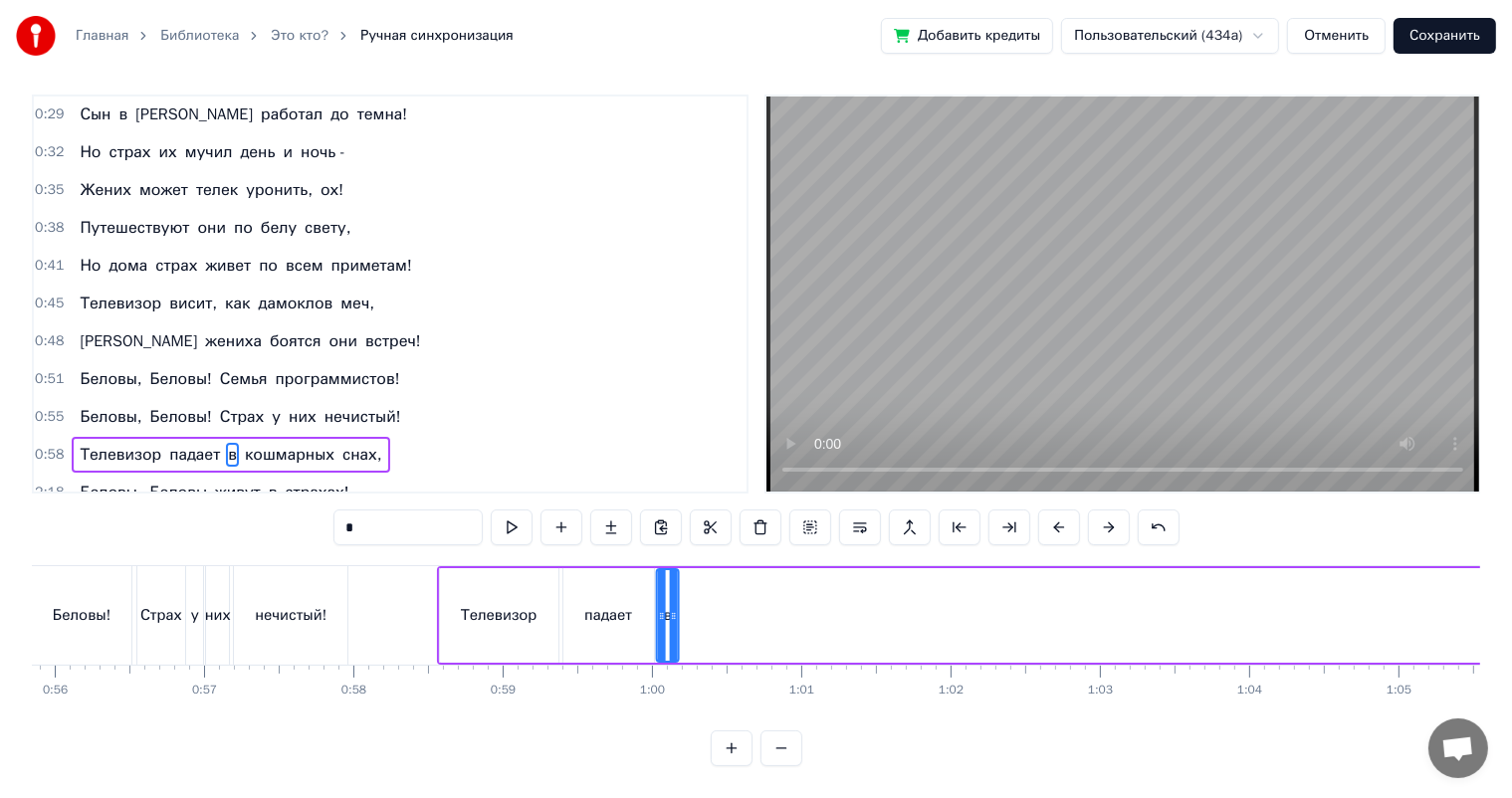 drag, startPoint x: 183, startPoint y: 569, endPoint x: 667, endPoint y: 577, distance: 484.06611 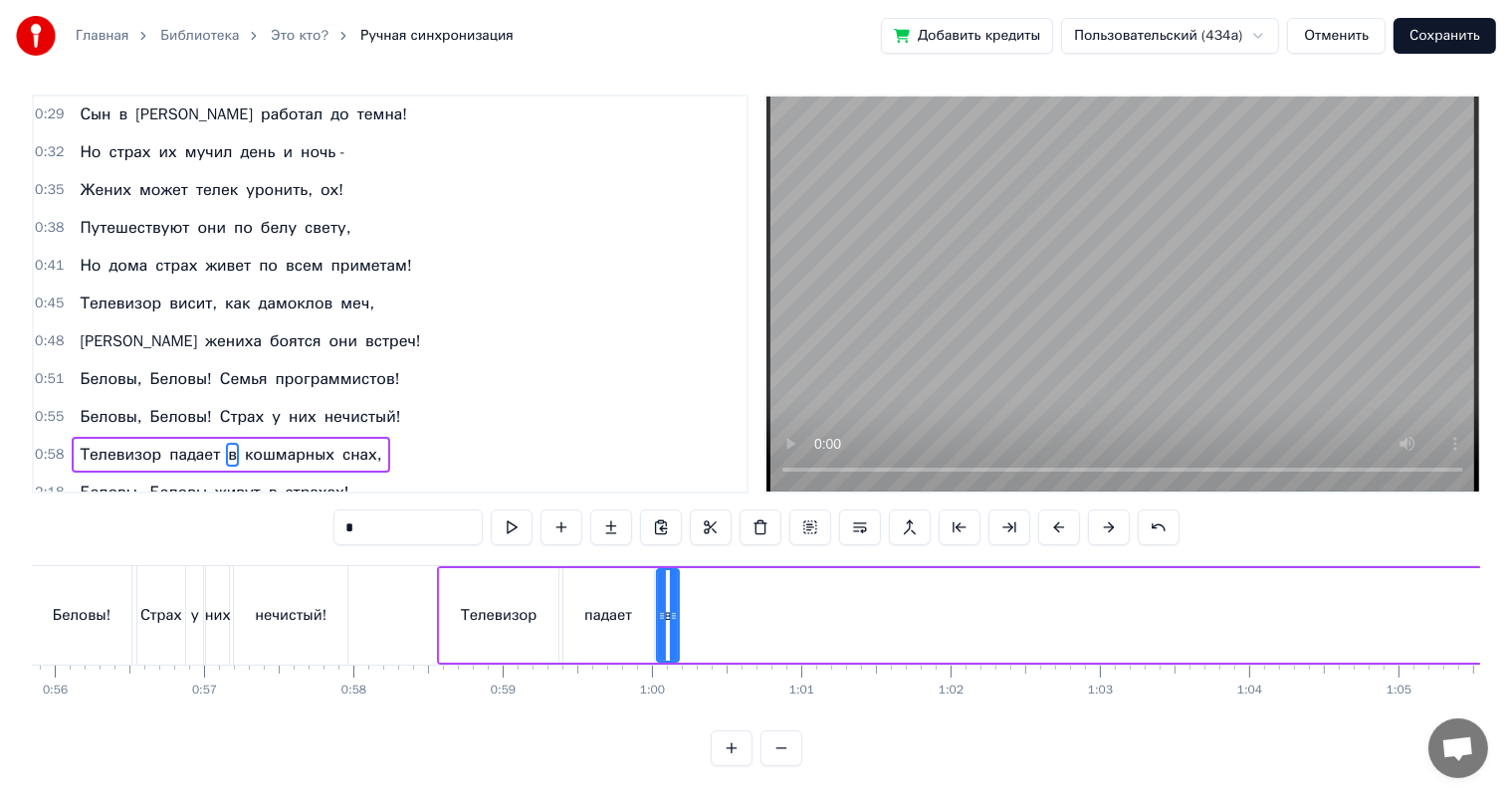click on "кошмарных" at bounding box center [290, 455] 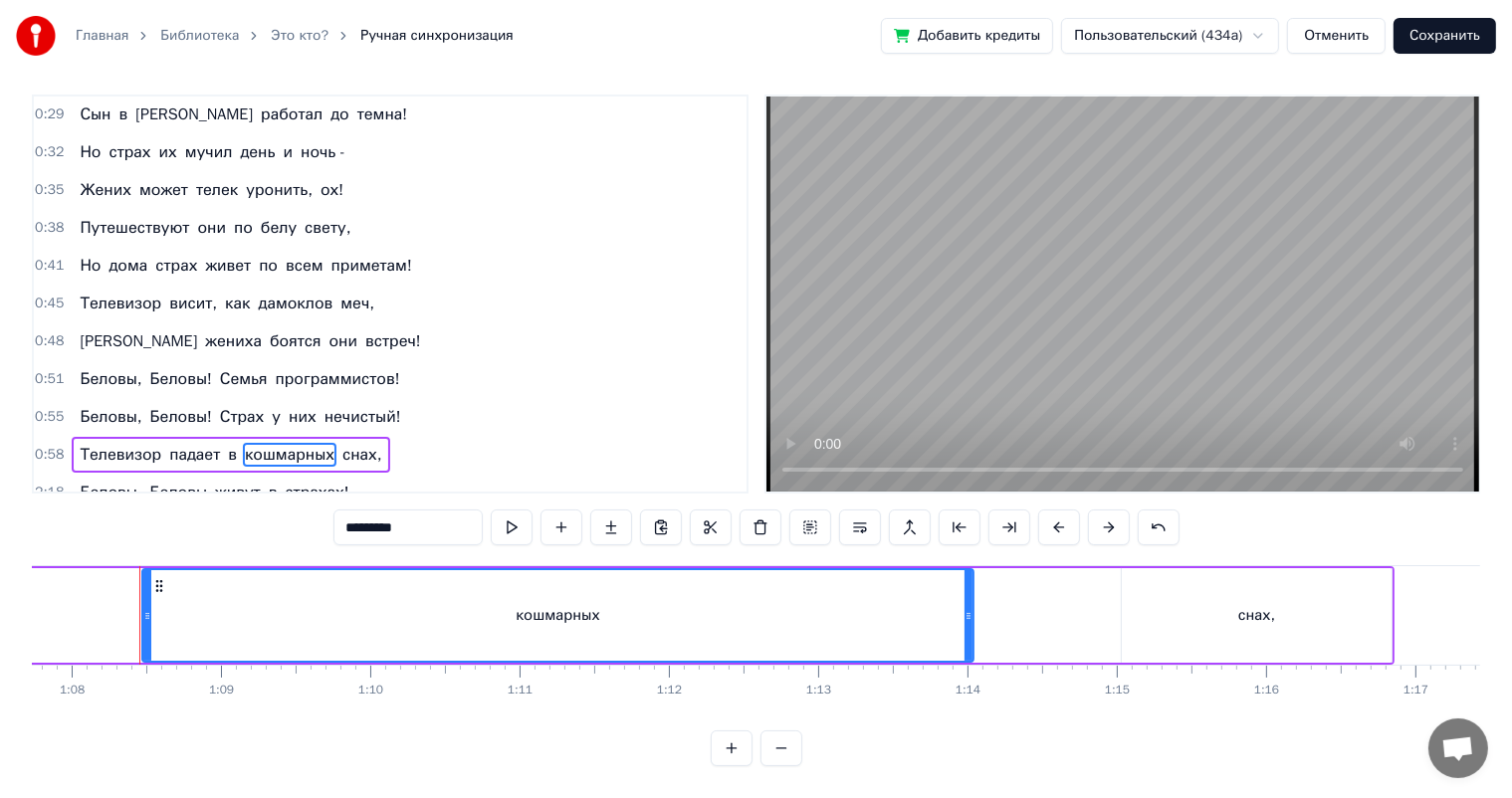 scroll, scrollTop: 0, scrollLeft: 10121, axis: horizontal 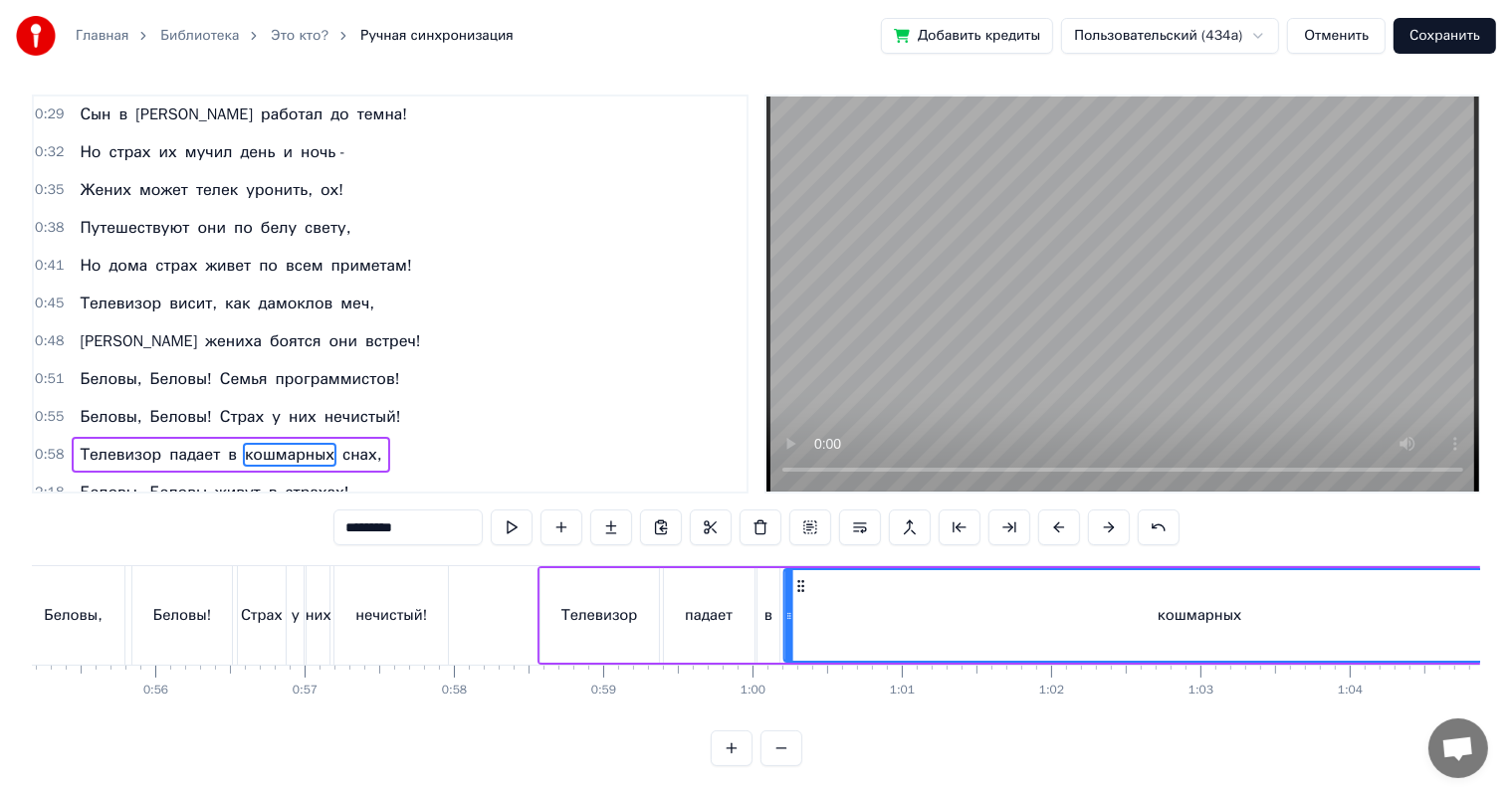 drag, startPoint x: 148, startPoint y: 566, endPoint x: 798, endPoint y: 582, distance: 650.197 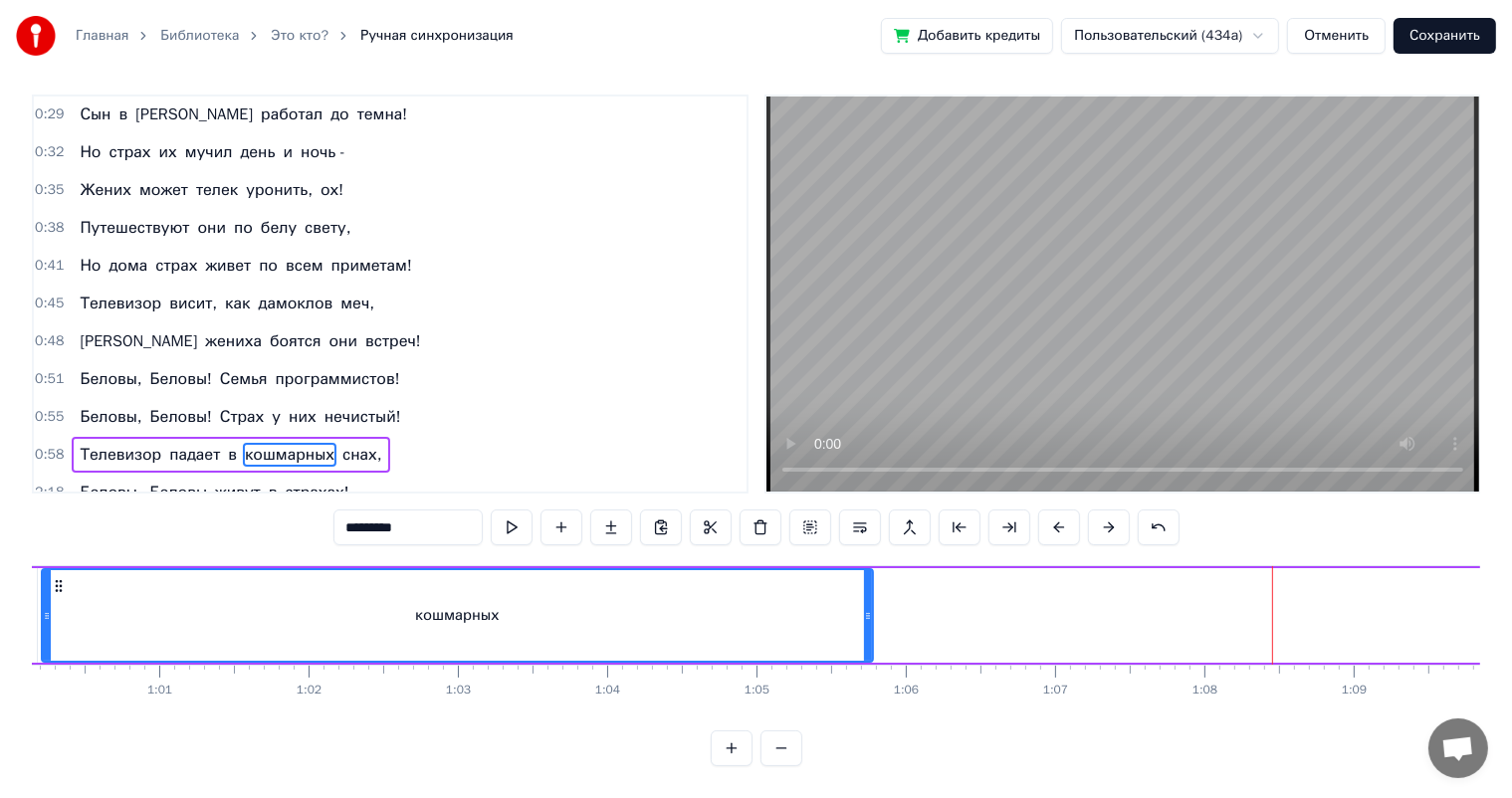 scroll, scrollTop: 0, scrollLeft: 9027, axis: horizontal 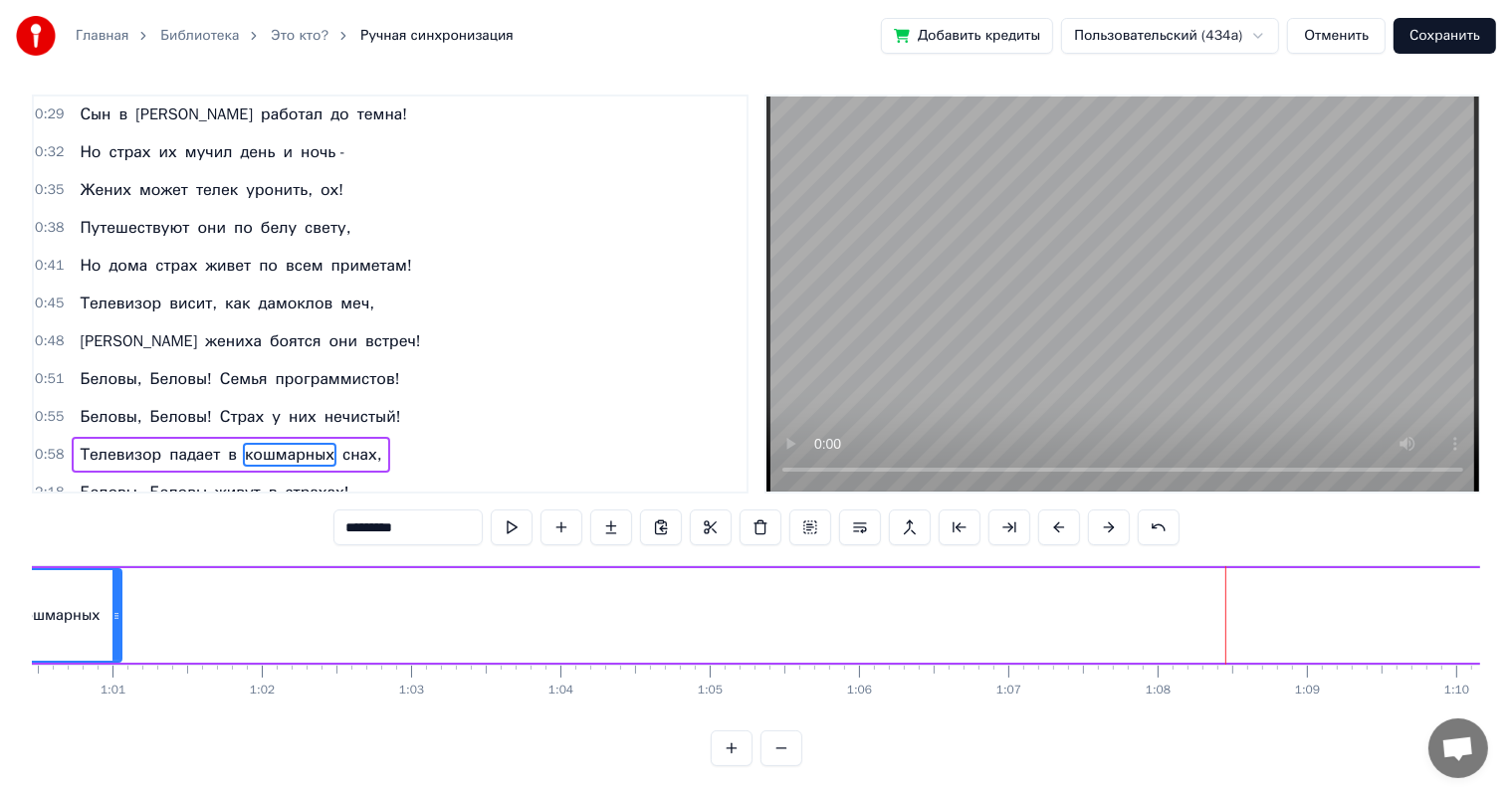 drag, startPoint x: 818, startPoint y: 594, endPoint x: 113, endPoint y: 569, distance: 705.4431 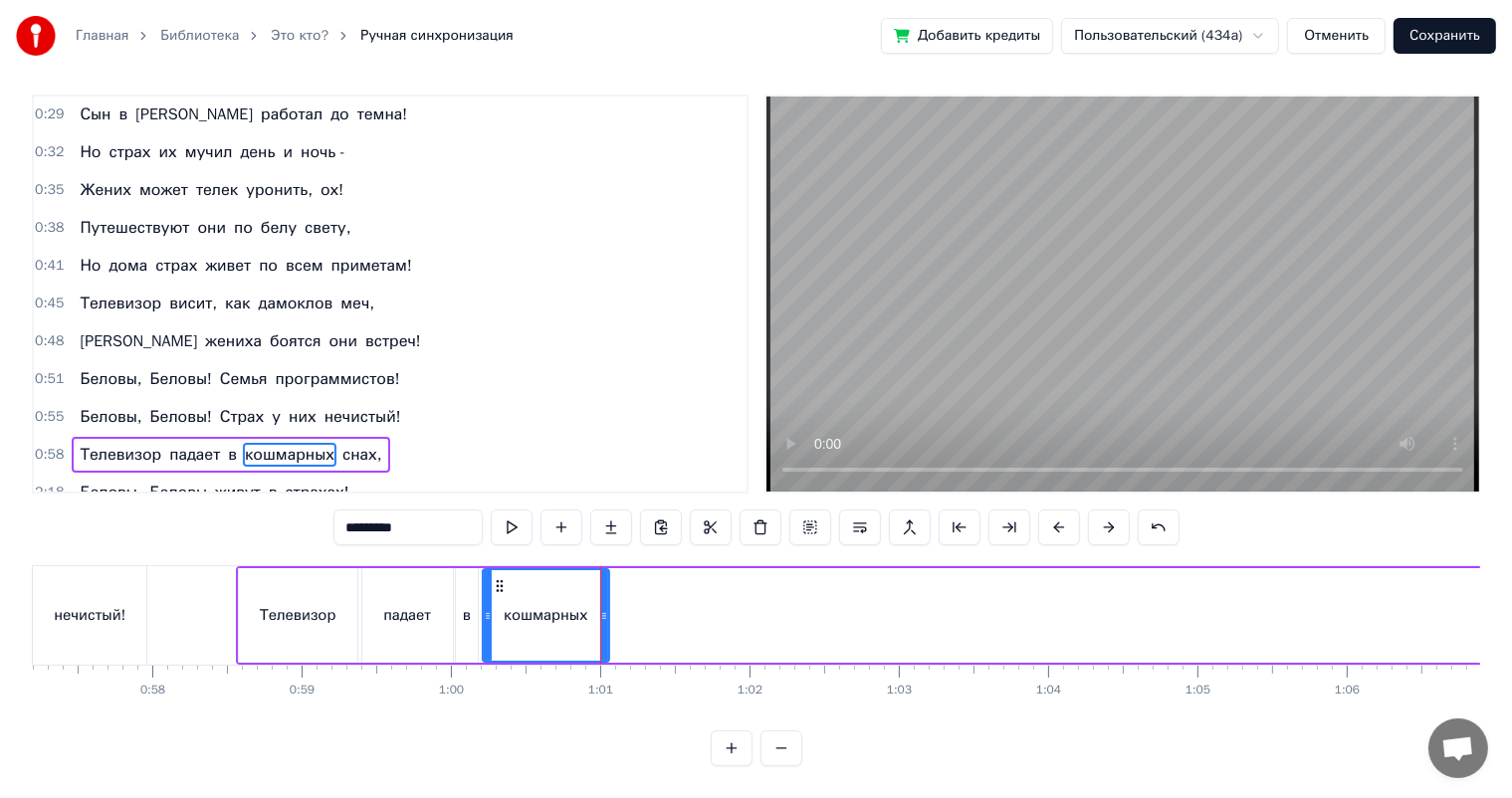 scroll, scrollTop: 0, scrollLeft: 8445, axis: horizontal 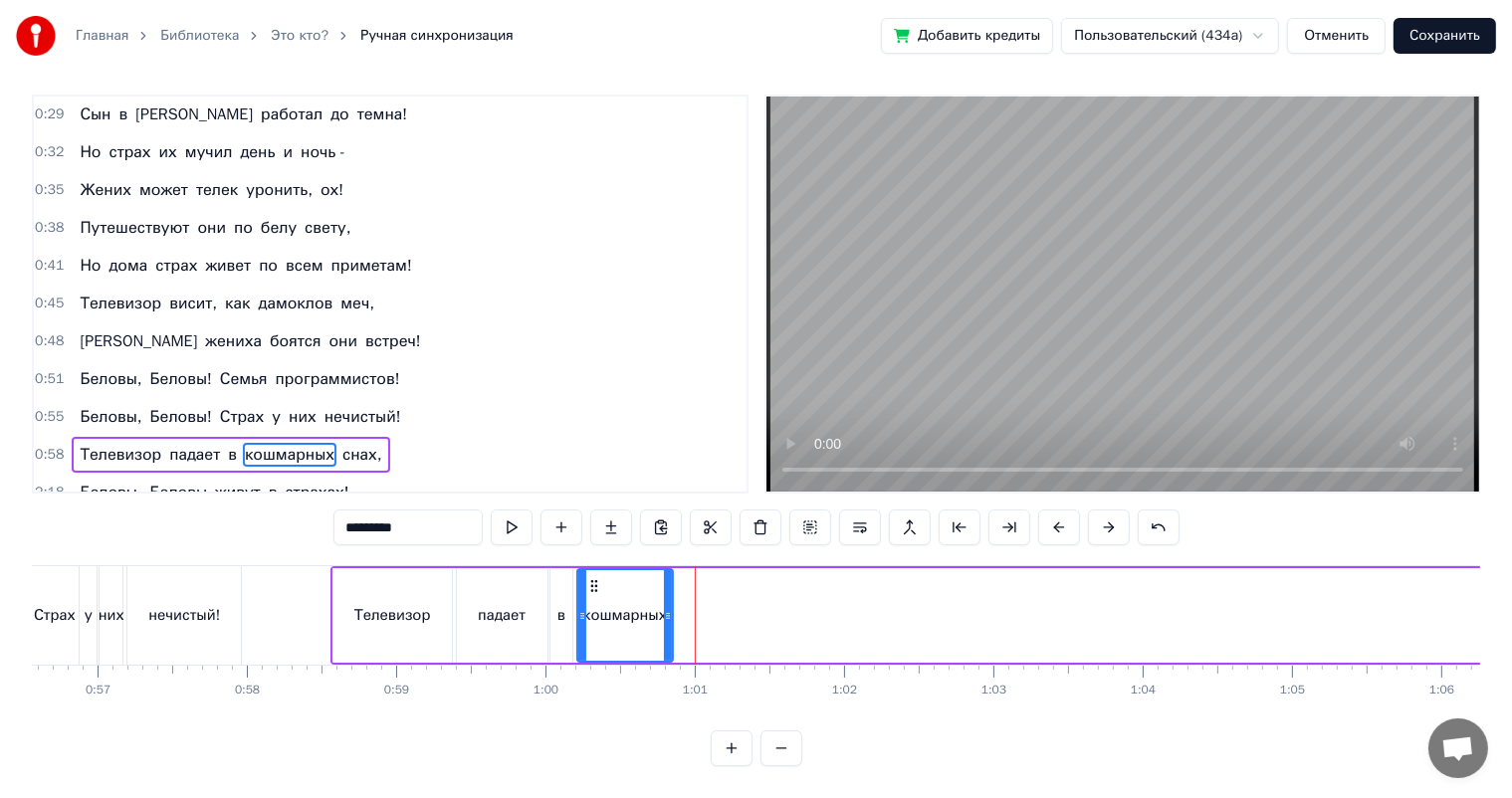 drag, startPoint x: 696, startPoint y: 593, endPoint x: 654, endPoint y: 593, distance: 42 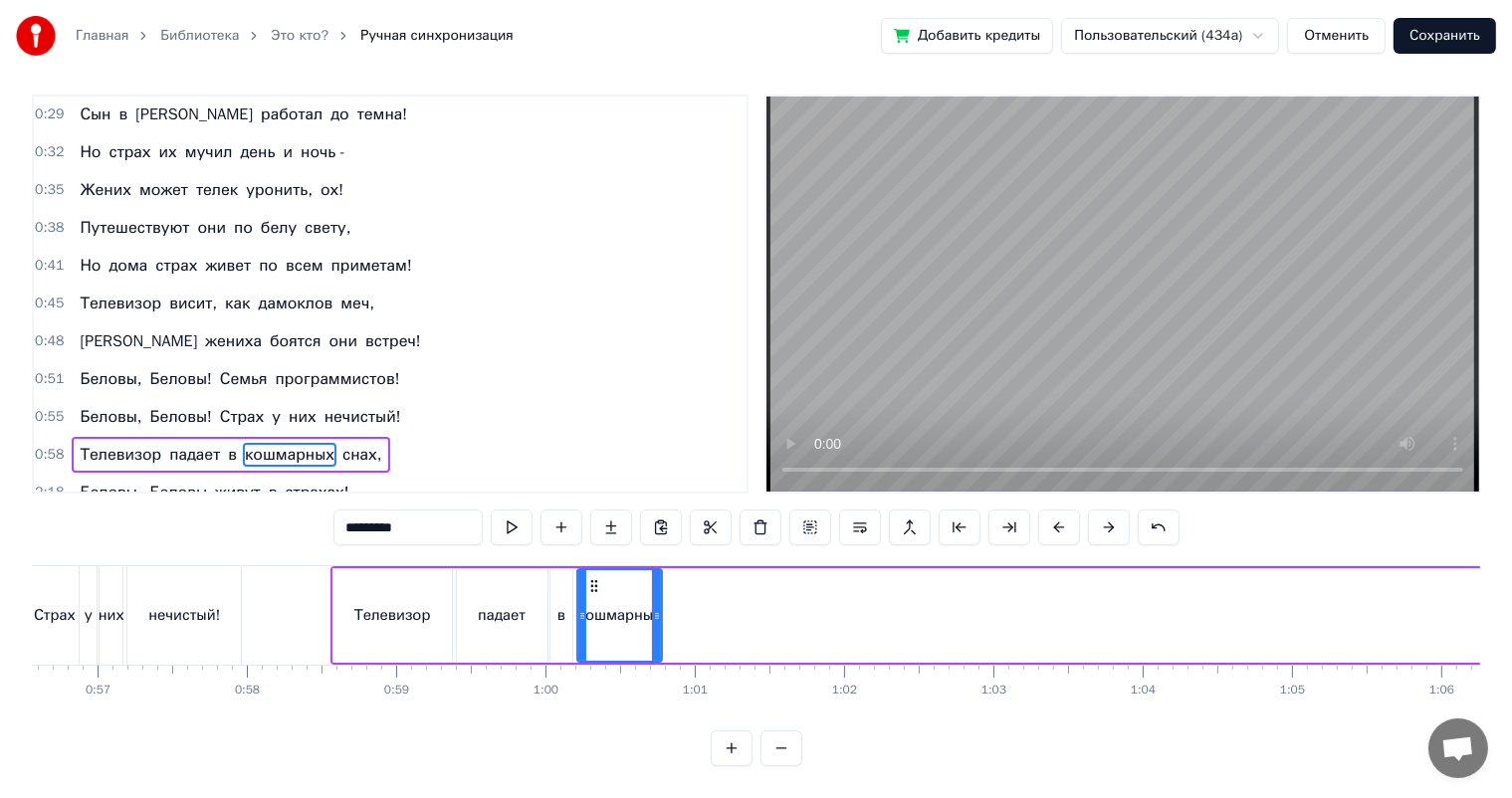 click on "в" at bounding box center [561, 615] 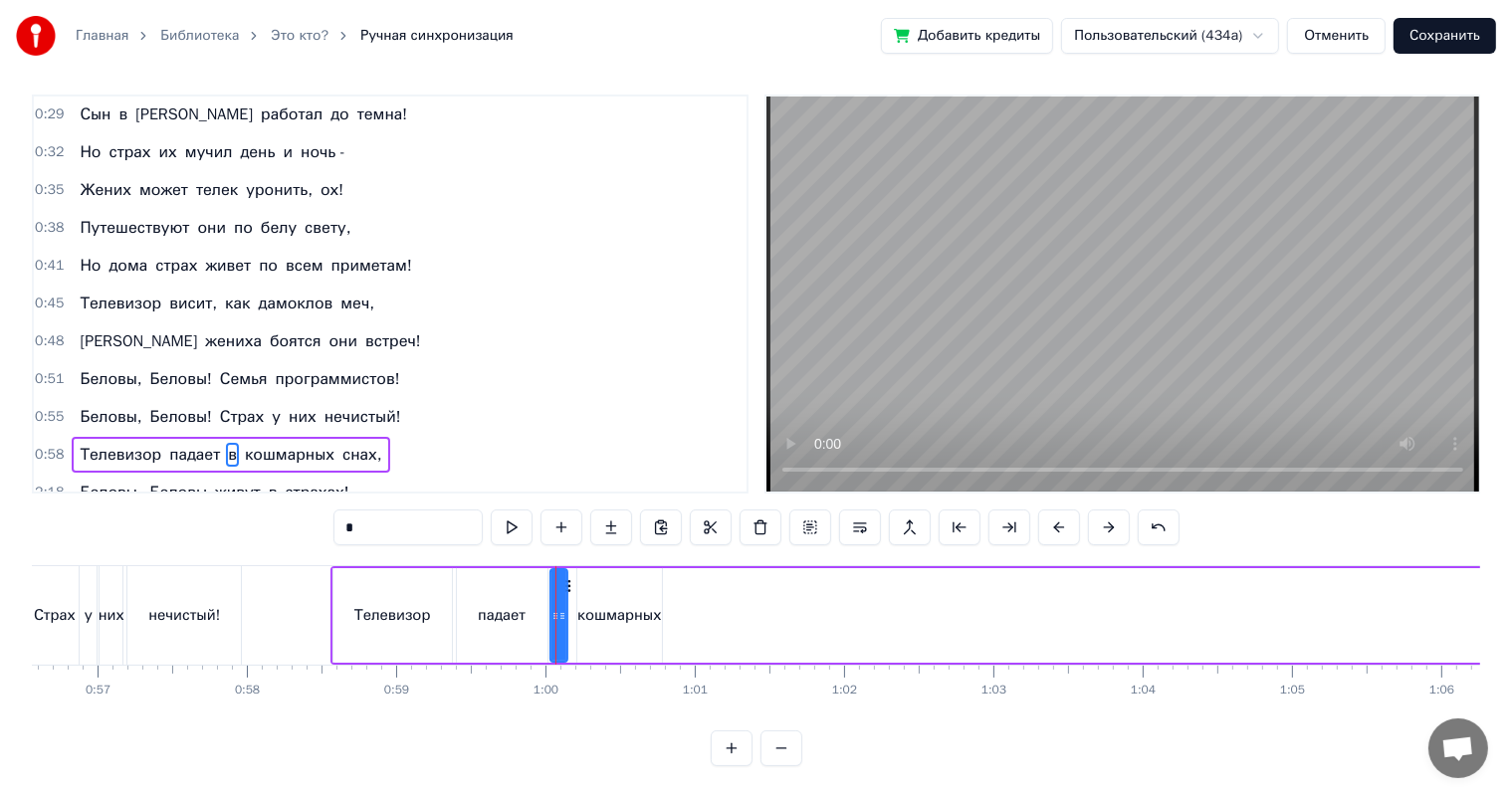 click 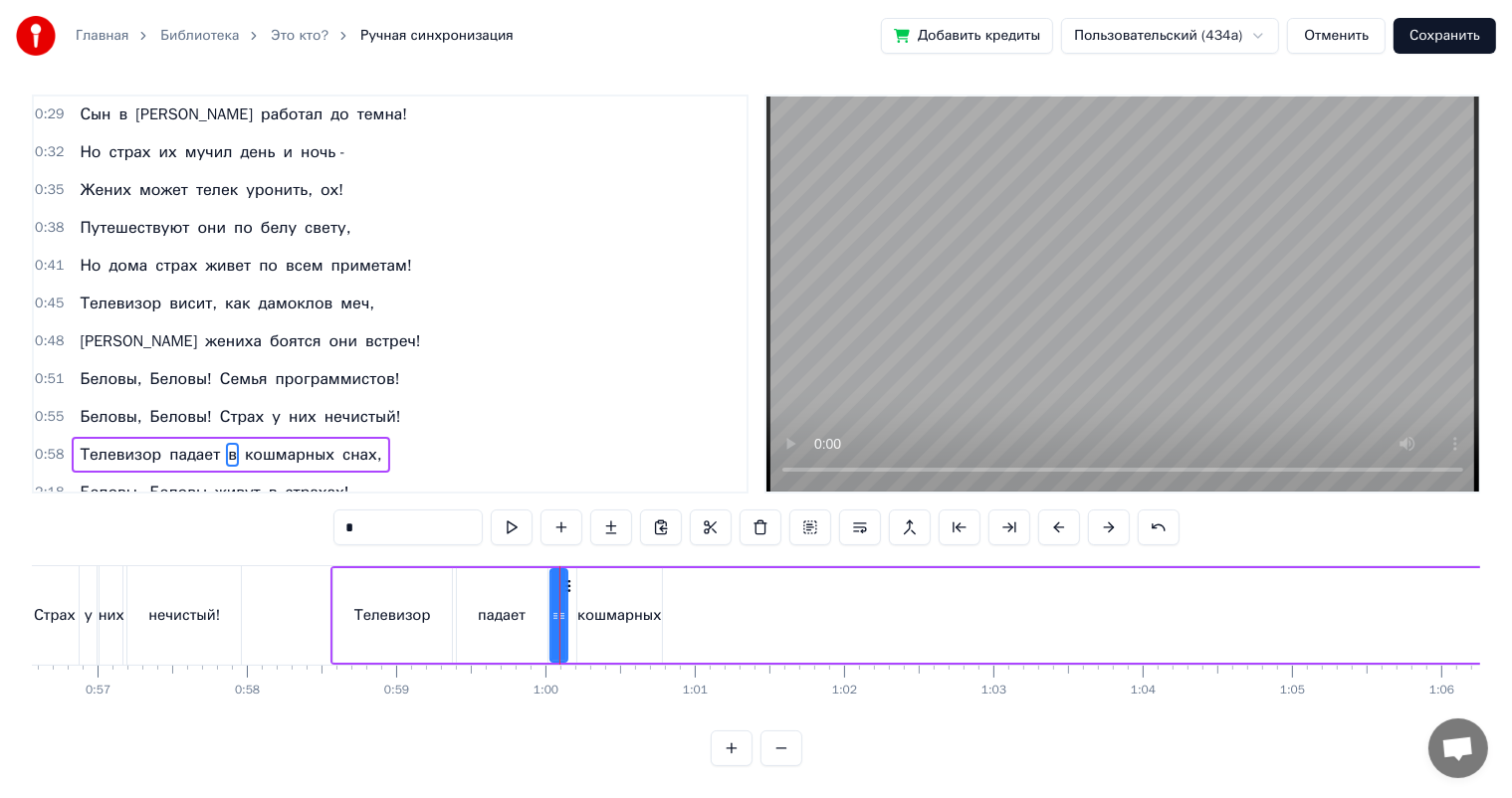 click on "кошмарных" at bounding box center (619, 615) 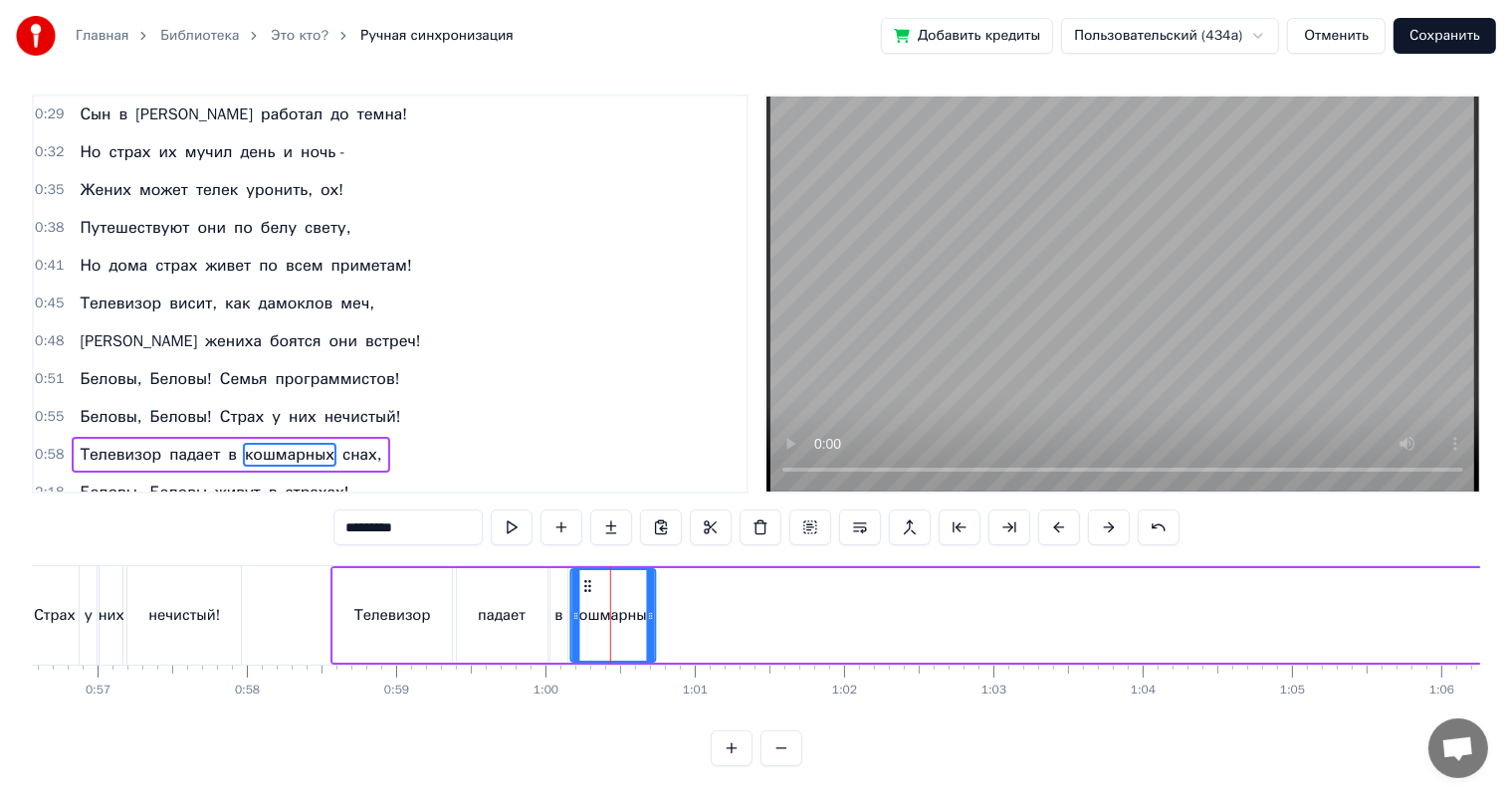 click 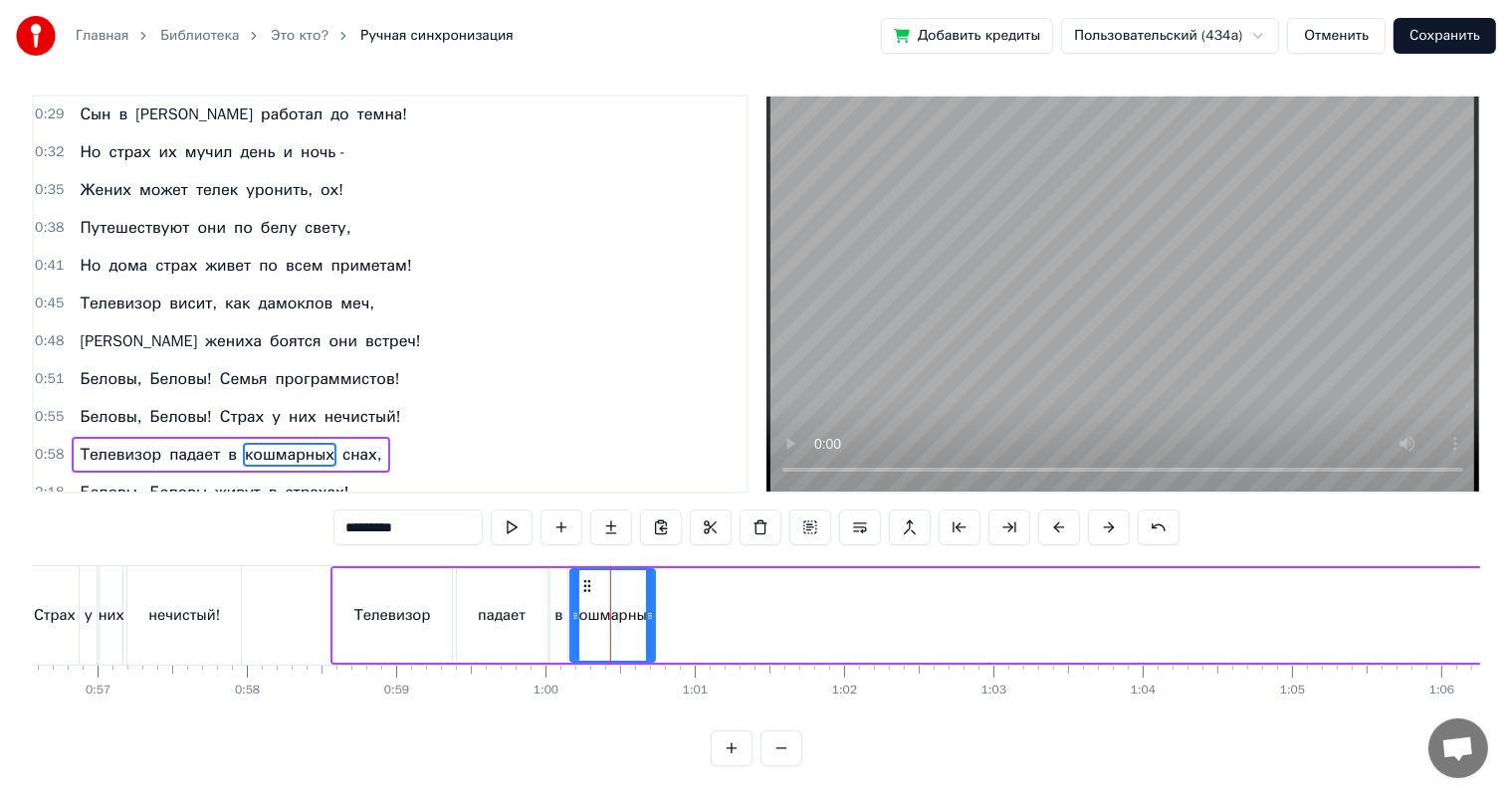click at bounding box center (5586, 615) 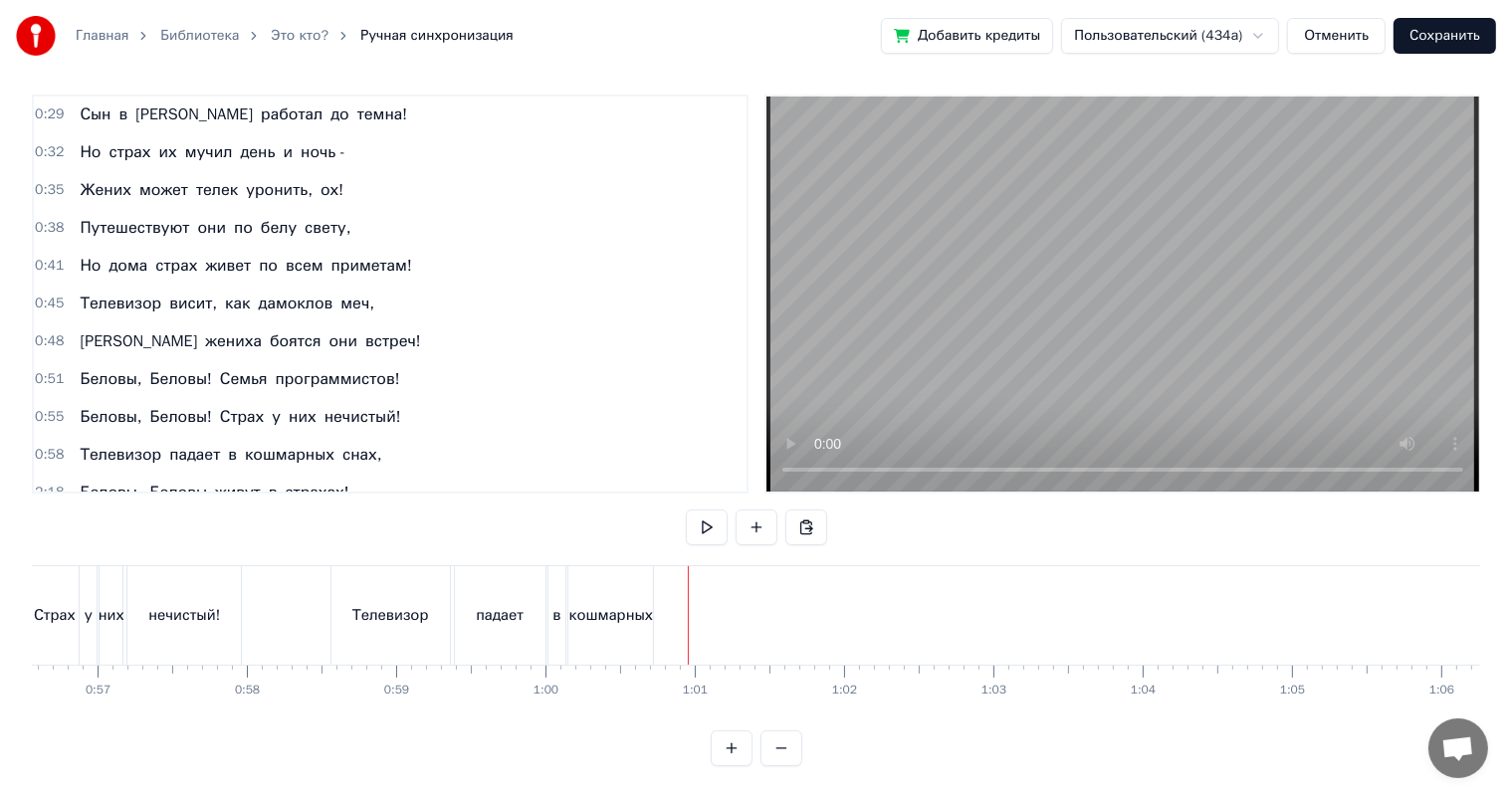 click at bounding box center (5586, 615) 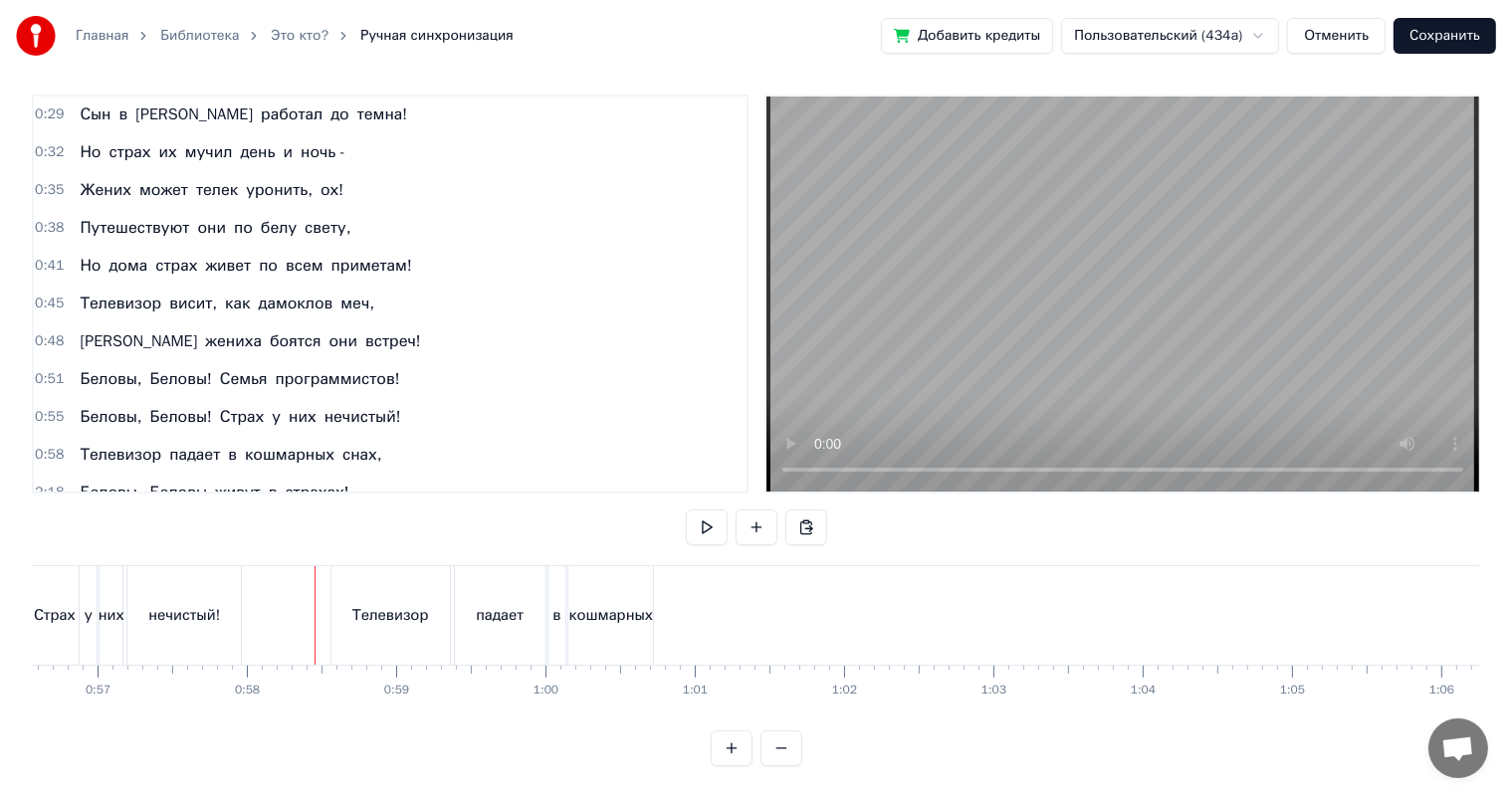 click on "кошмарных" at bounding box center [610, 615] 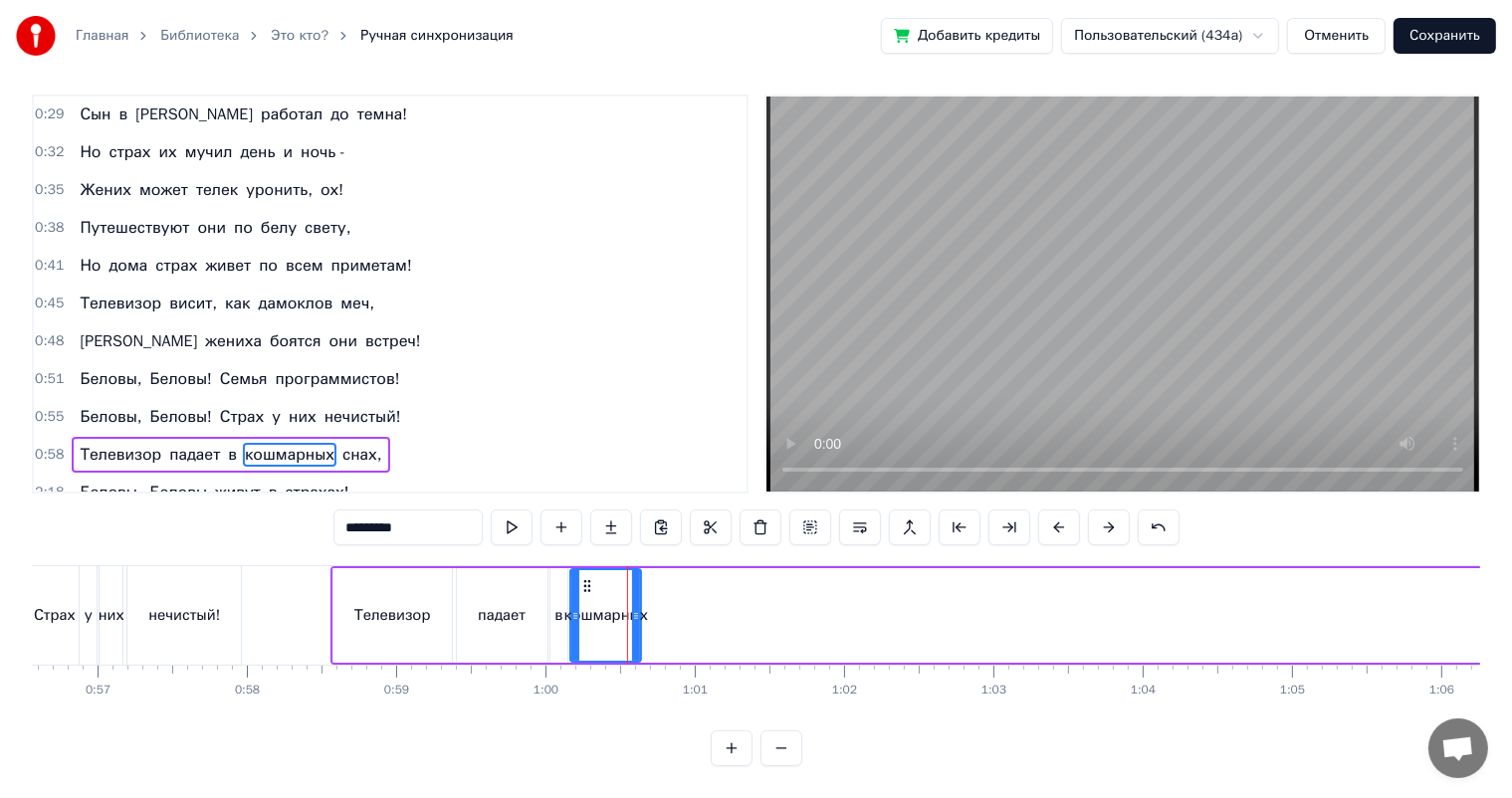 drag, startPoint x: 652, startPoint y: 595, endPoint x: 638, endPoint y: 599, distance: 14.56022 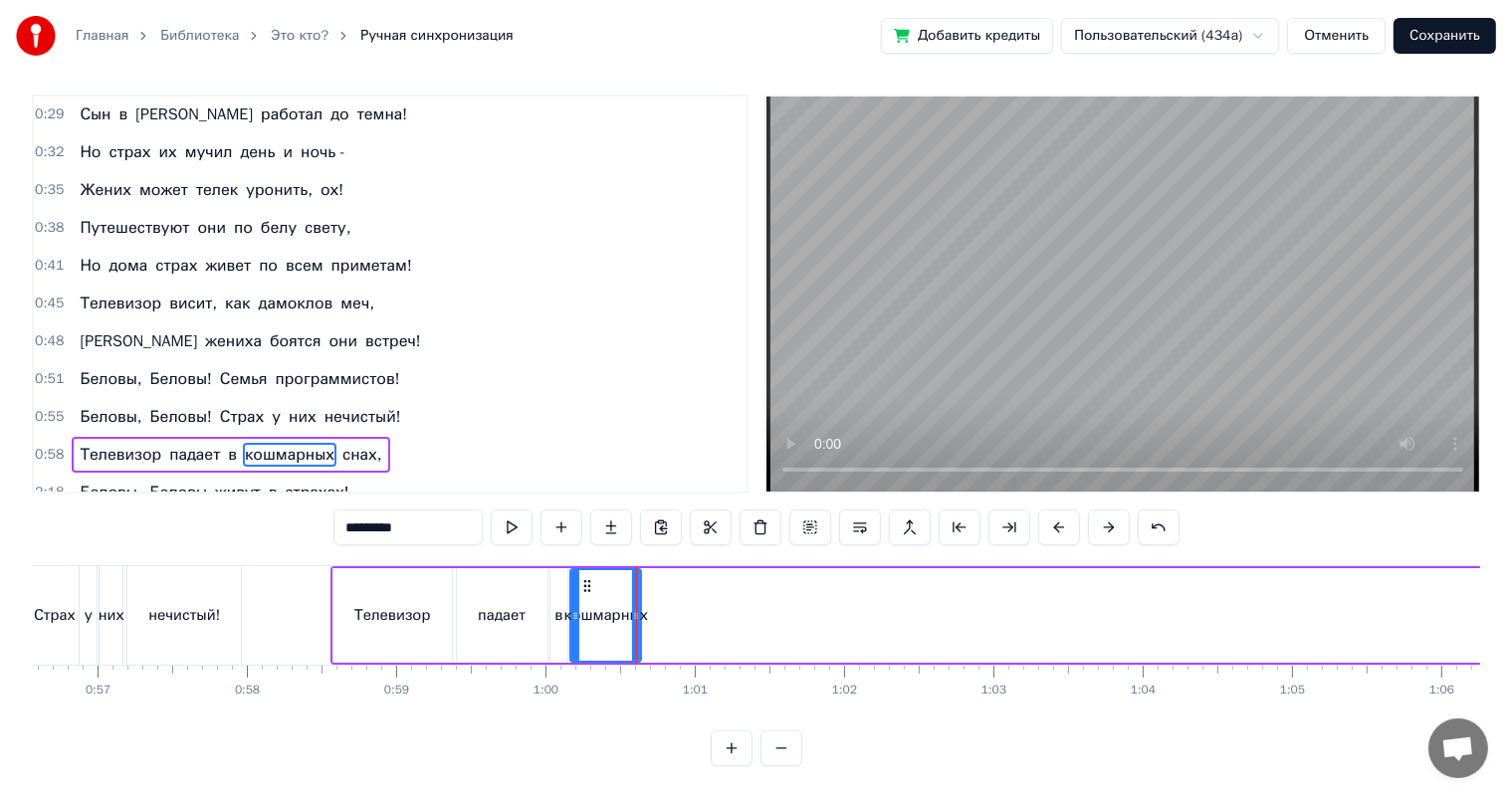 click on "снах," at bounding box center (362, 455) 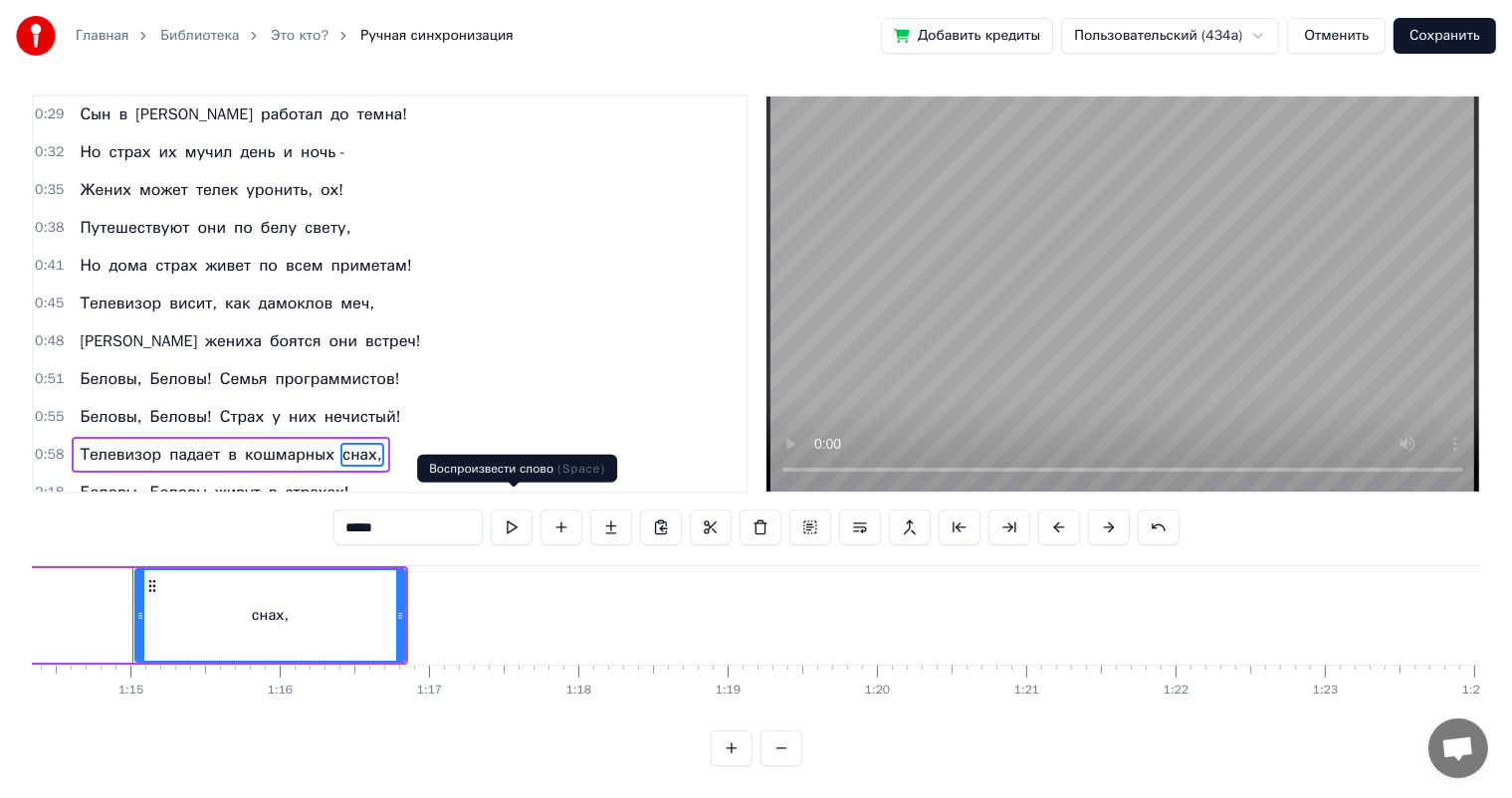 scroll, scrollTop: 0, scrollLeft: 11101, axis: horizontal 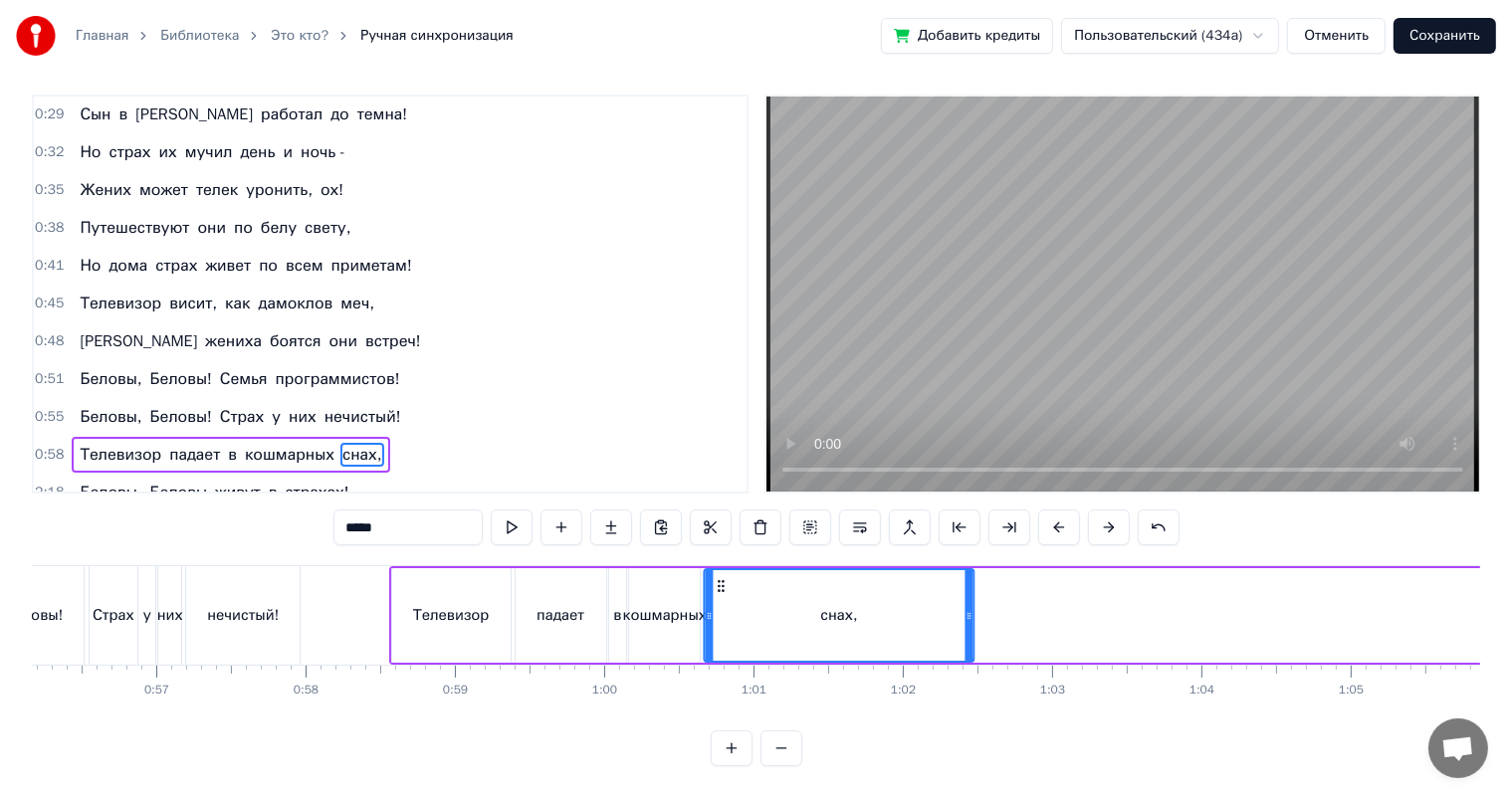 drag, startPoint x: 148, startPoint y: 567, endPoint x: 718, endPoint y: 584, distance: 570.25345 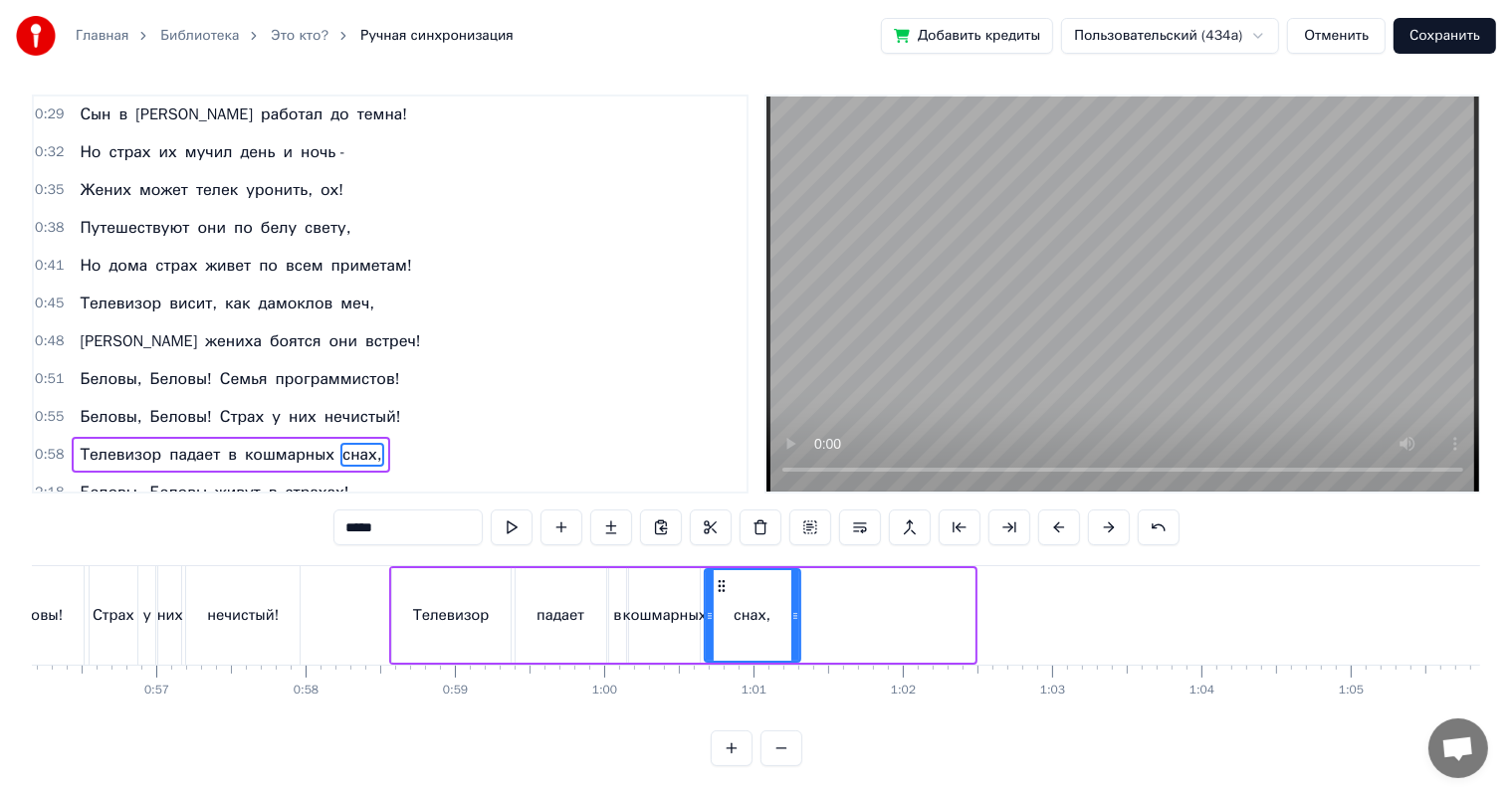 drag, startPoint x: 971, startPoint y: 590, endPoint x: 796, endPoint y: 597, distance: 175.13994 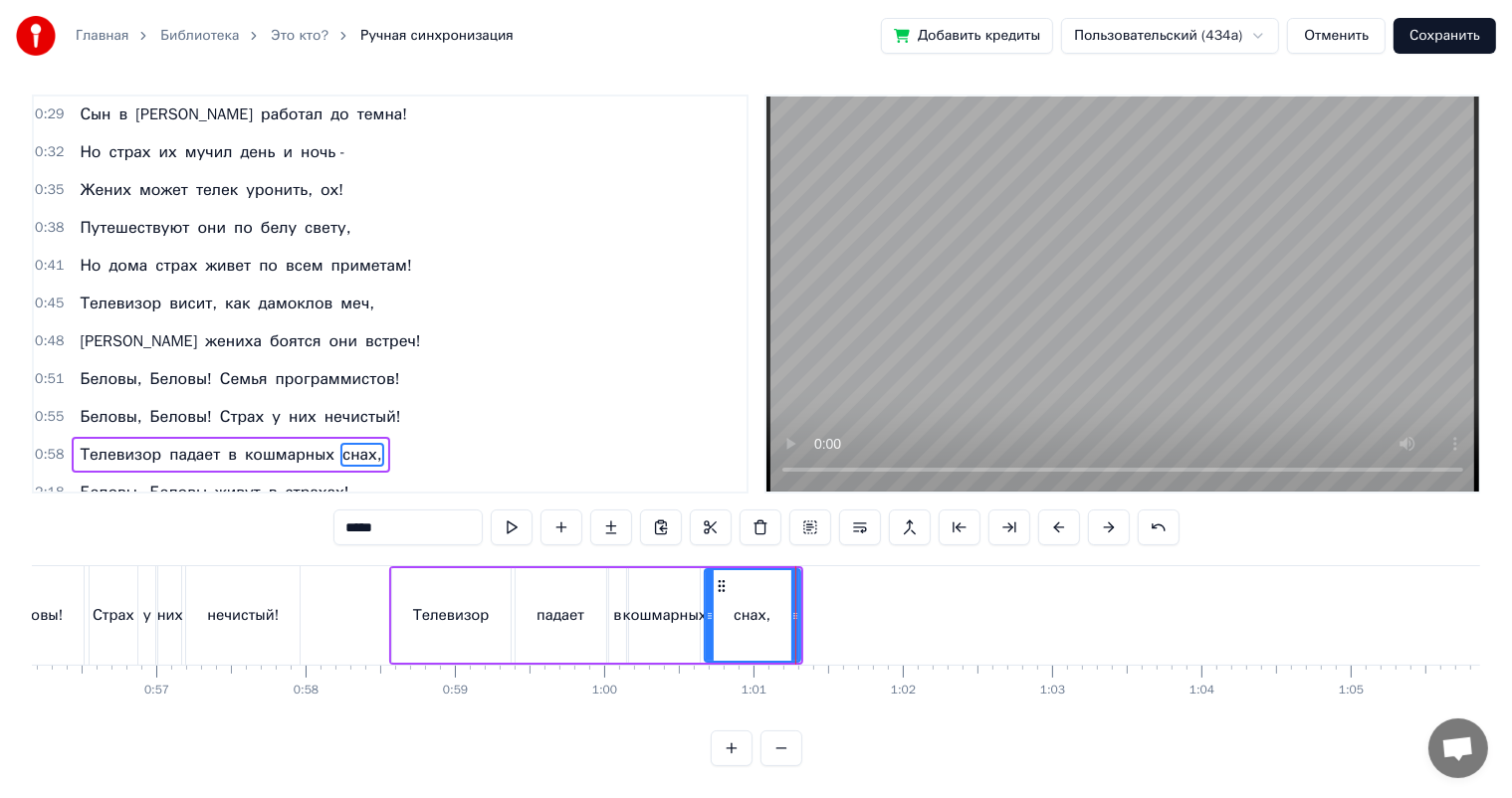 click at bounding box center (5645, 615) 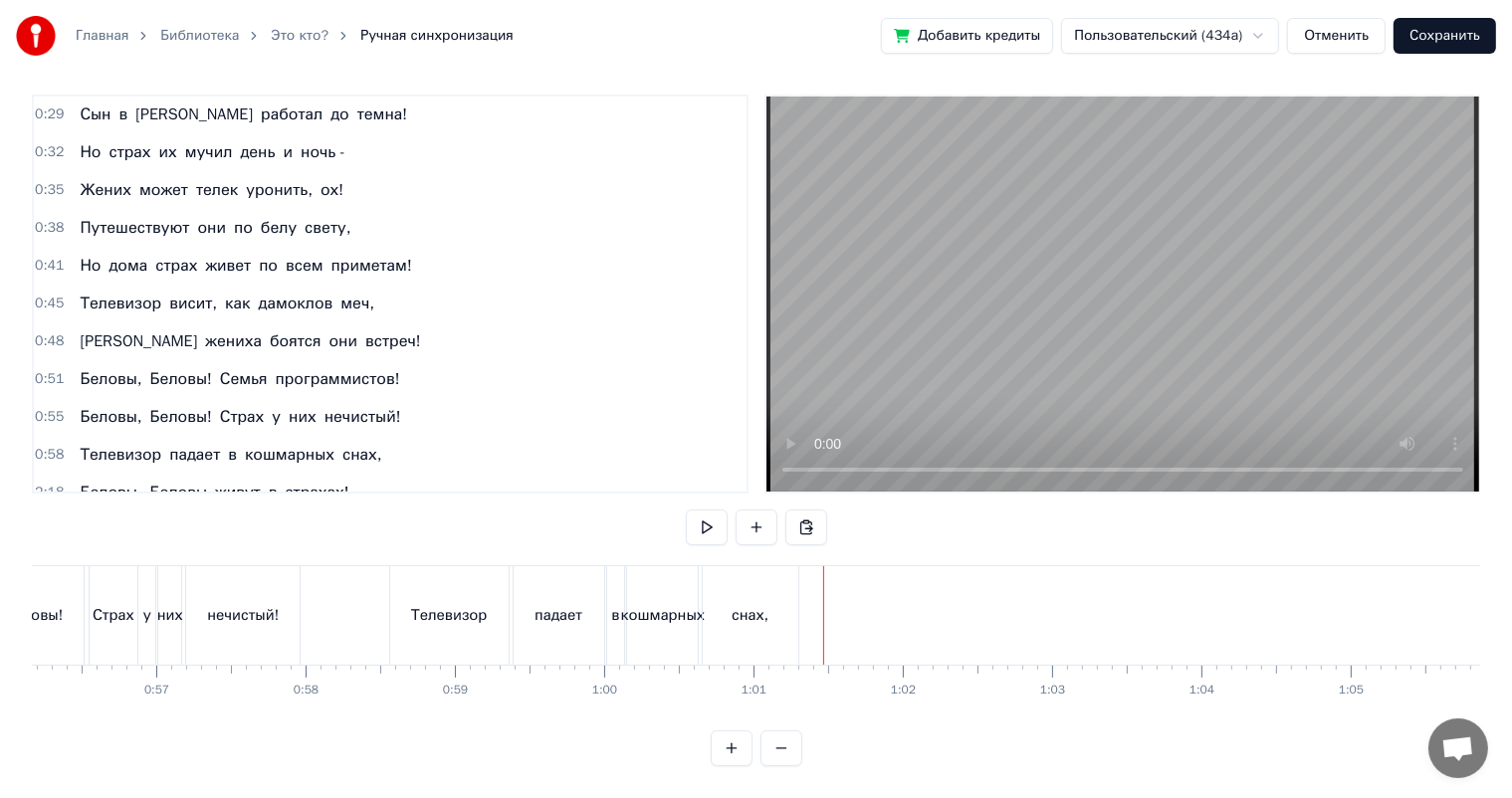 click at bounding box center (5645, 615) 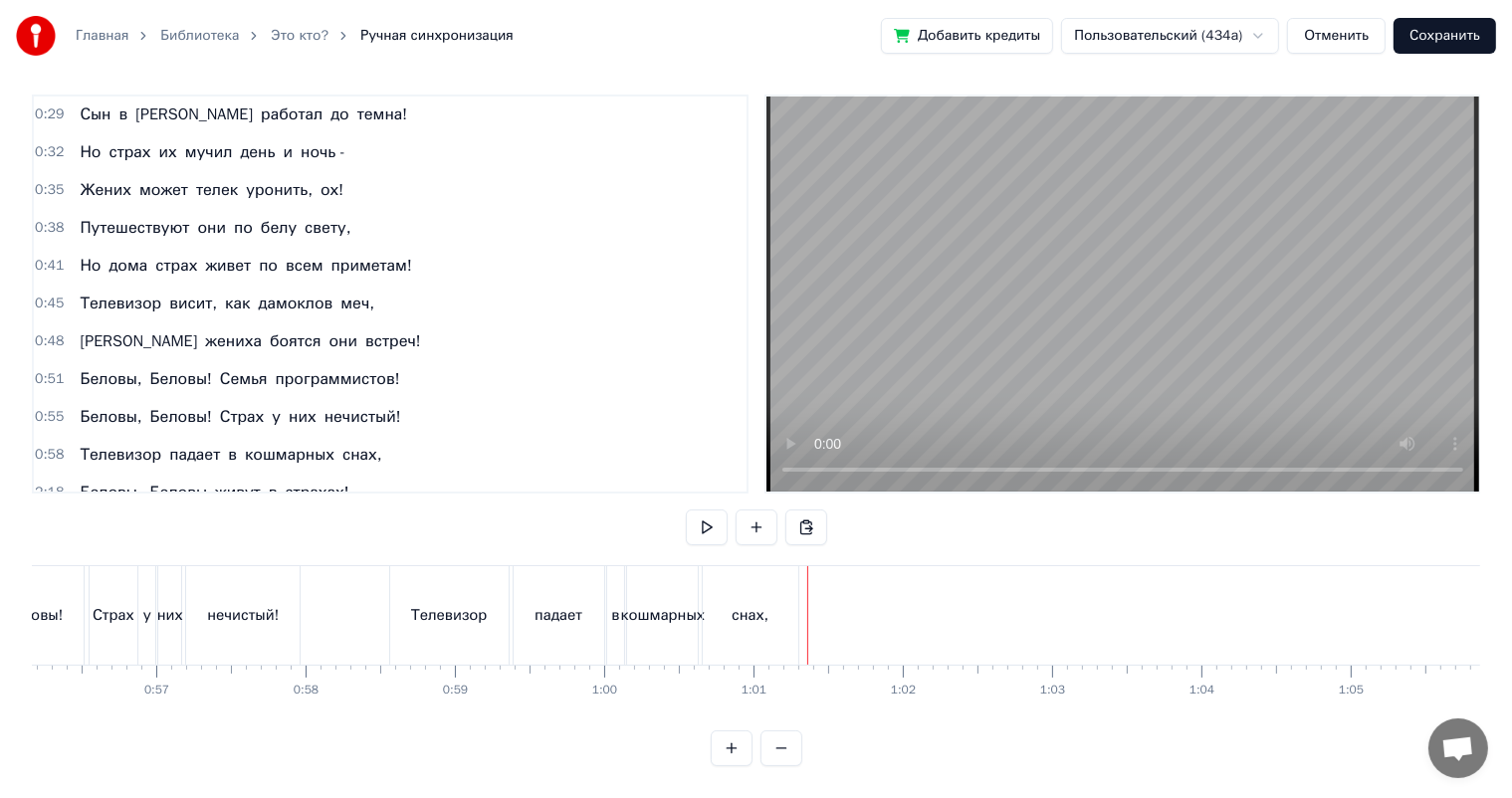 click on "снах," at bounding box center (751, 615) 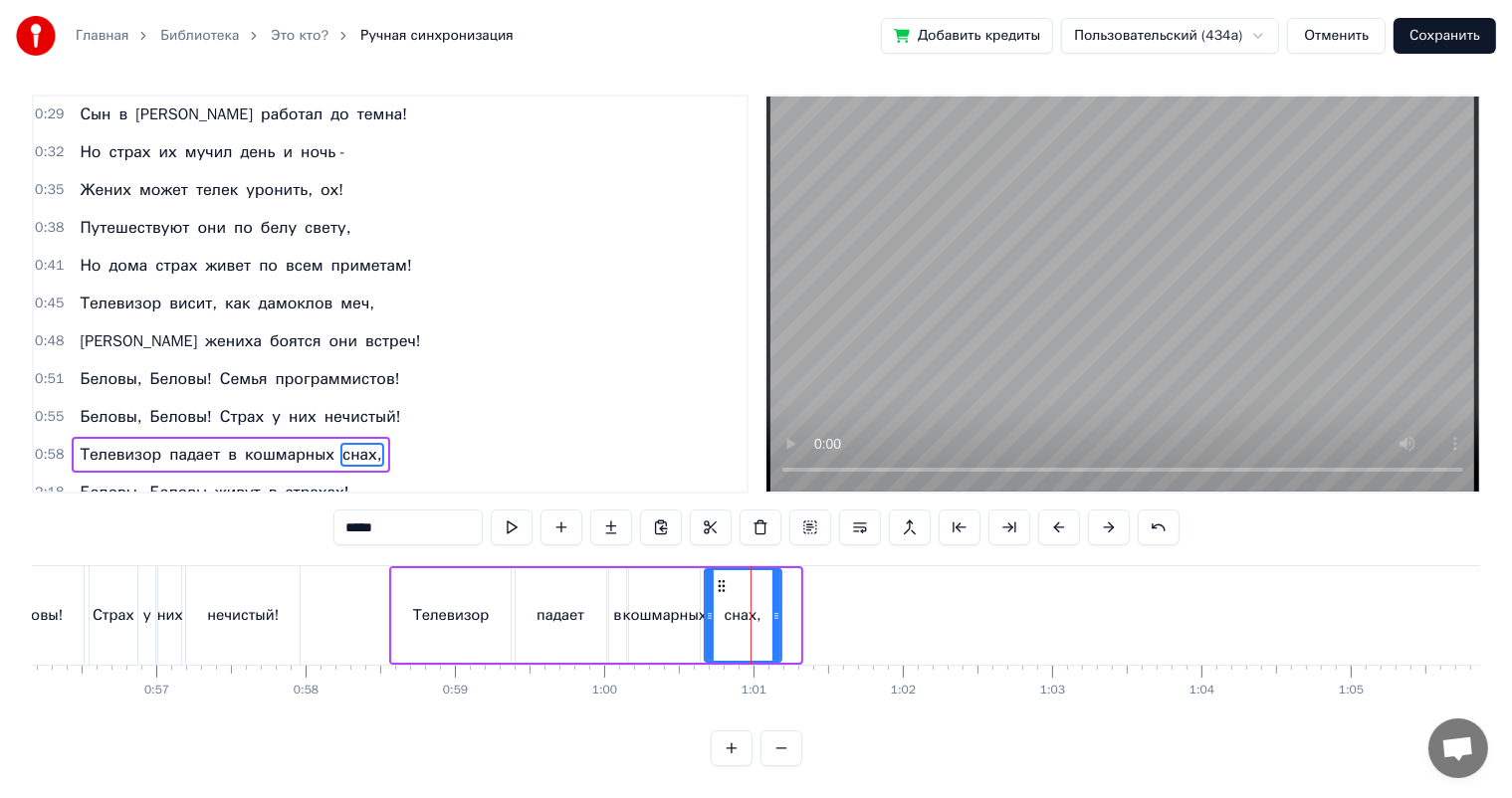 drag, startPoint x: 790, startPoint y: 597, endPoint x: 771, endPoint y: 601, distance: 19.416488 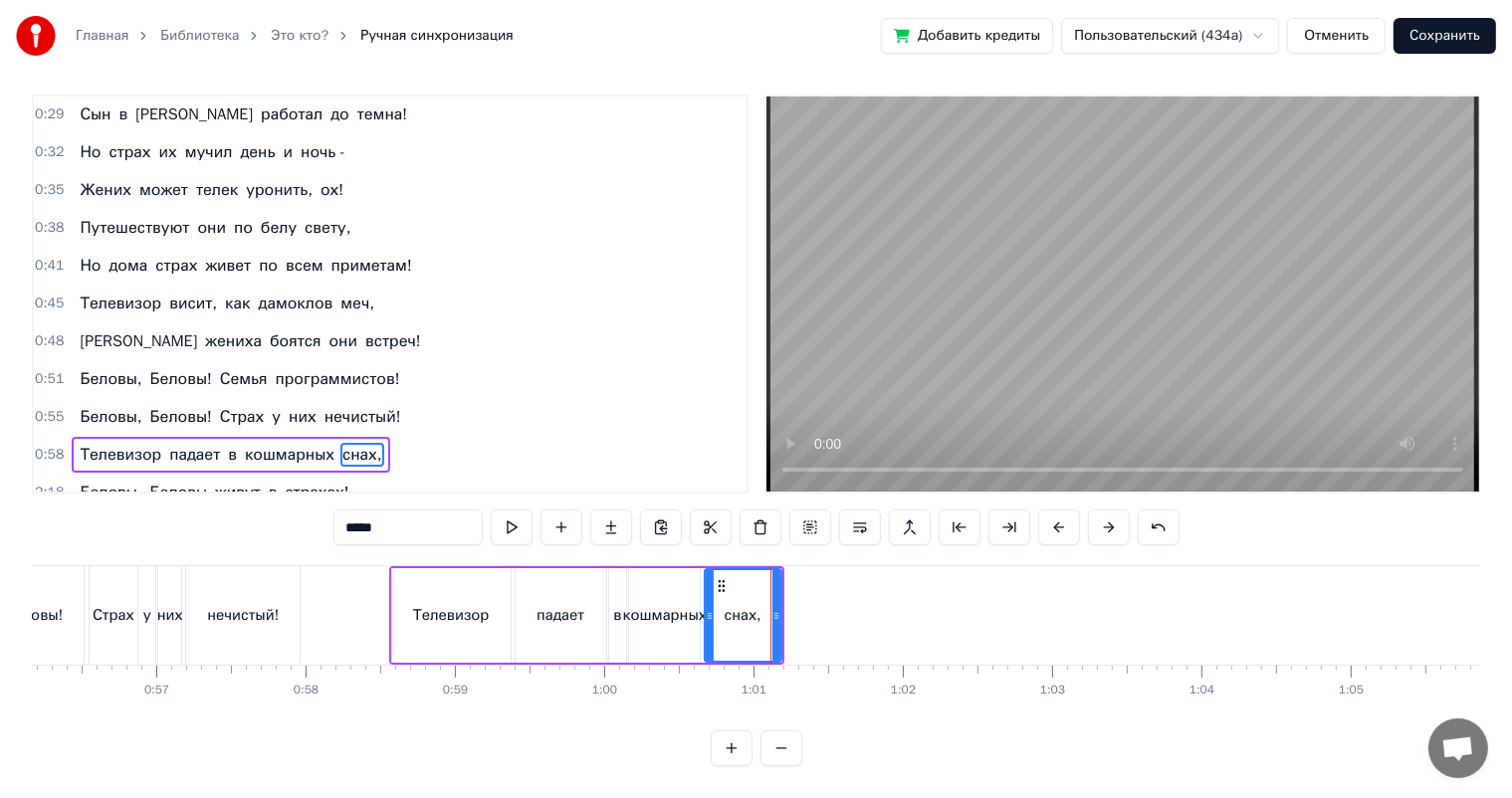click at bounding box center (5645, 615) 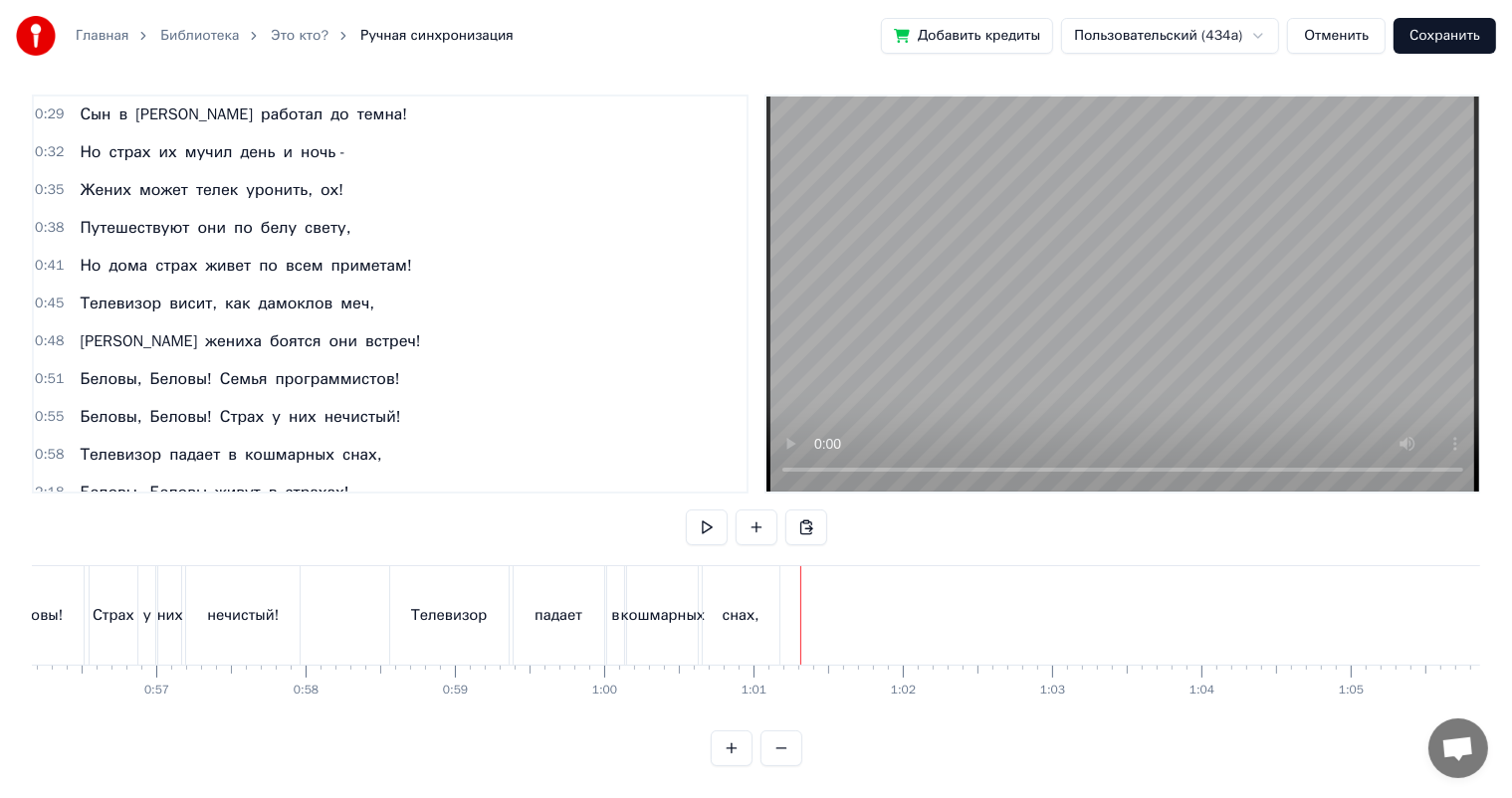 click on "Телевизор" at bounding box center (449, 615) 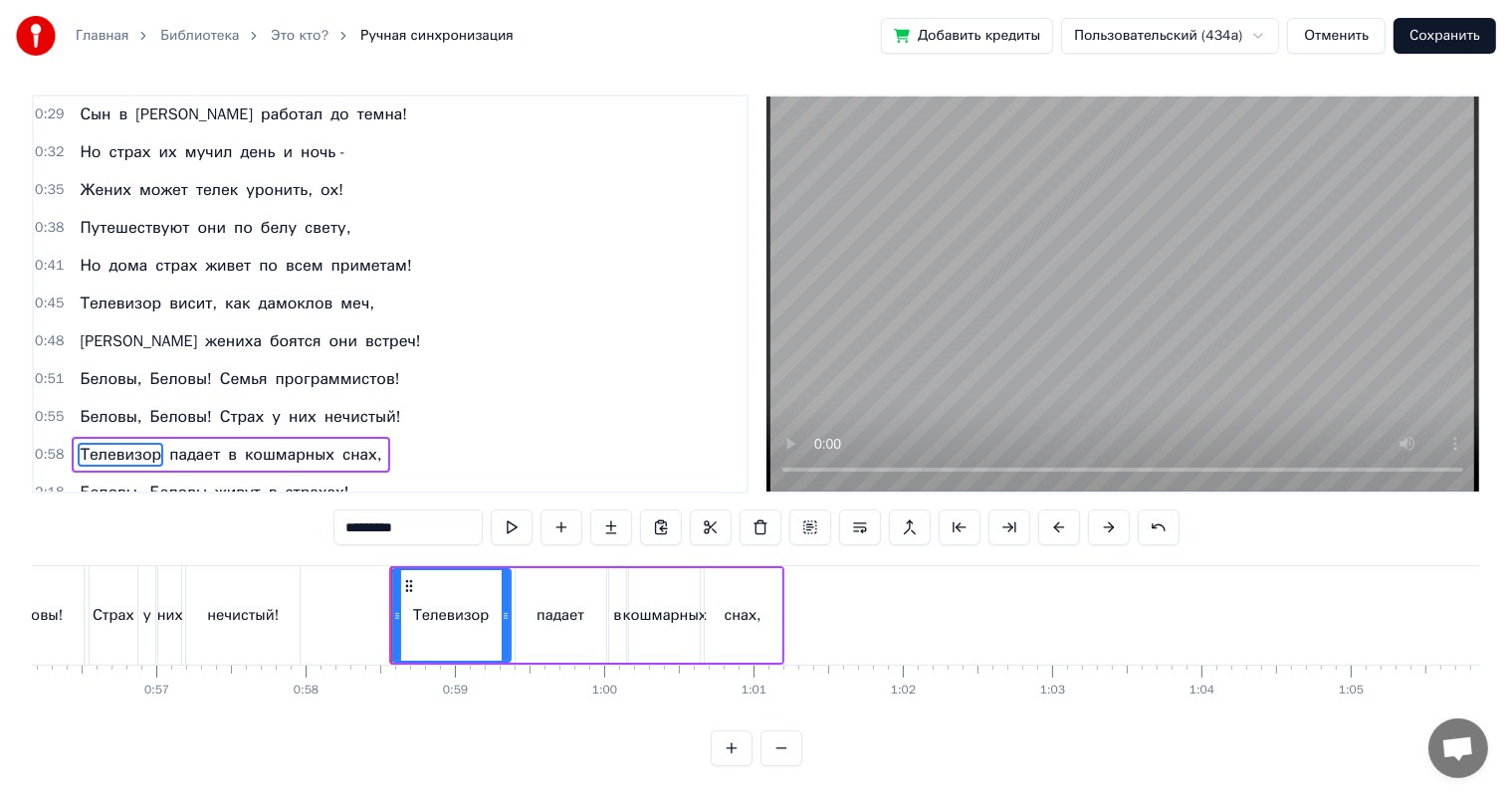 click at bounding box center [5645, 615] 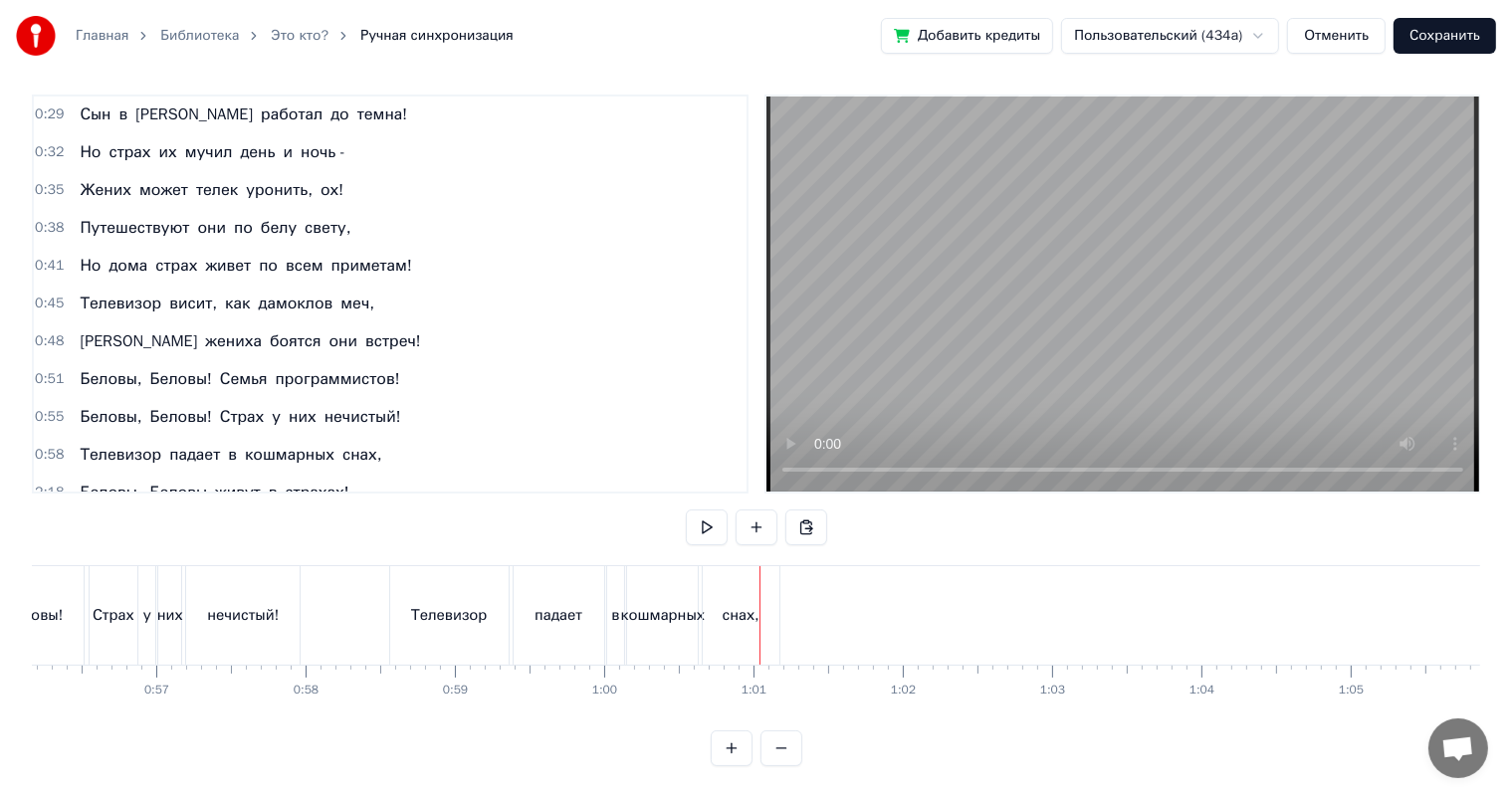 click at bounding box center (759, 615) 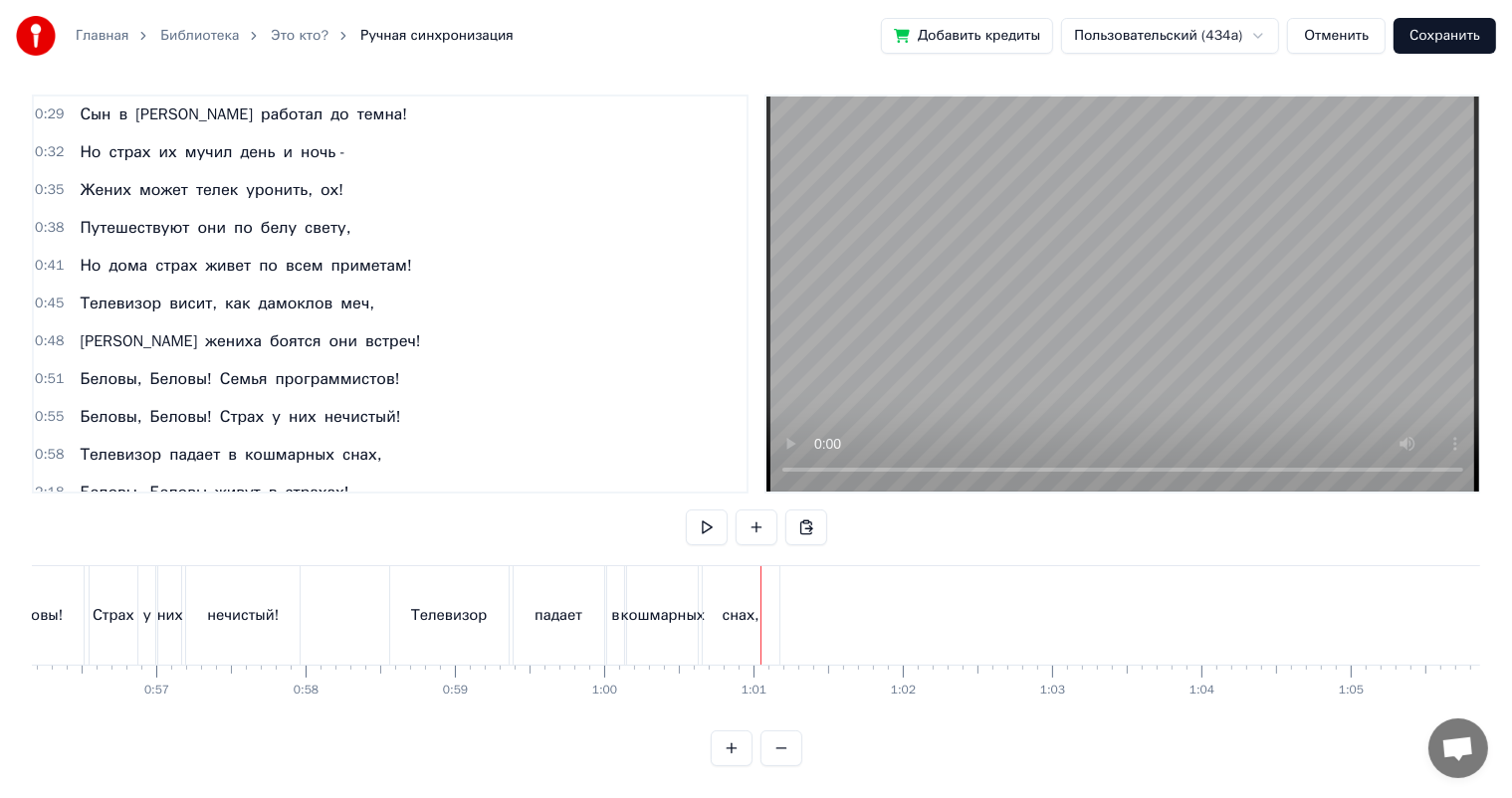 click on "снах," at bounding box center [741, 615] 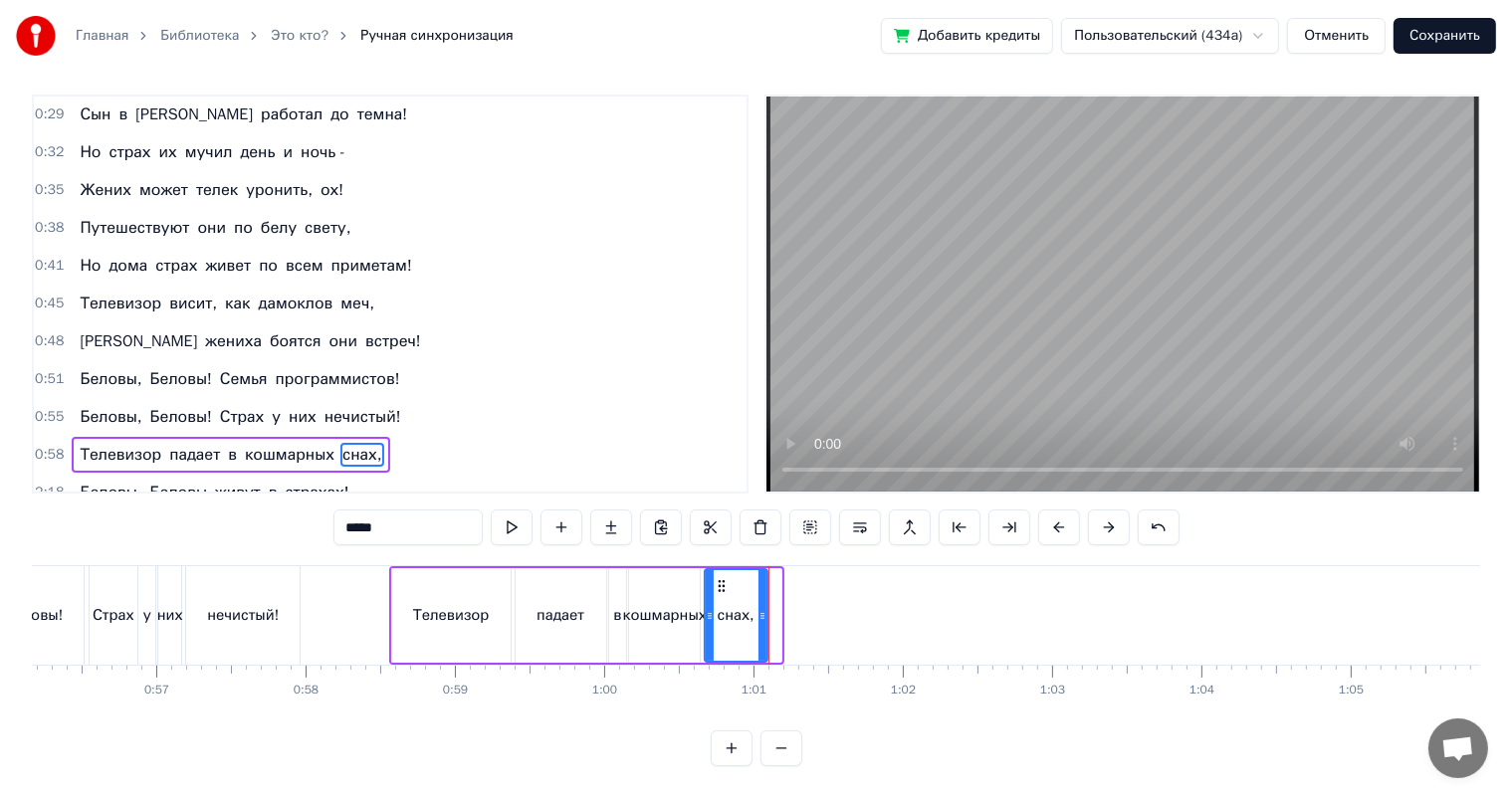 drag, startPoint x: 775, startPoint y: 597, endPoint x: 761, endPoint y: 604, distance: 15.652476 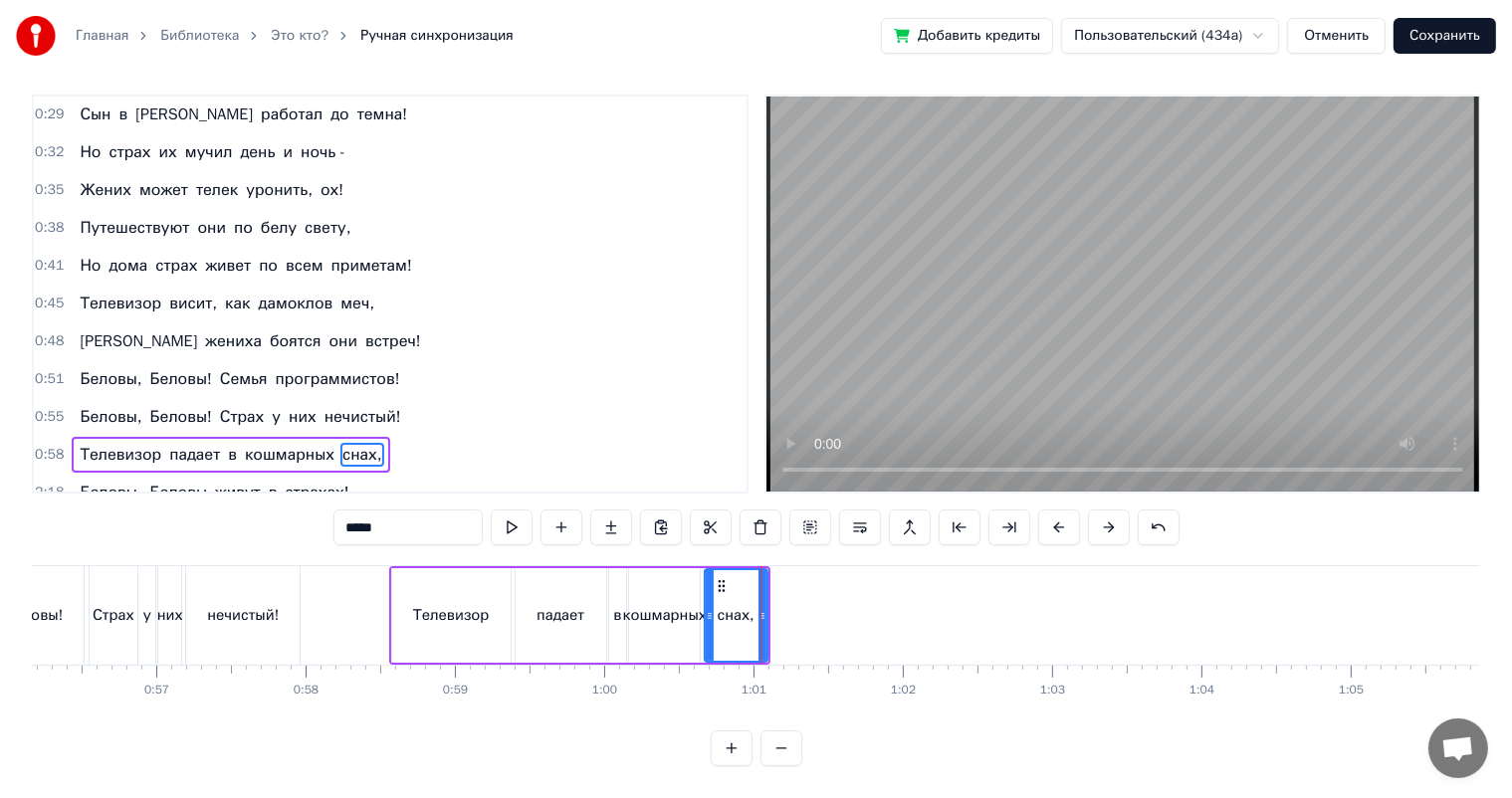 click at bounding box center [5645, 615] 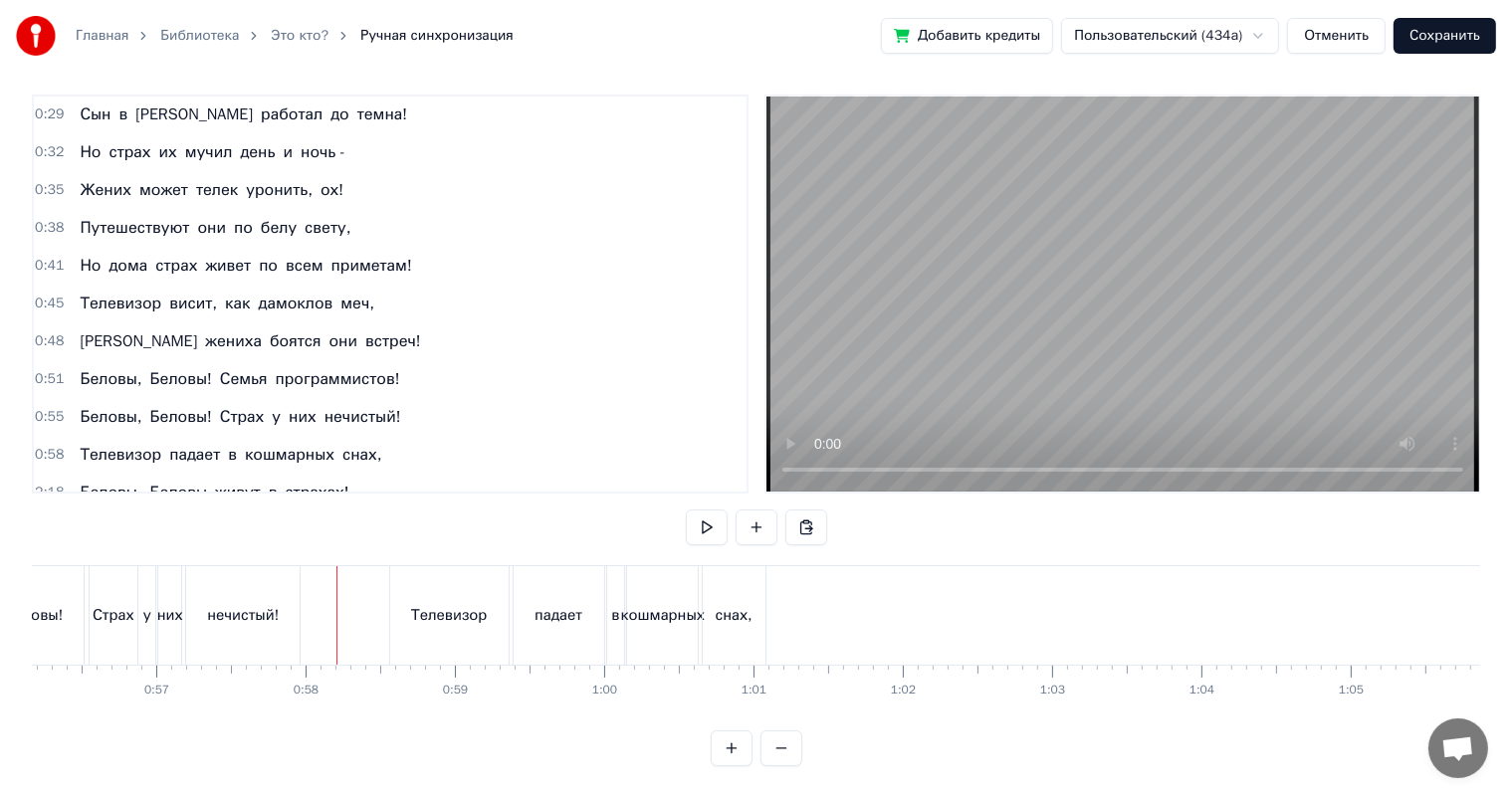 click on "Беловы, Беловы живут в страхах!" at bounding box center (214, 493) 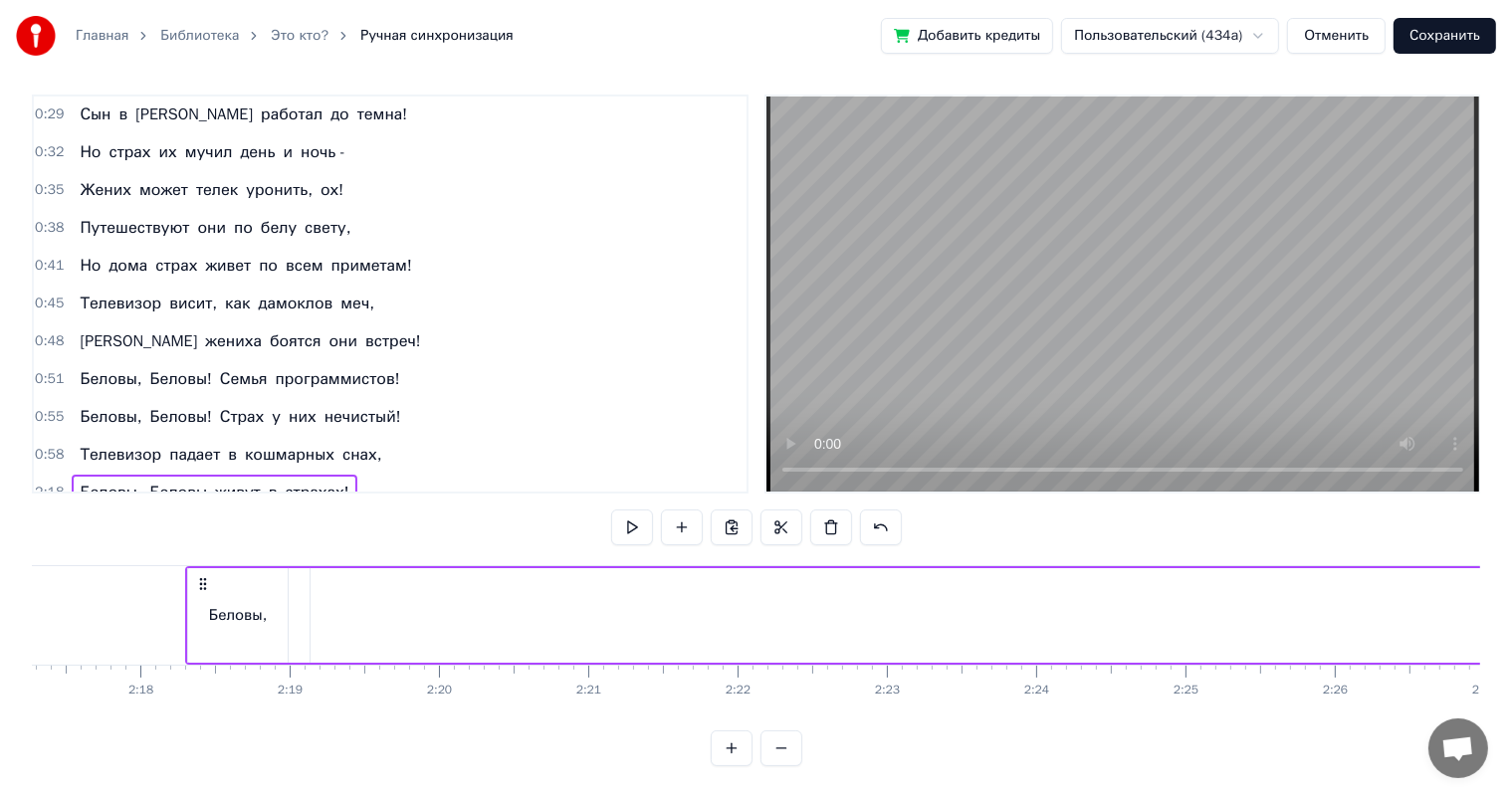scroll, scrollTop: 0, scrollLeft: 20549, axis: horizontal 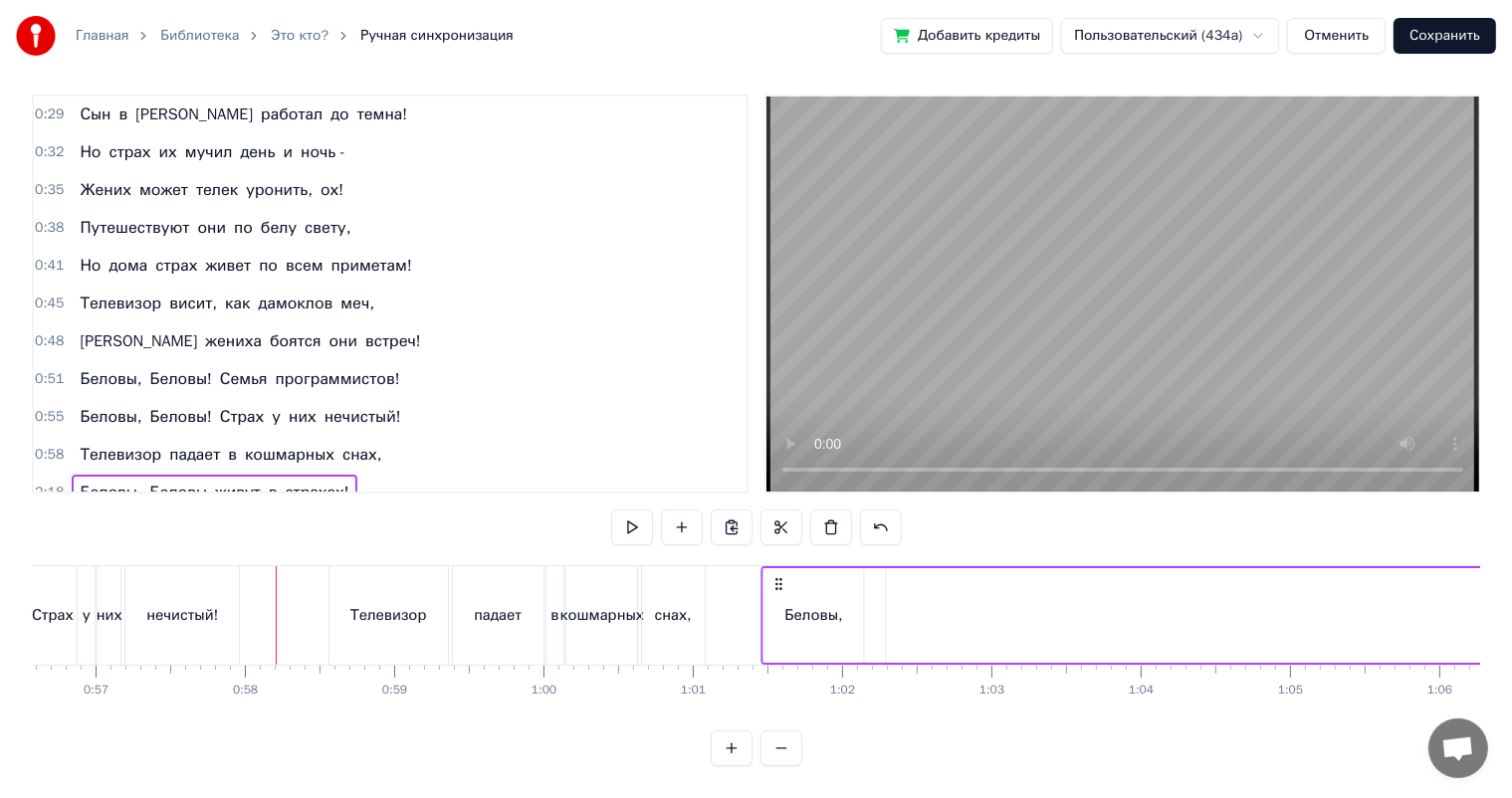 drag, startPoint x: 148, startPoint y: 561, endPoint x: 787, endPoint y: 573, distance: 639.1127 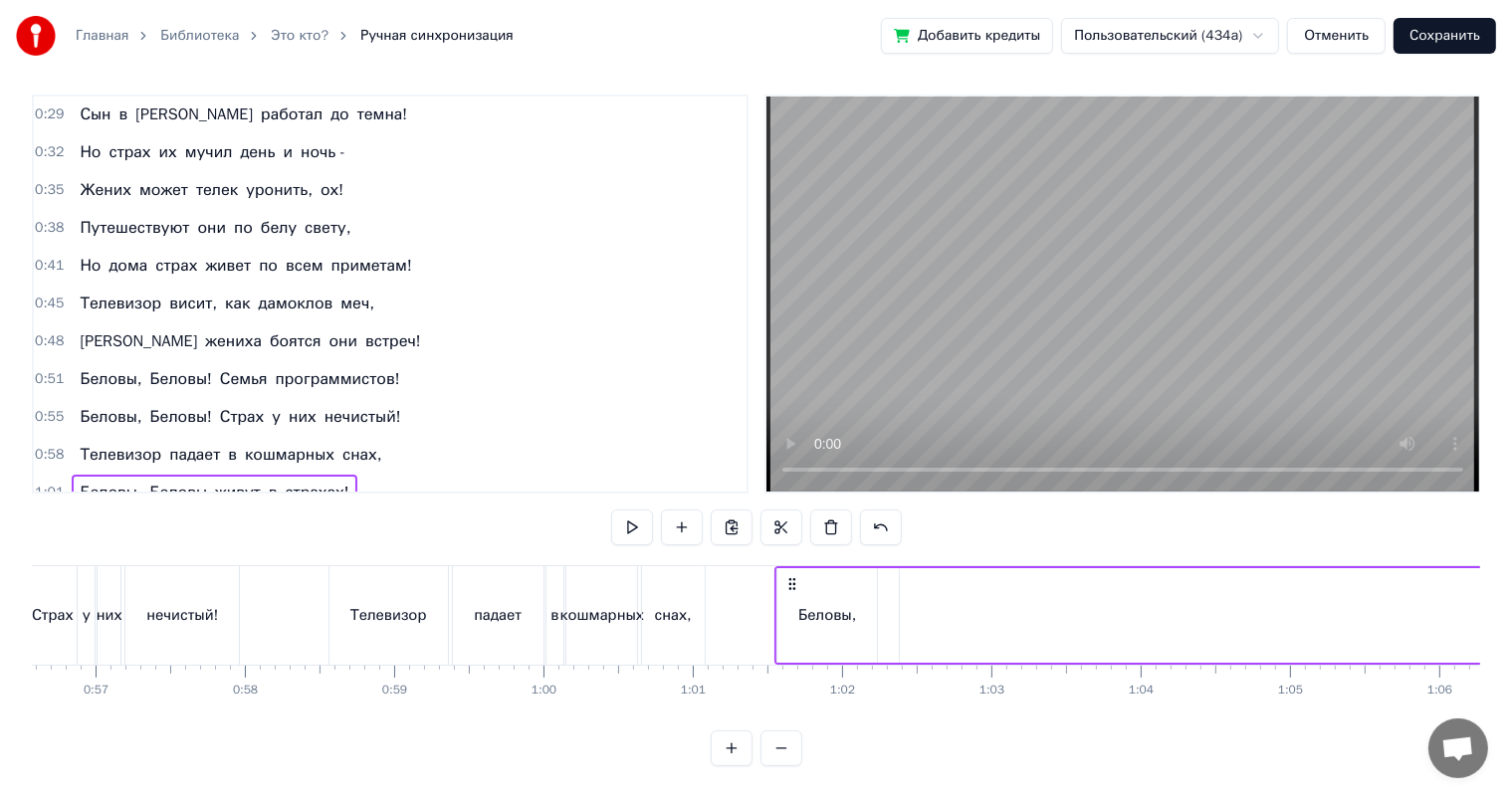 click at bounding box center [5584, 615] 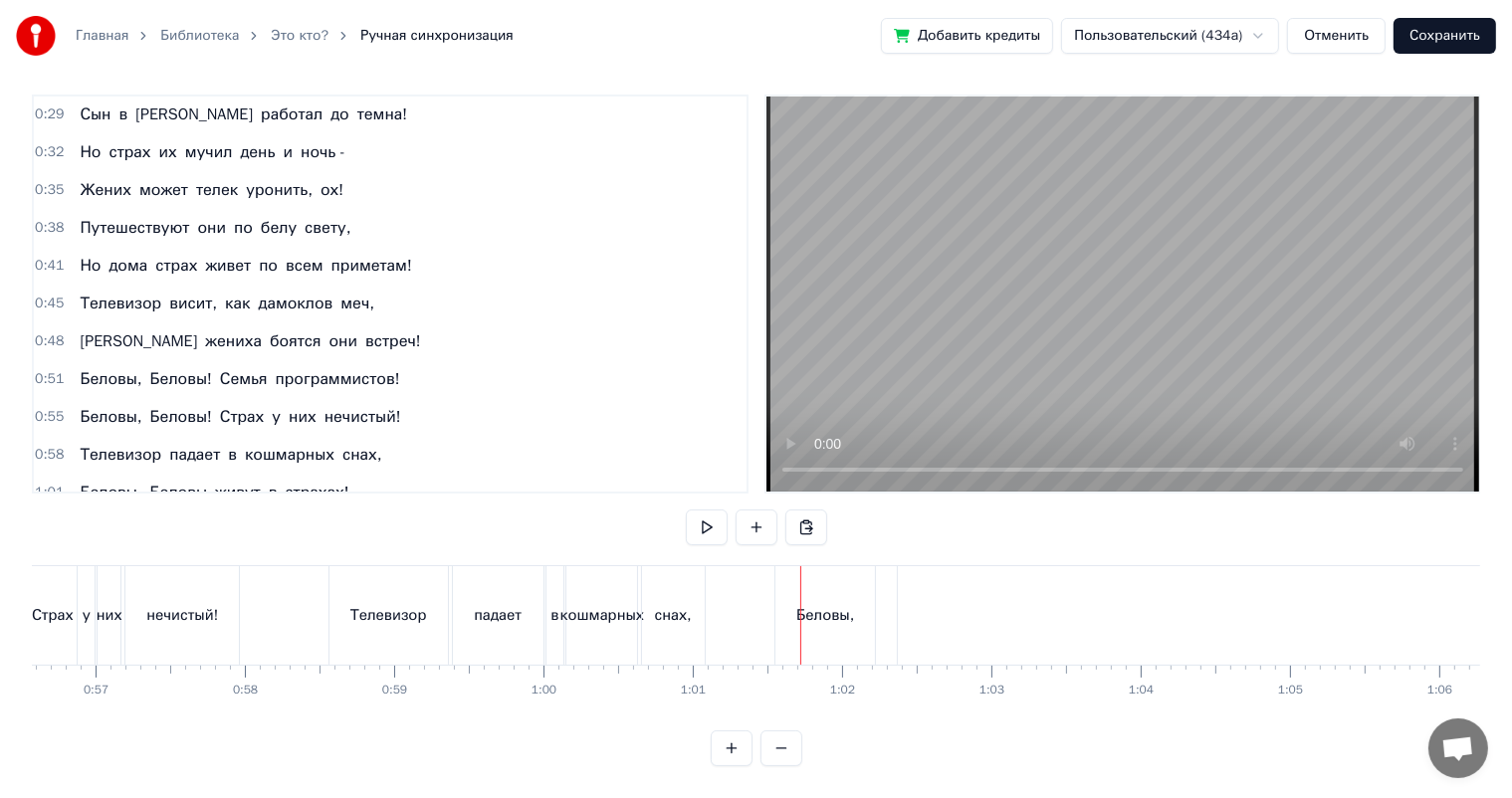 click at bounding box center (5584, 615) 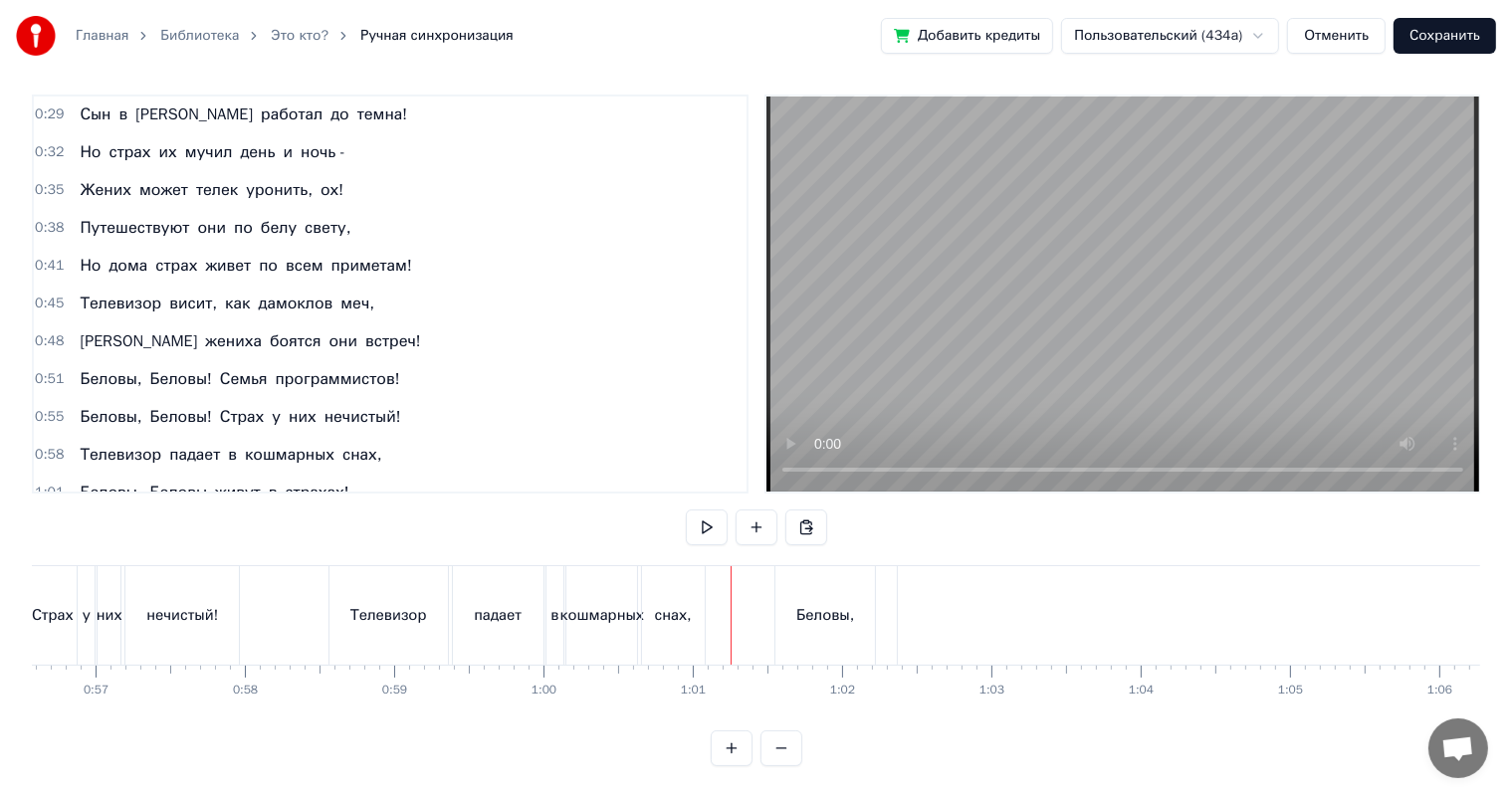 click on "Беловы," at bounding box center [825, 615] 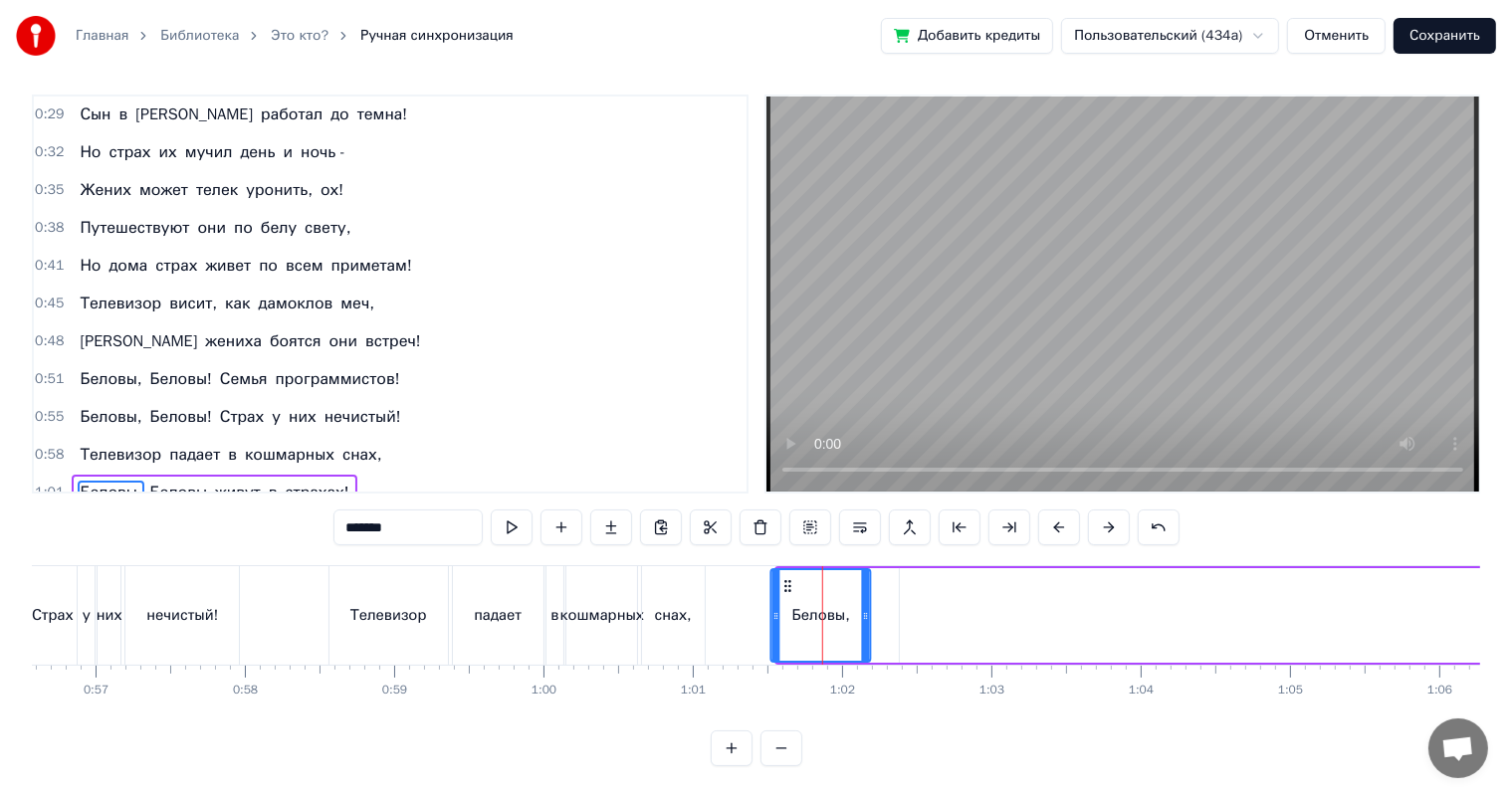 click 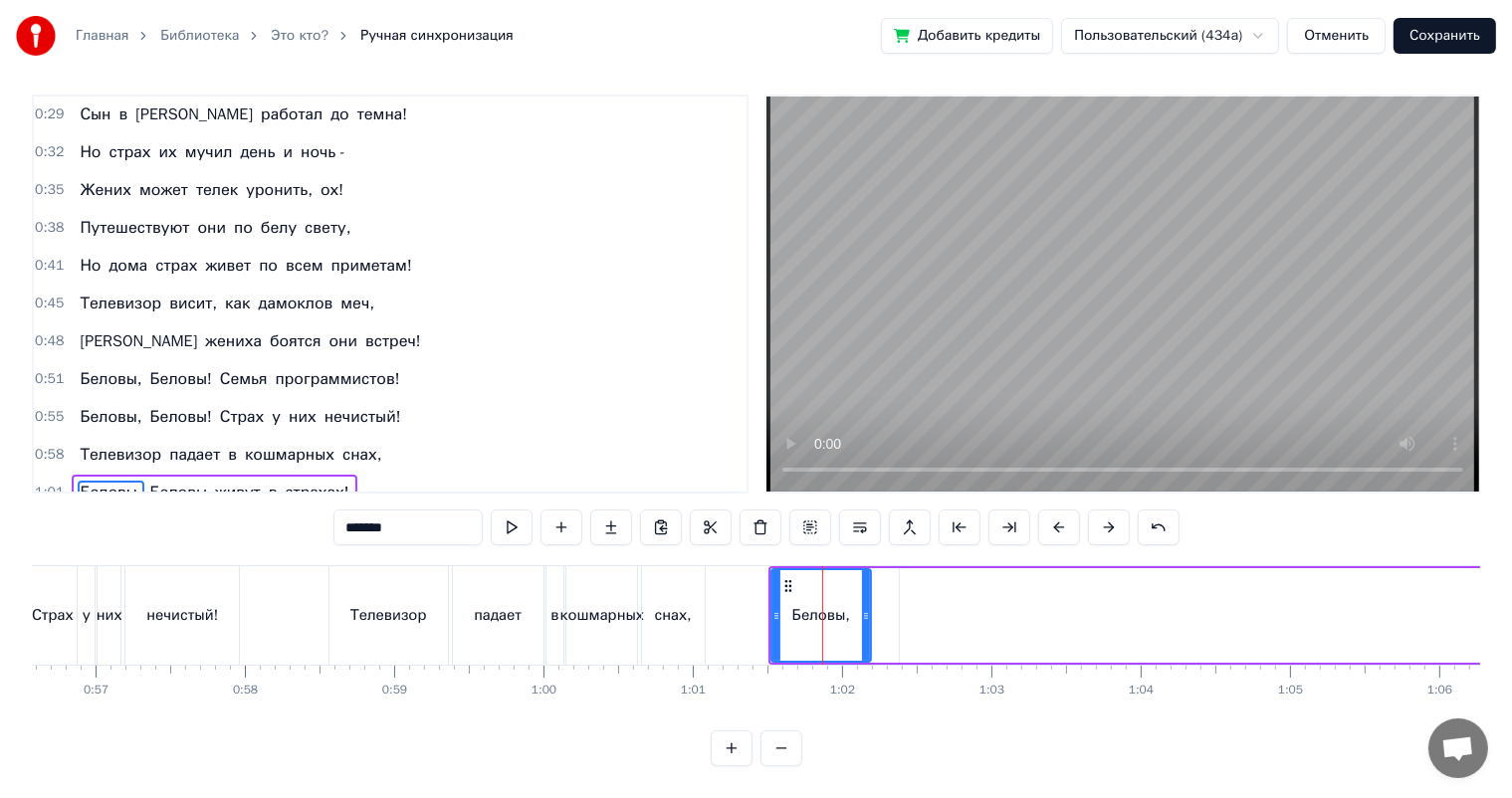 click at bounding box center [5584, 615] 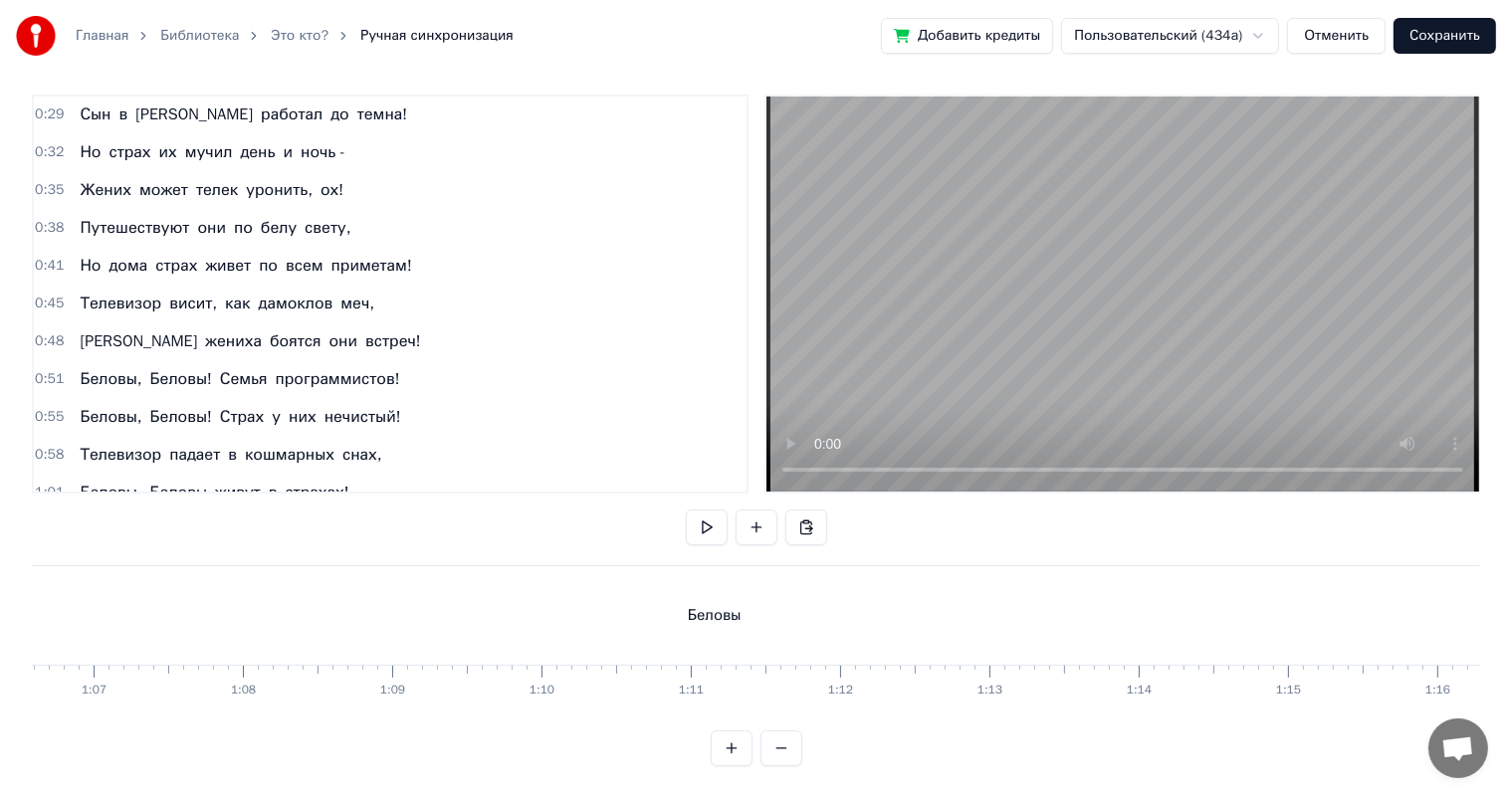 scroll, scrollTop: 0, scrollLeft: 9878, axis: horizontal 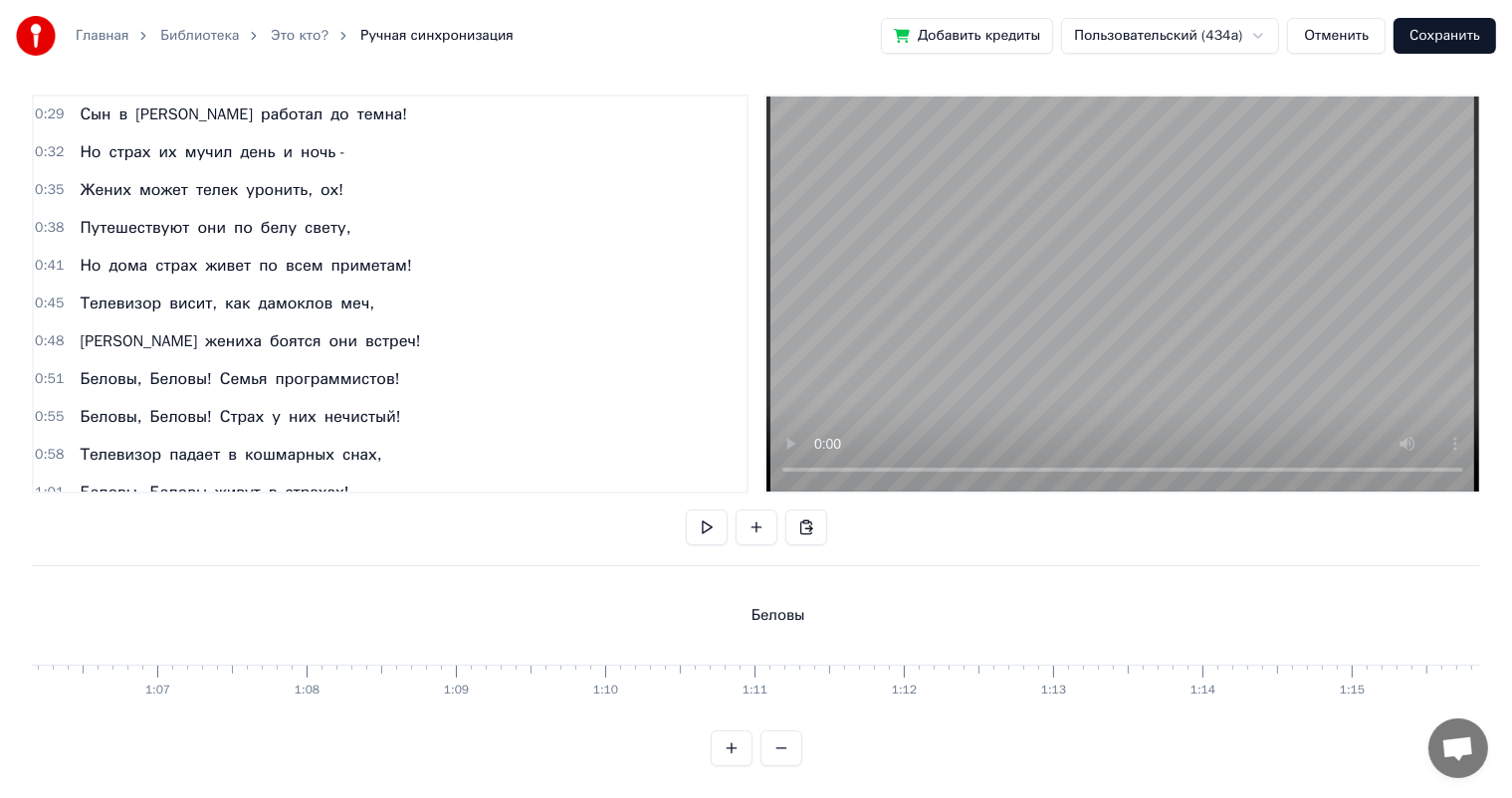 click on "Беловы" at bounding box center (777, 615) 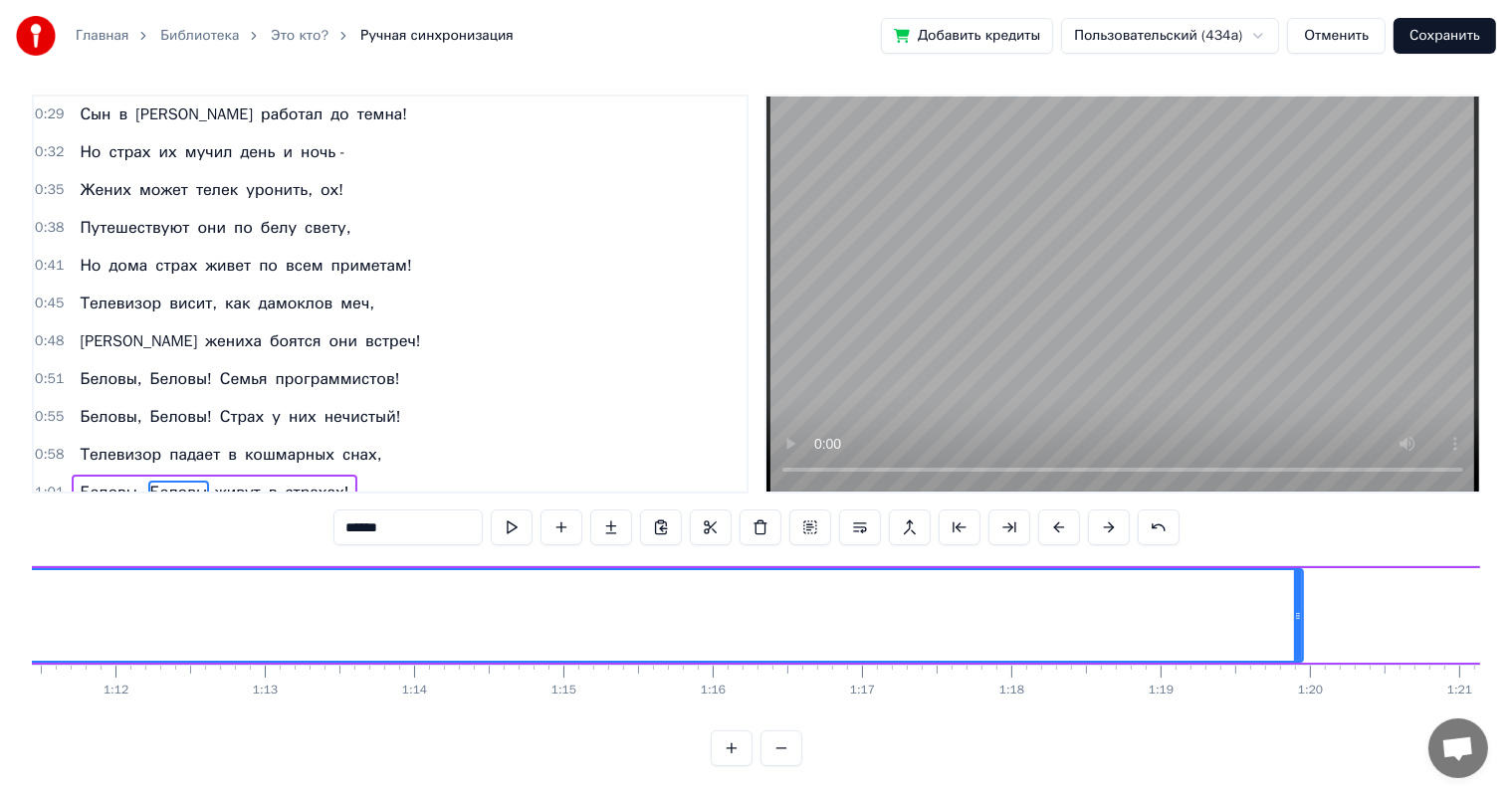 scroll, scrollTop: 0, scrollLeft: 11093, axis: horizontal 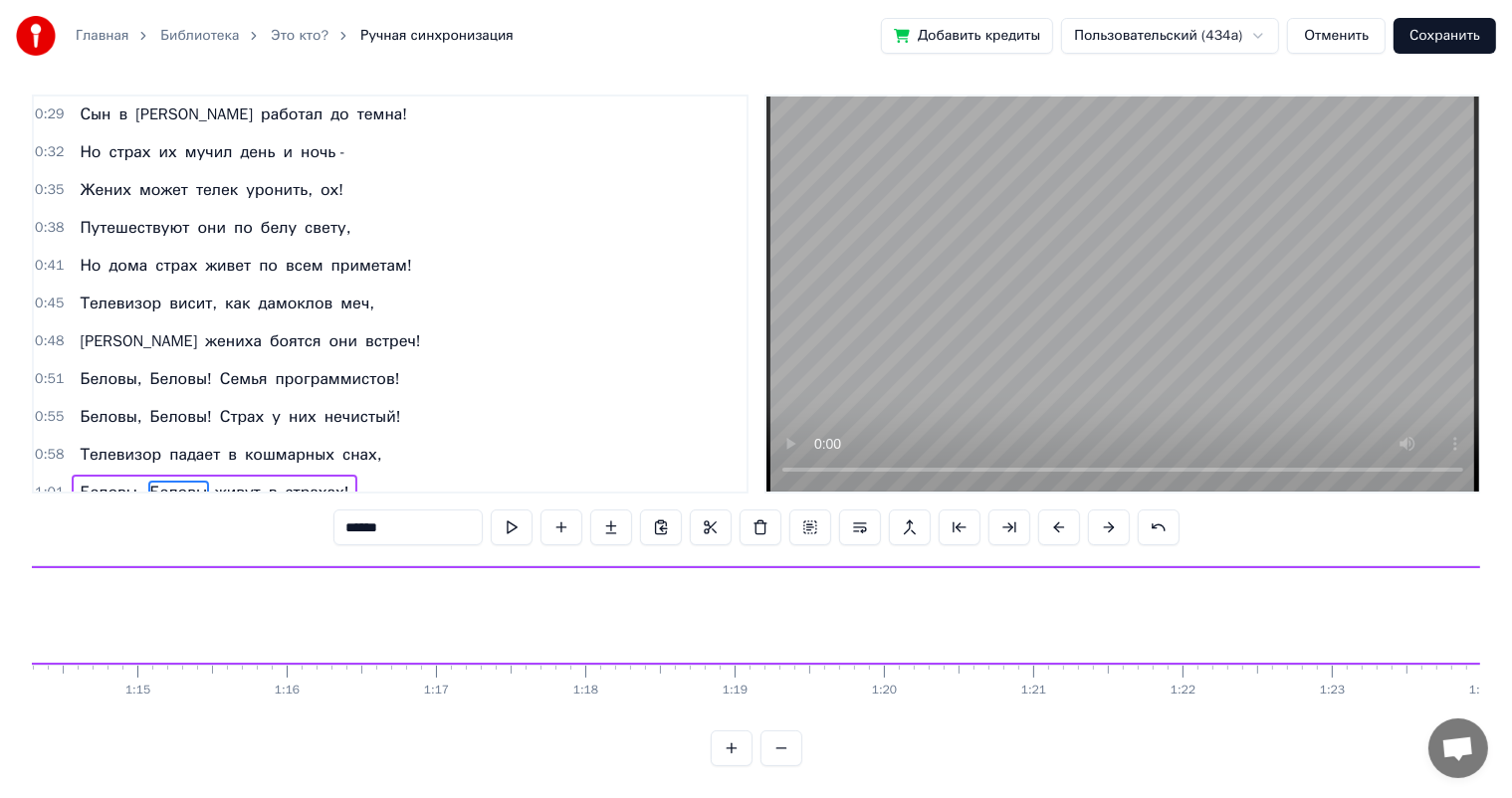 drag, startPoint x: 875, startPoint y: 600, endPoint x: 0, endPoint y: 573, distance: 875.41647 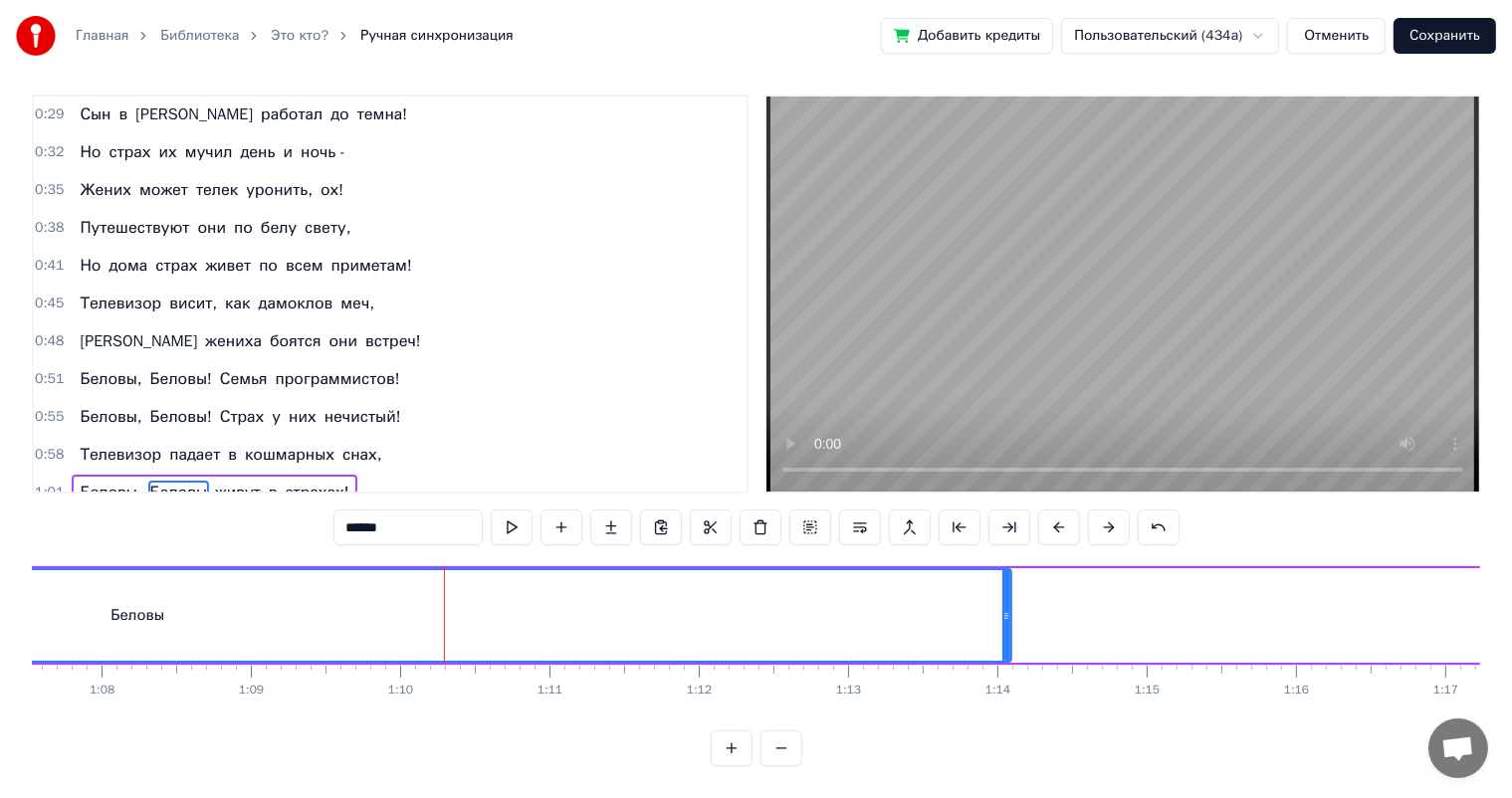scroll, scrollTop: 0, scrollLeft: 9958, axis: horizontal 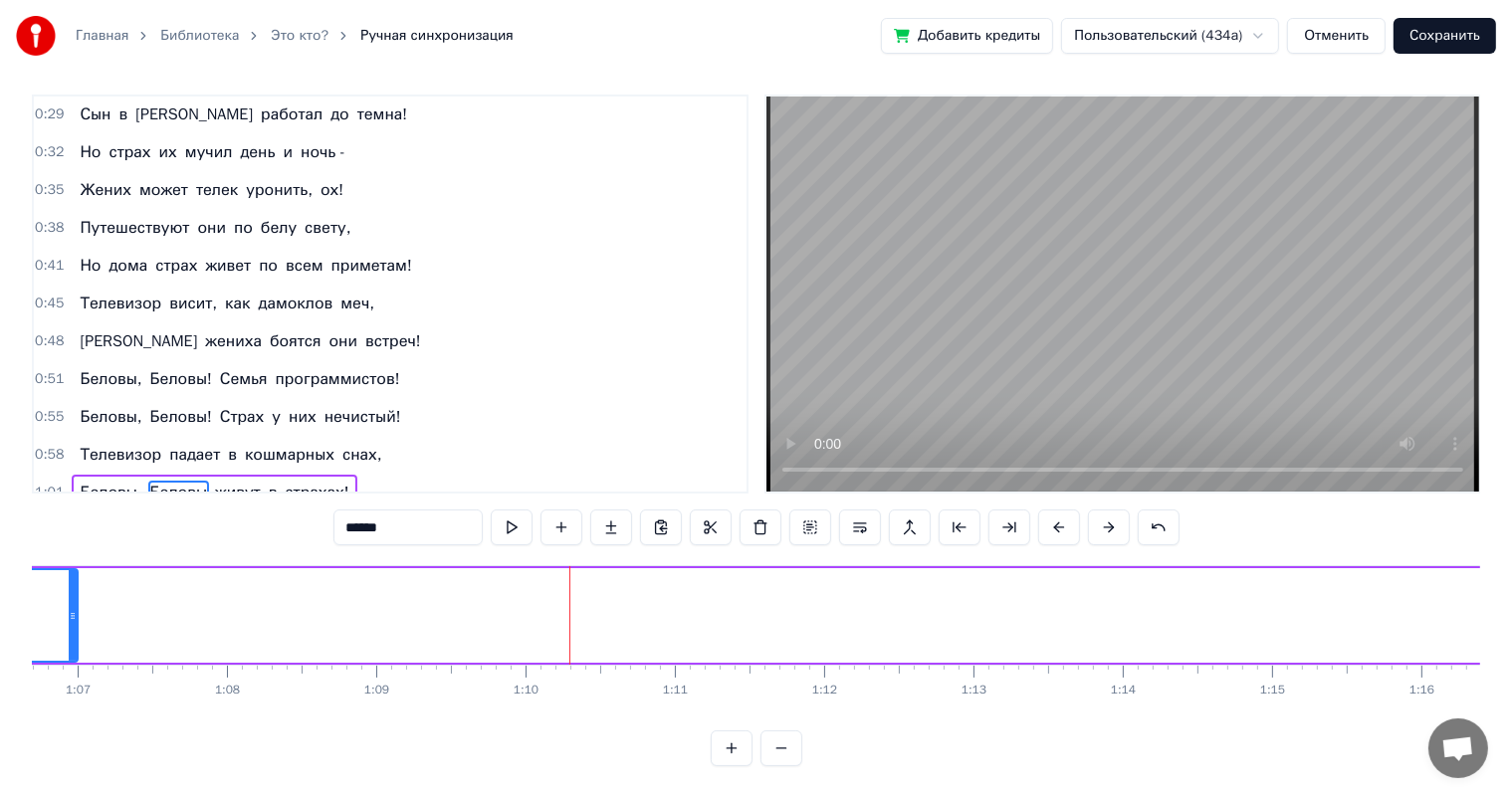 drag, startPoint x: 1132, startPoint y: 592, endPoint x: 16, endPoint y: 564, distance: 1116.3512 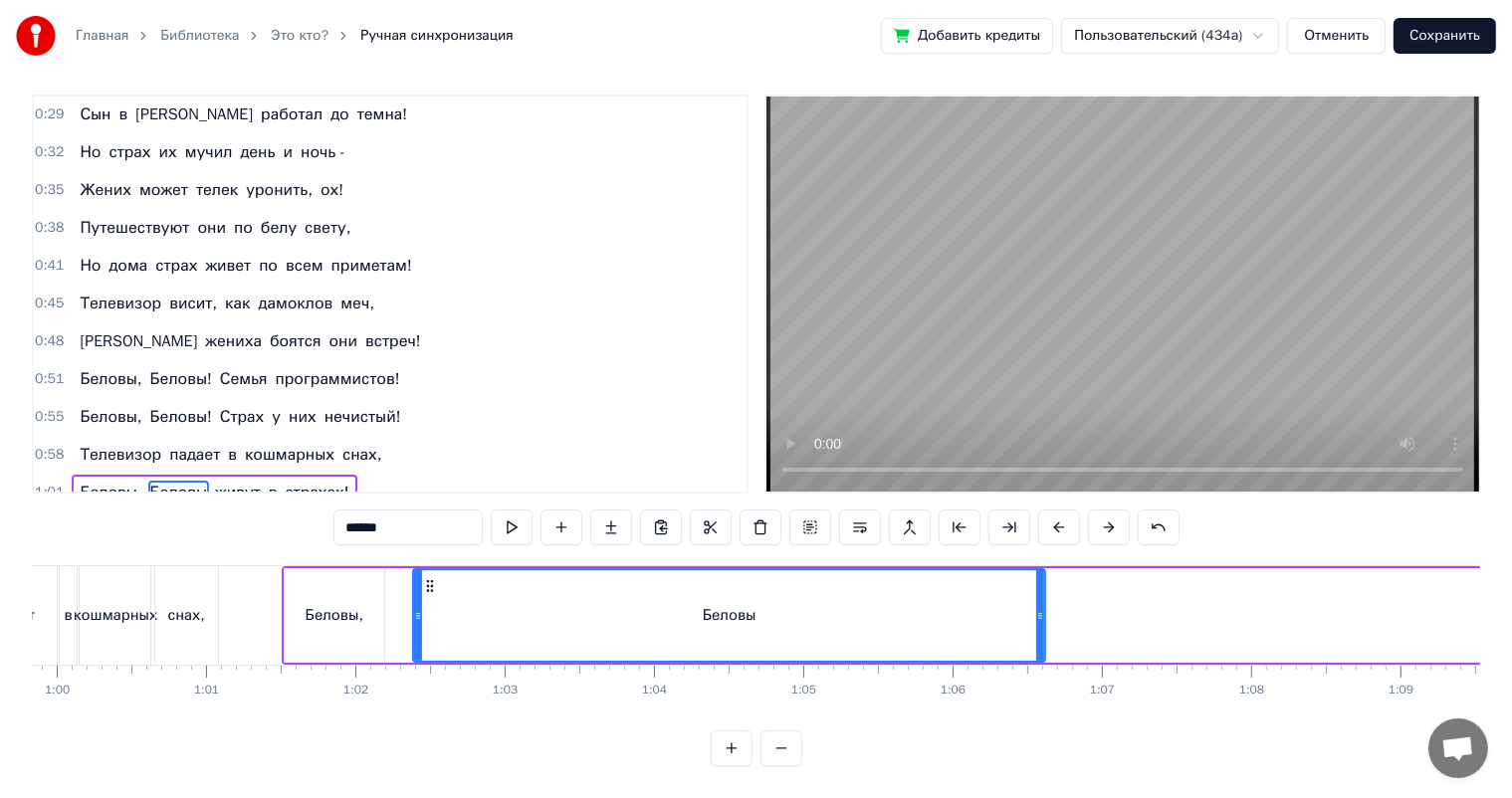 scroll, scrollTop: 0, scrollLeft: 8949, axis: horizontal 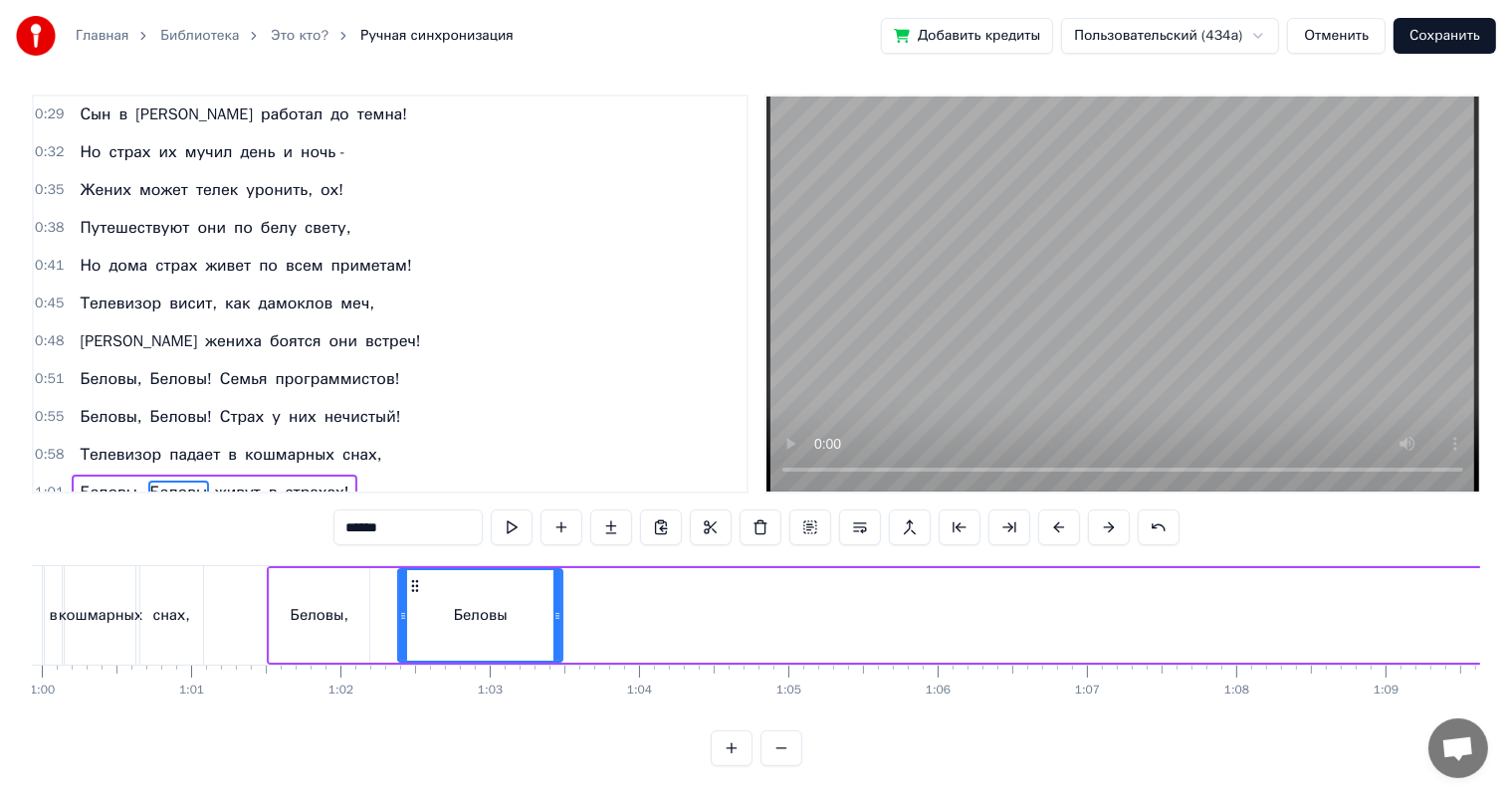 drag, startPoint x: 1027, startPoint y: 597, endPoint x: 559, endPoint y: 599, distance: 468.00427 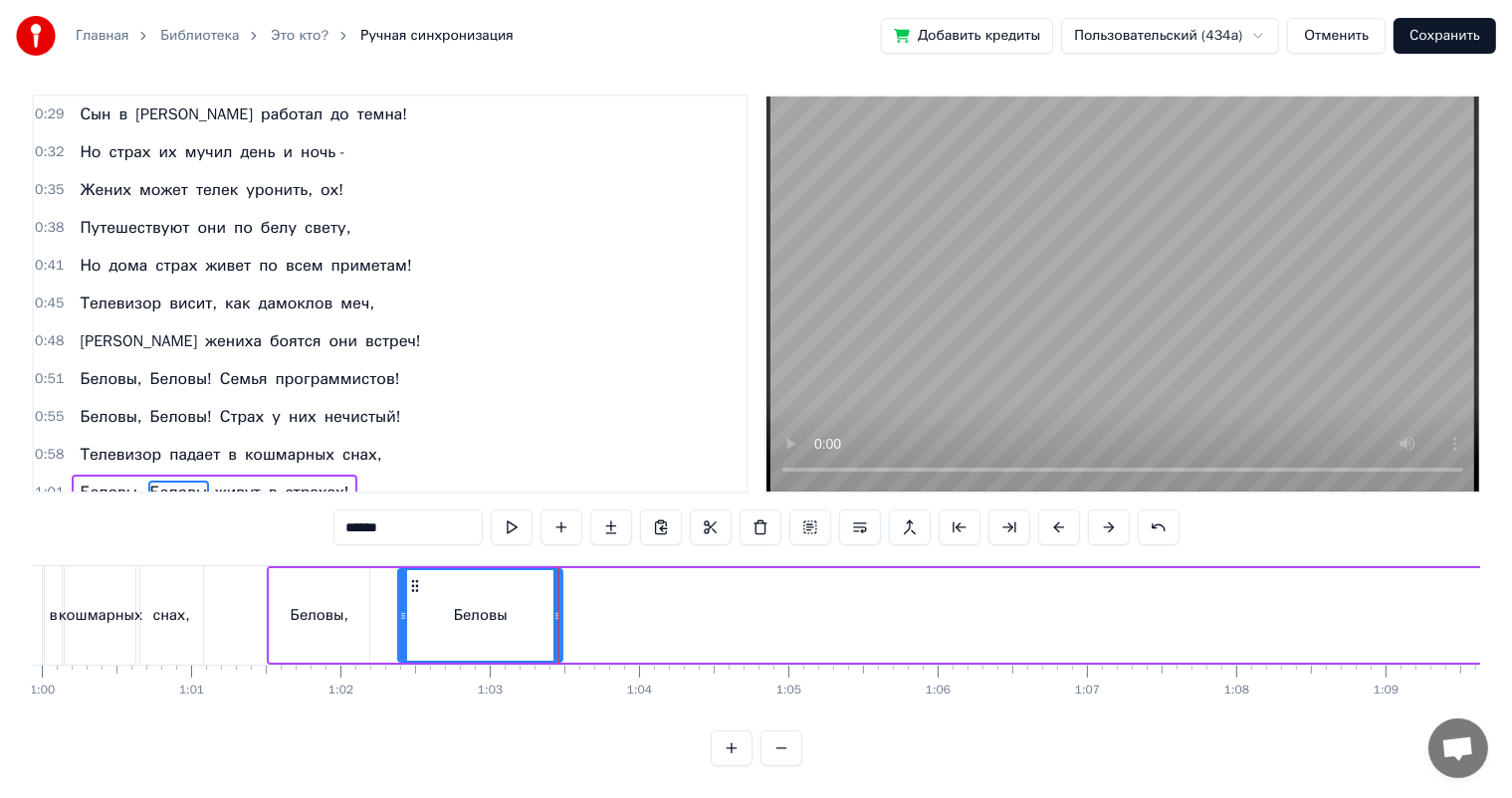 click at bounding box center [5082, 615] 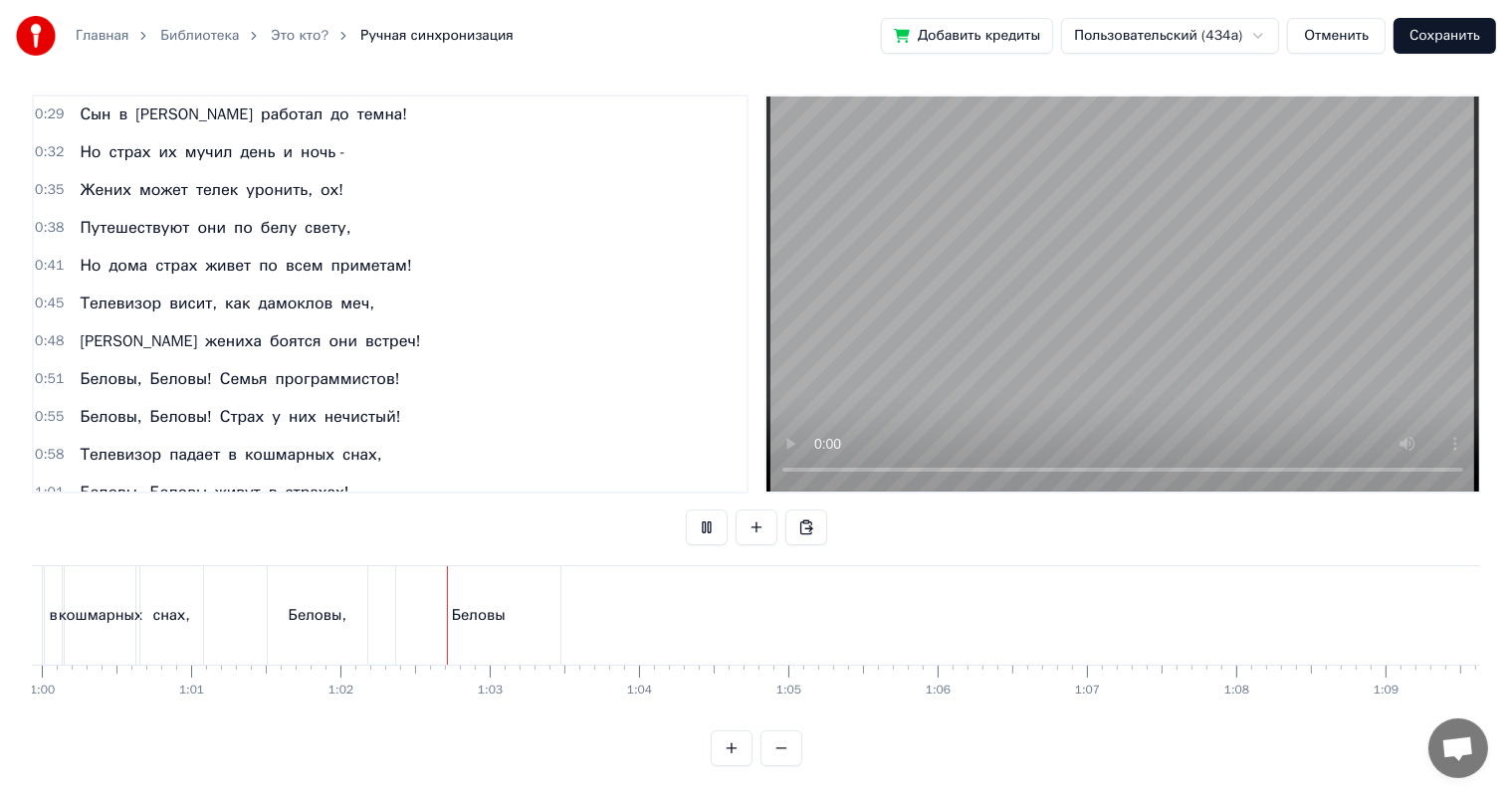 click at bounding box center [5082, 615] 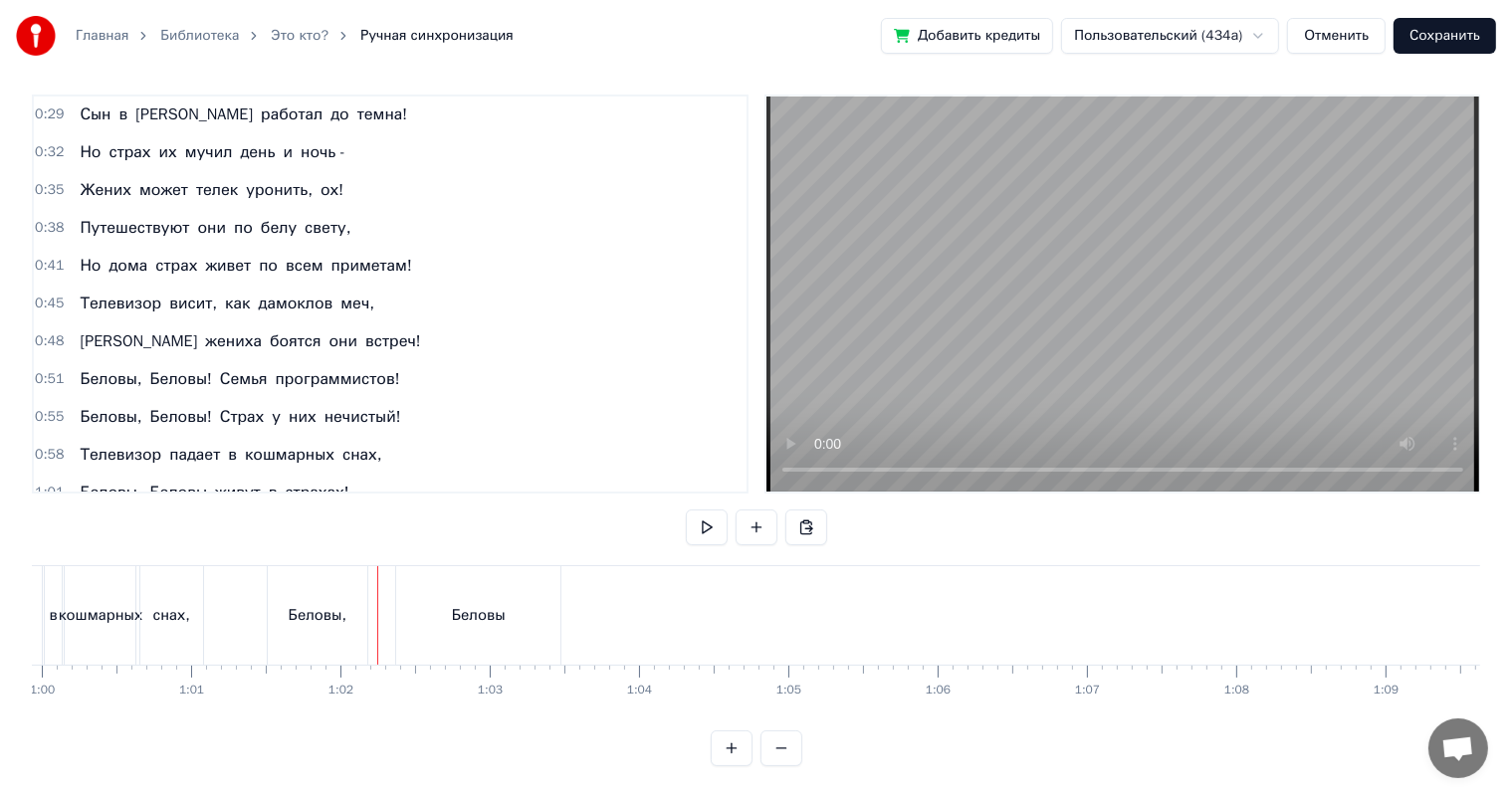 click at bounding box center (5082, 615) 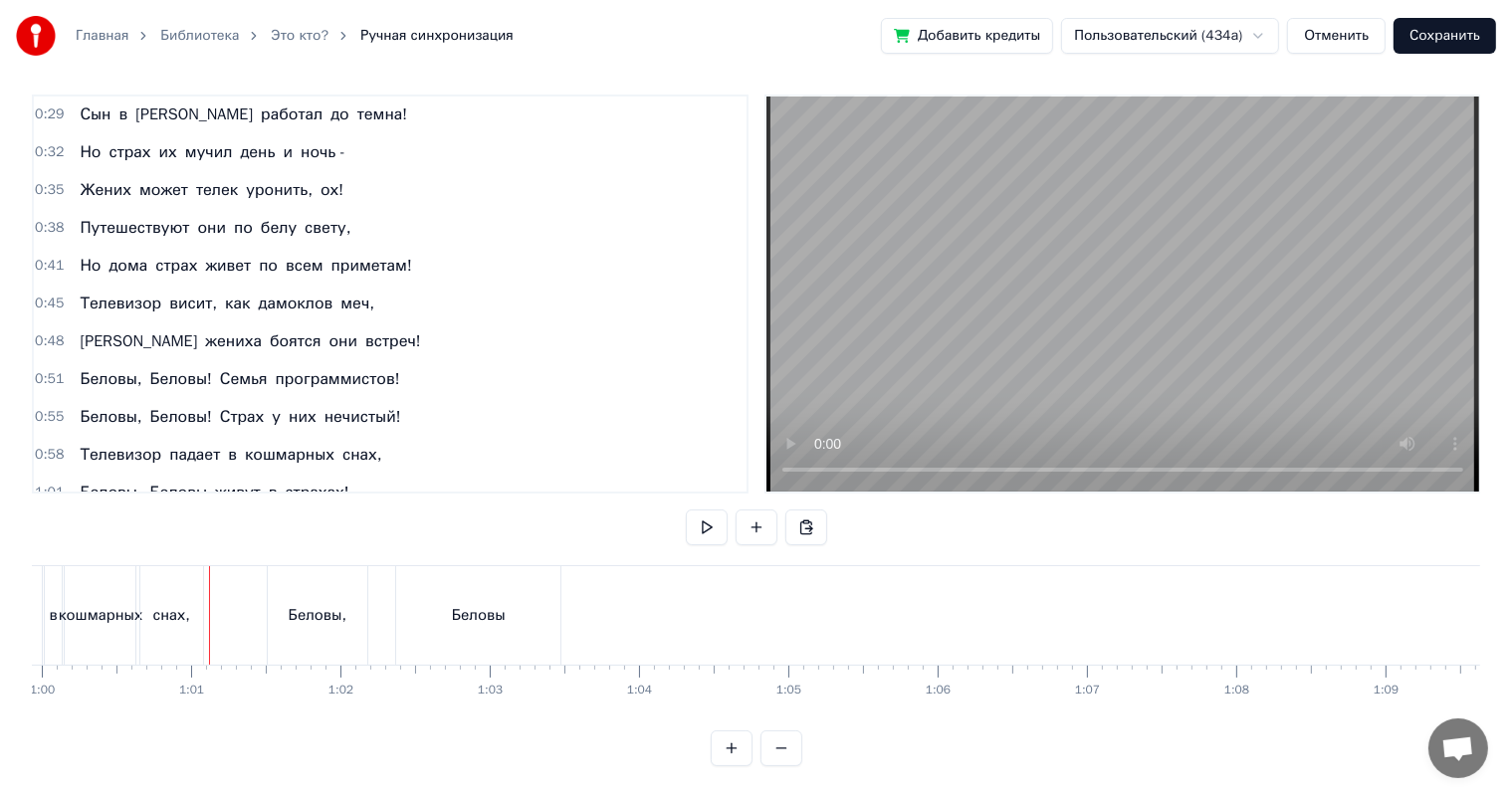 click at bounding box center [5082, 615] 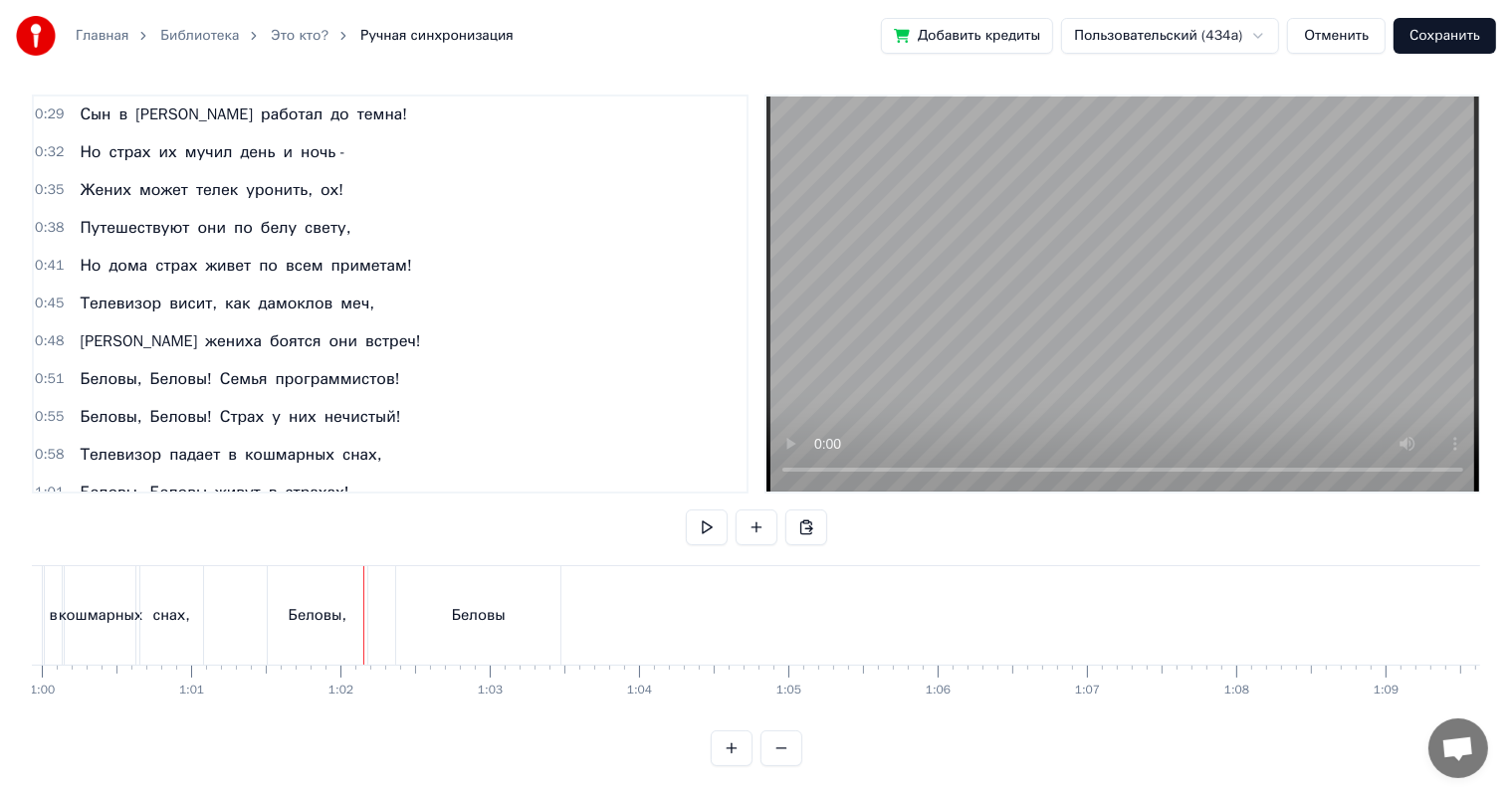 click at bounding box center [5082, 615] 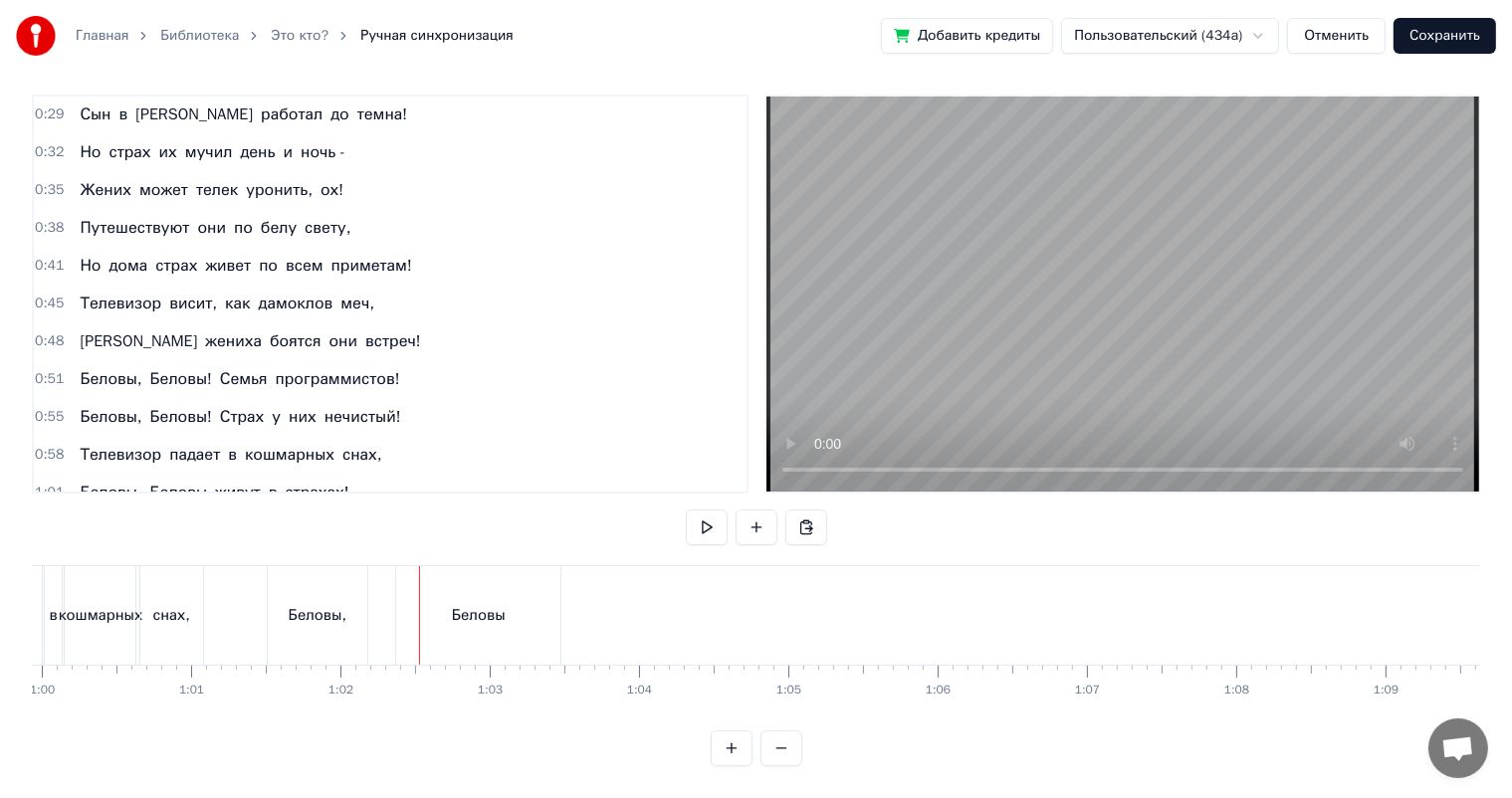 click at bounding box center (5082, 615) 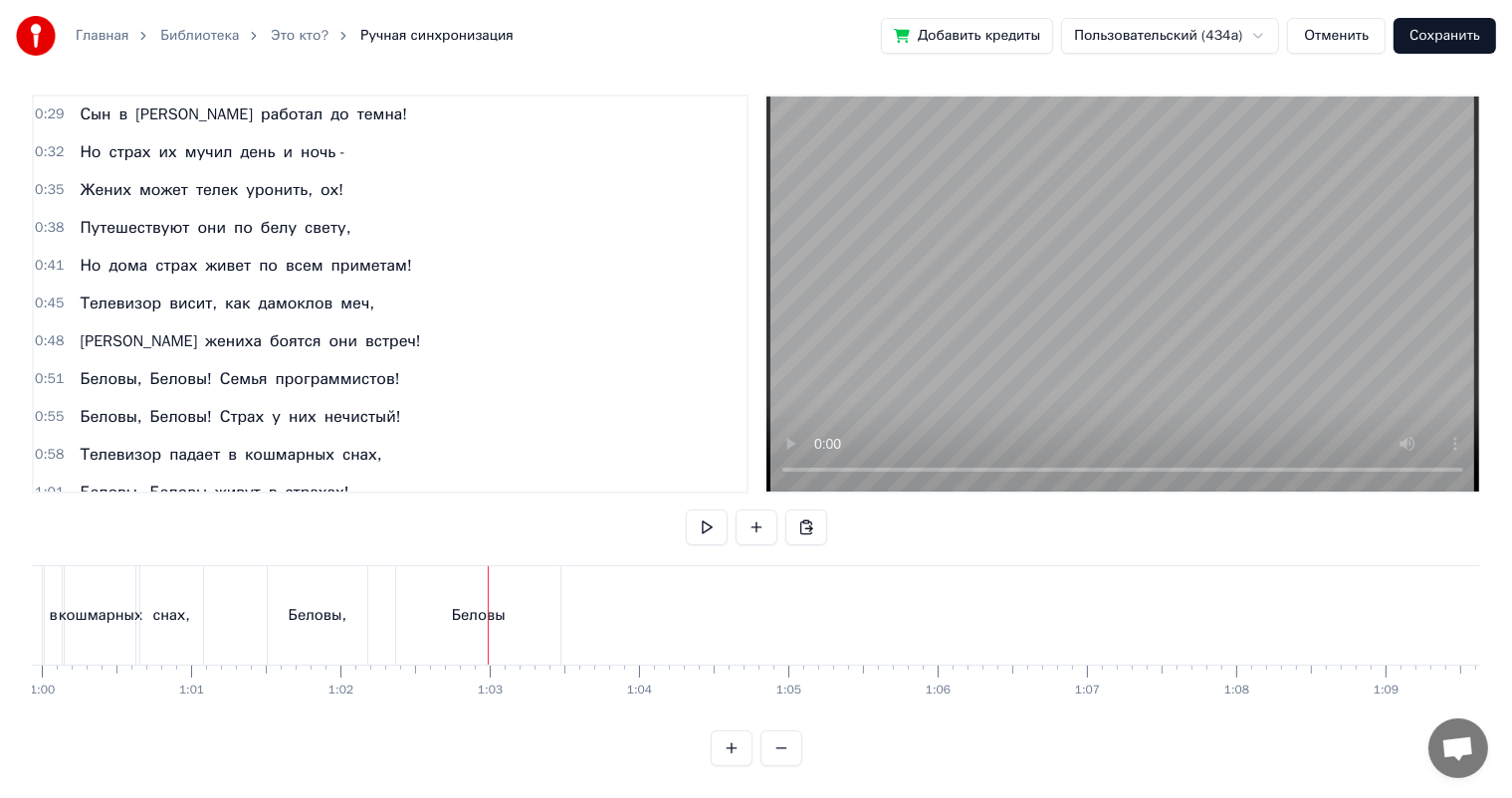 click on "Беловы" at bounding box center [478, 615] 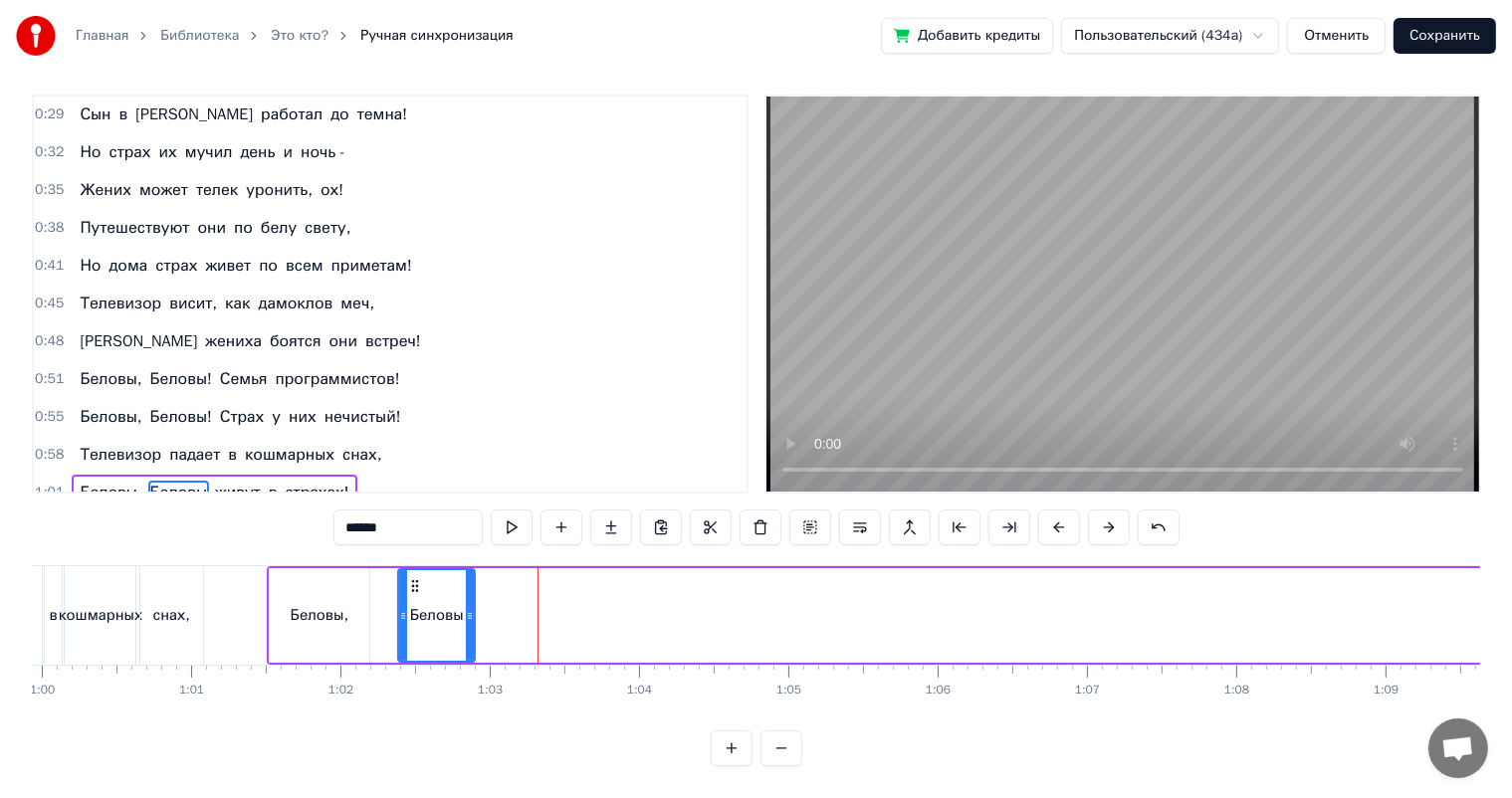 drag, startPoint x: 558, startPoint y: 597, endPoint x: 471, endPoint y: 610, distance: 87.9659 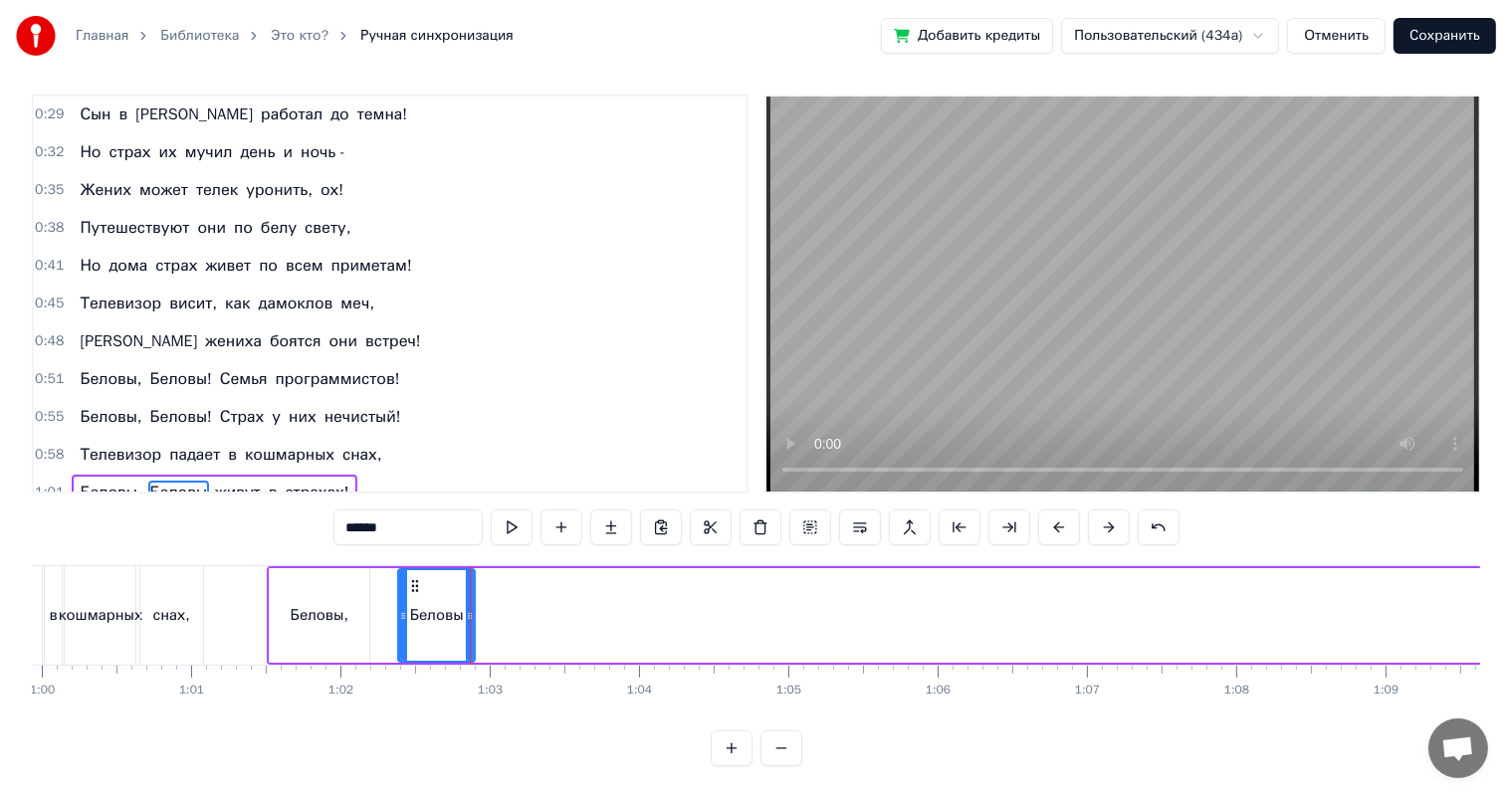 click at bounding box center [5082, 615] 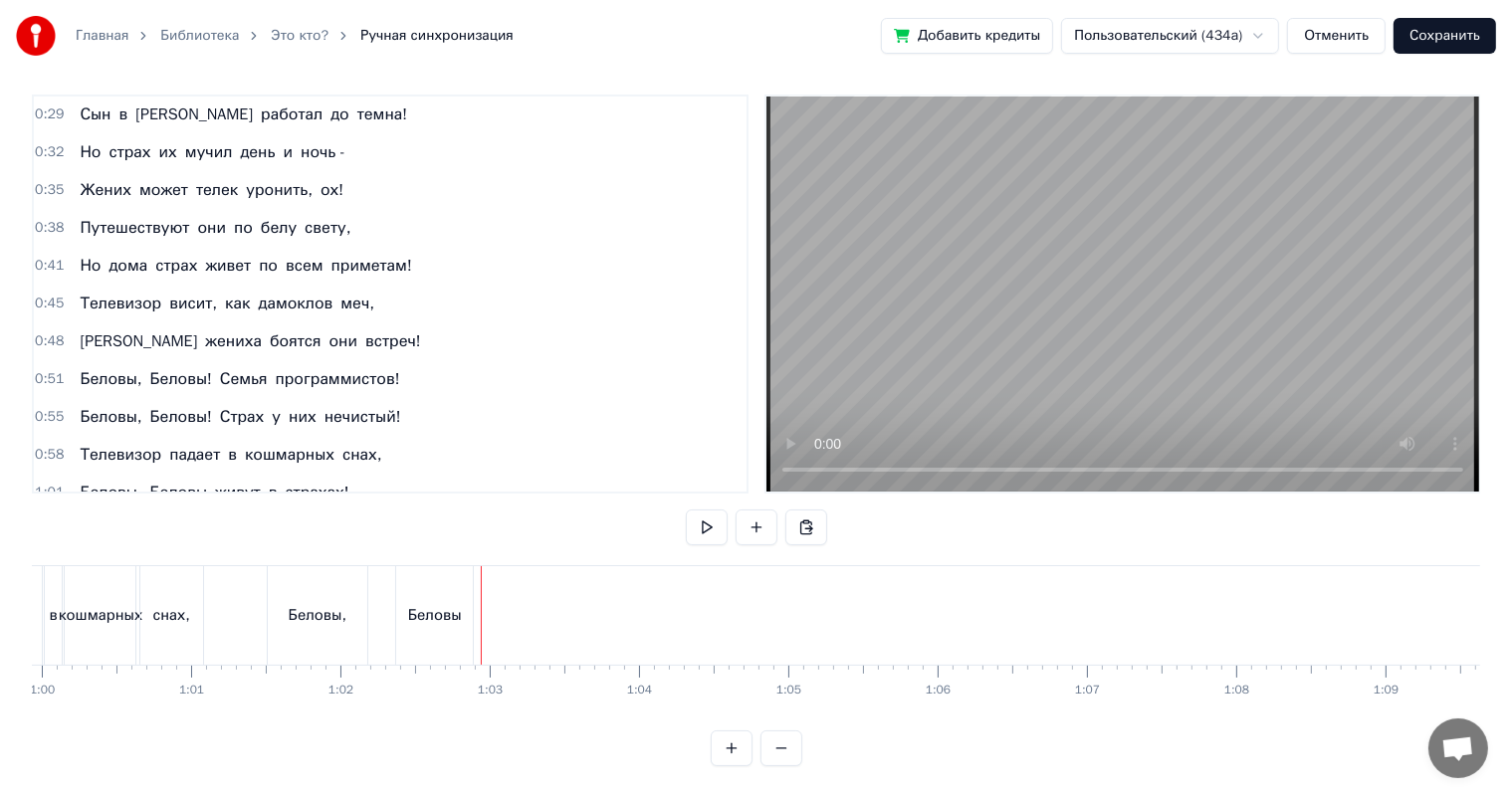 click on "Беловы" at bounding box center (434, 615) 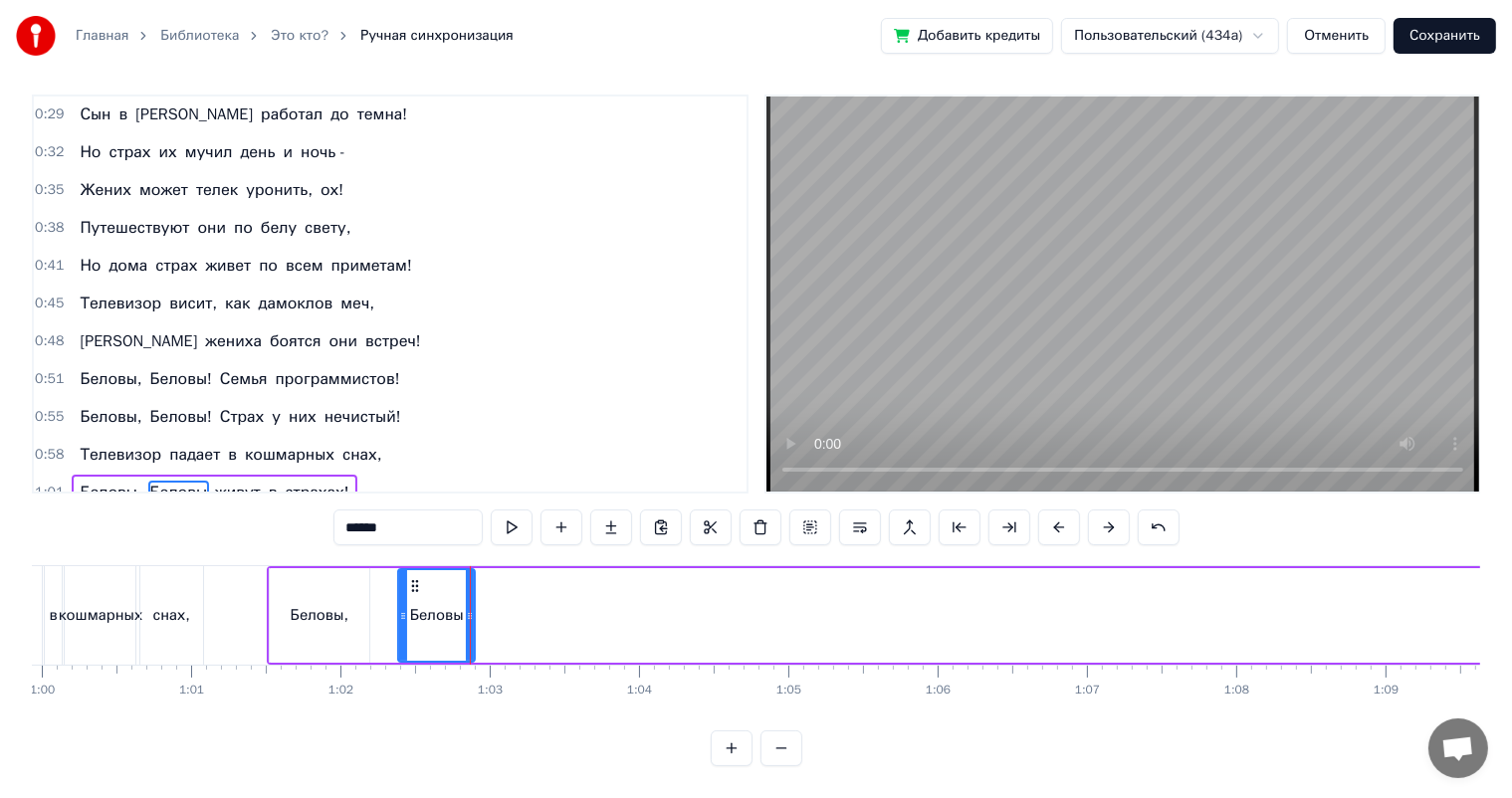 click on "Во [PERSON_NAME] жила семья программистов, Красавцами звались, кодили без передышки! Кот леопардовый по дому гулял, А папа- айтишник сайты создавал! Мама базы данных чинила с утра, Сын в геймдеве работал до темна! Но страх их мучил день и ночь - Жених может телек уронить, ох! Путешествуют они по белу свету, Но дома страх живет по всем приметам! Телевизор висит, как дамоклов меч, И жениха боятся они встреч! Беловы, Беловы! Семья программистов! Беловы, Беловы! Страх у них нечистый! Телевизор падает в кошмарных снах, Беловы, Беловы живут в страхах!" at bounding box center [5082, 615] 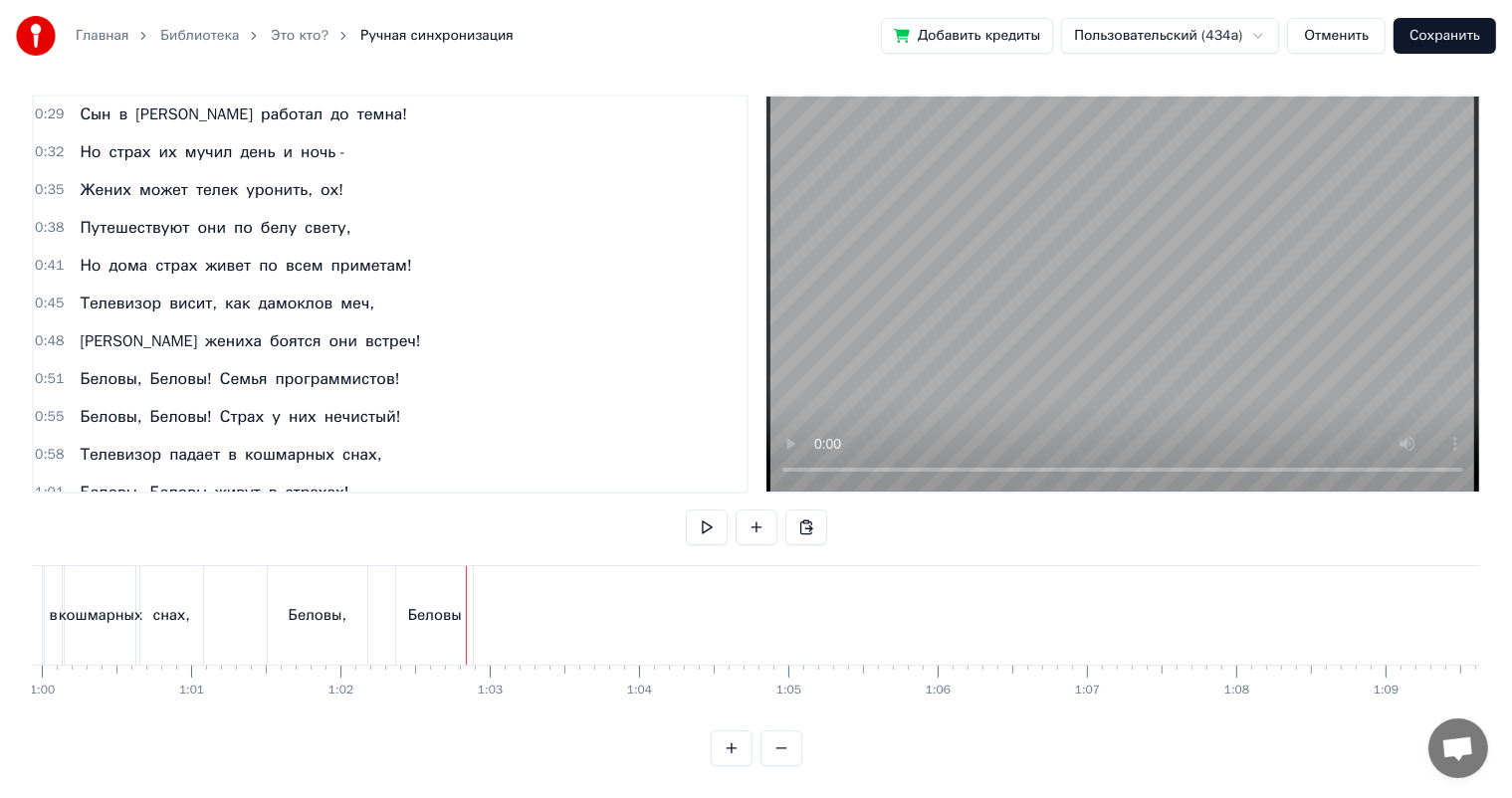 click on "Беловы" at bounding box center (434, 615) 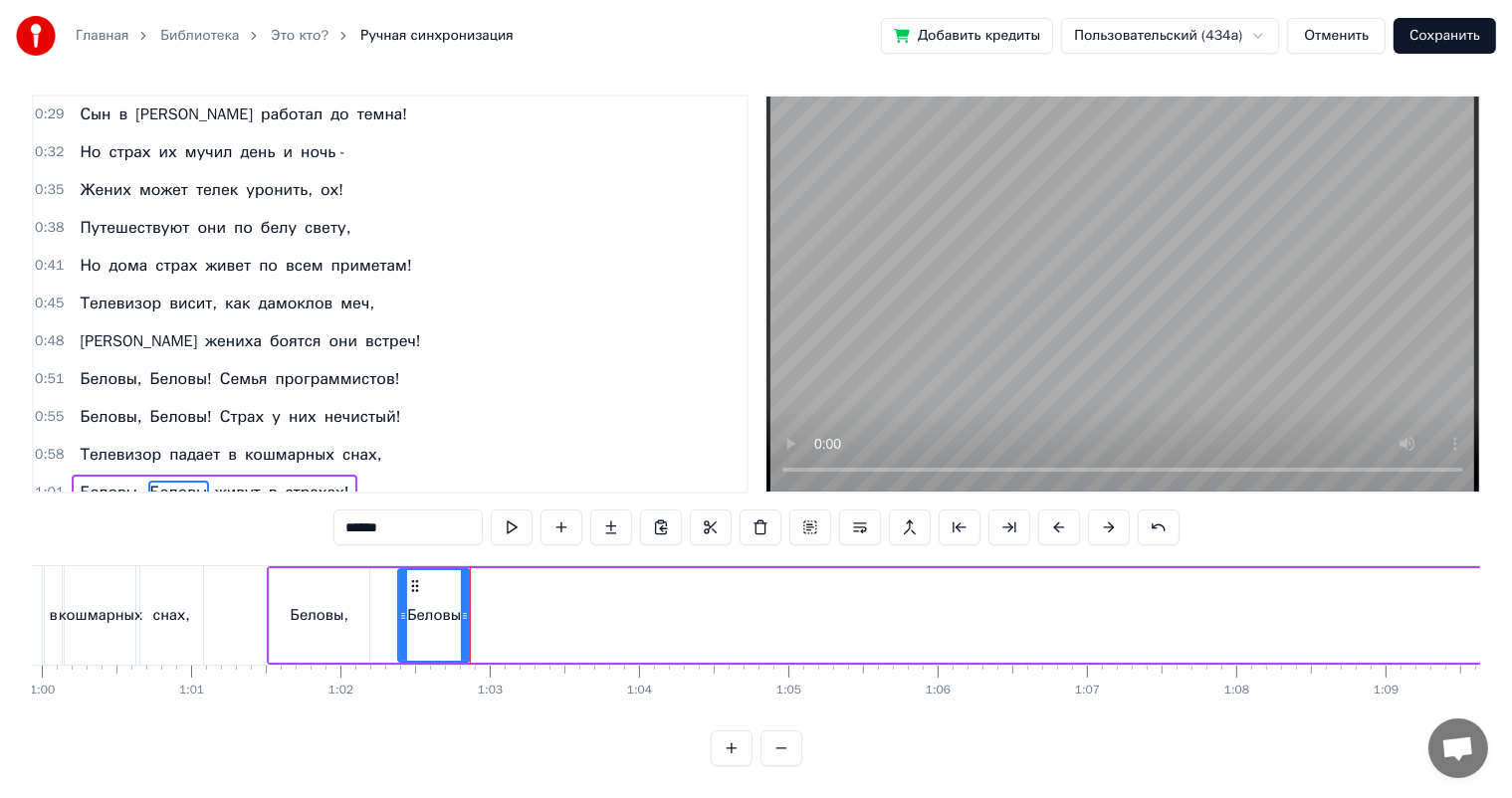 click 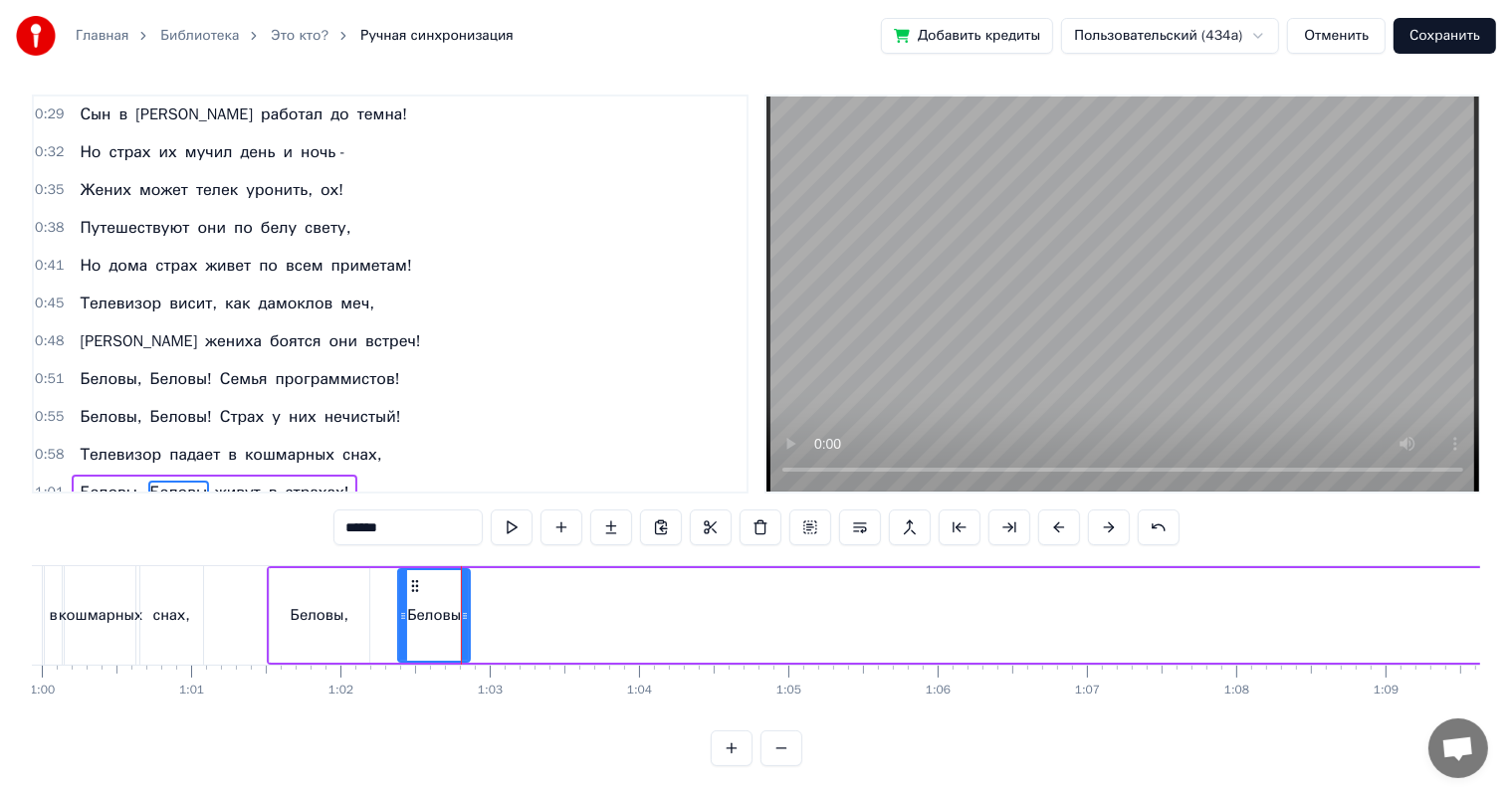 click at bounding box center (5082, 615) 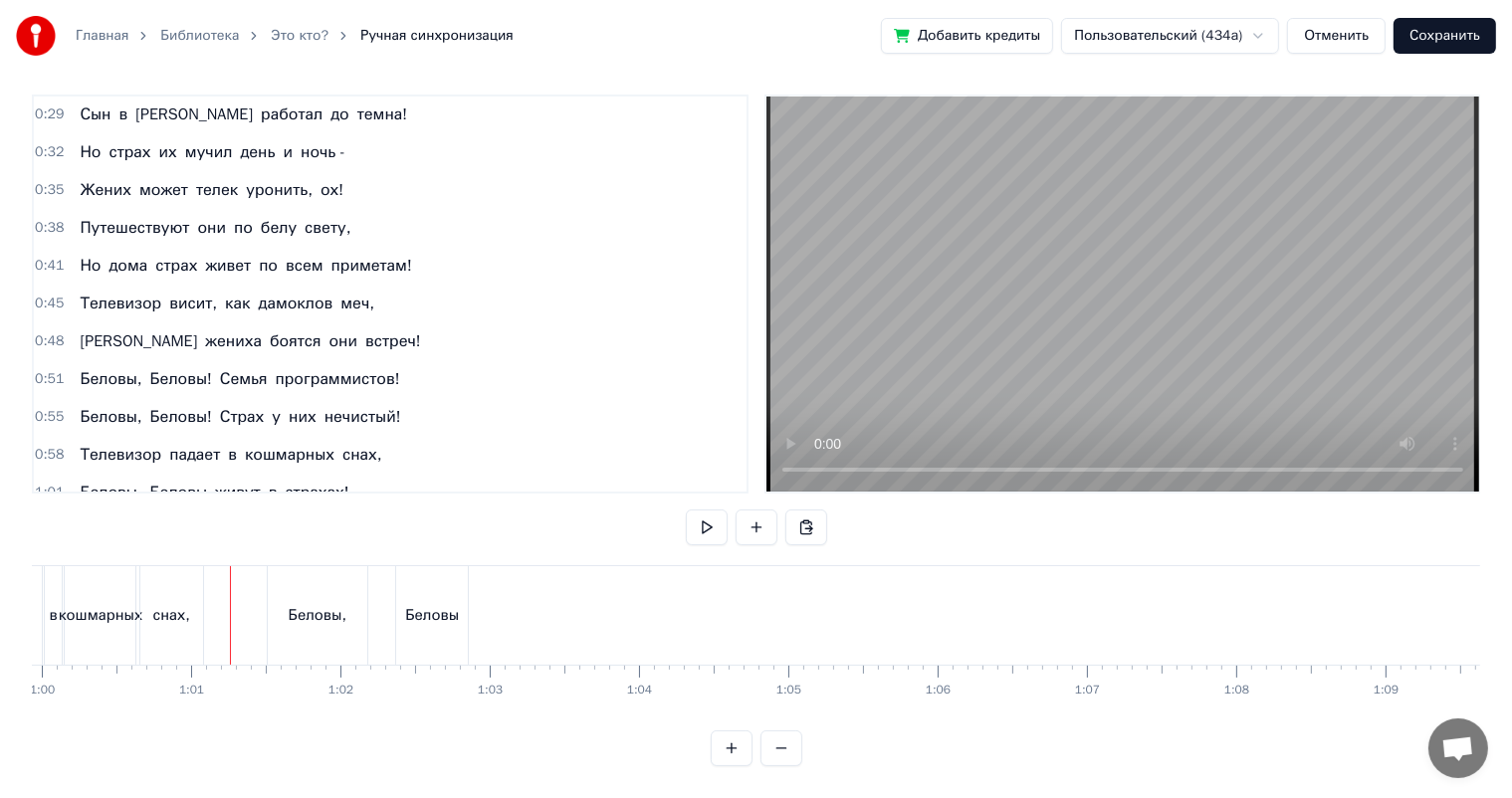 click on "живут" at bounding box center (238, 493) 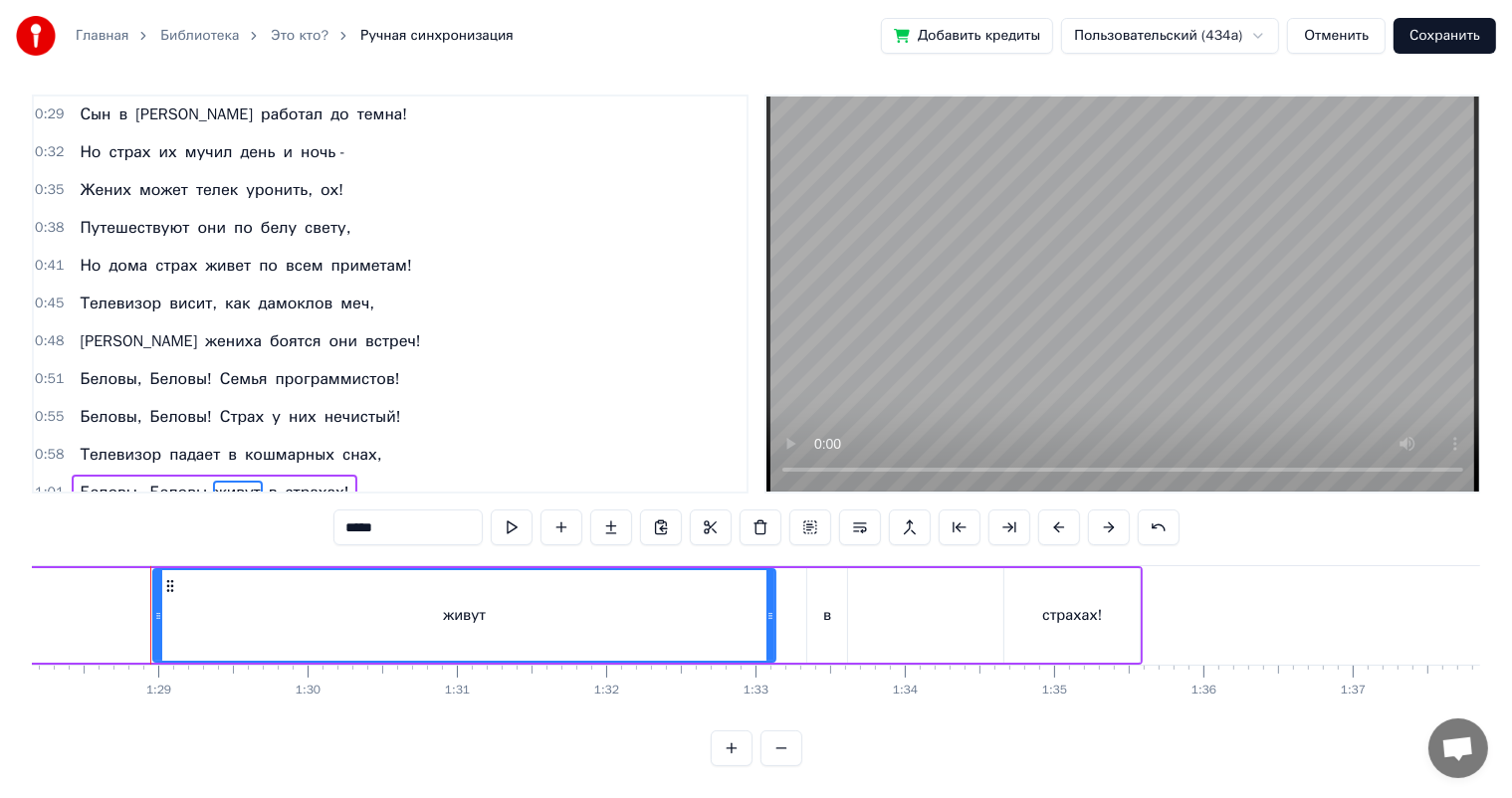 scroll, scrollTop: 0, scrollLeft: 13180, axis: horizontal 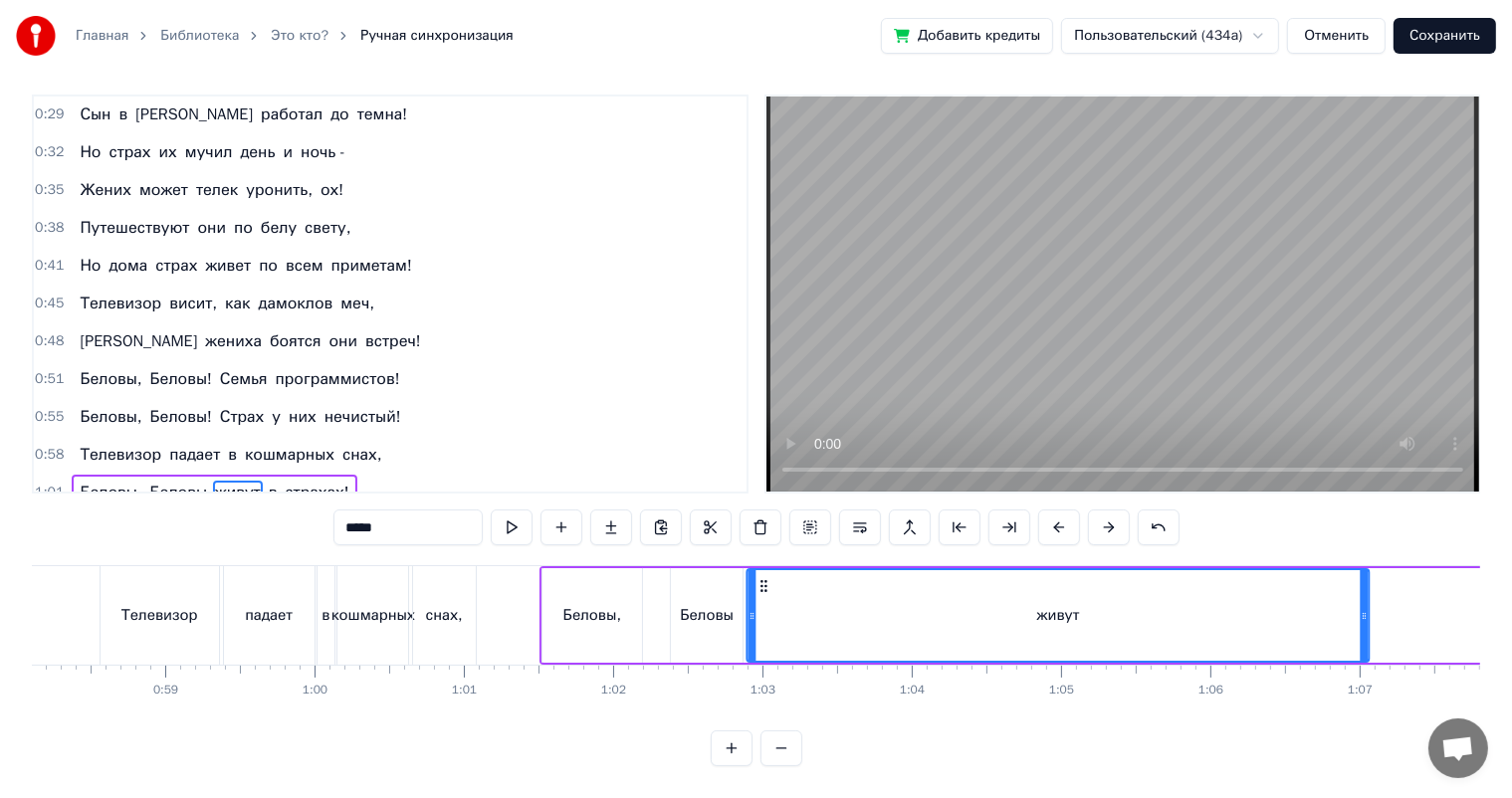 drag, startPoint x: 150, startPoint y: 569, endPoint x: 762, endPoint y: 582, distance: 612.1381 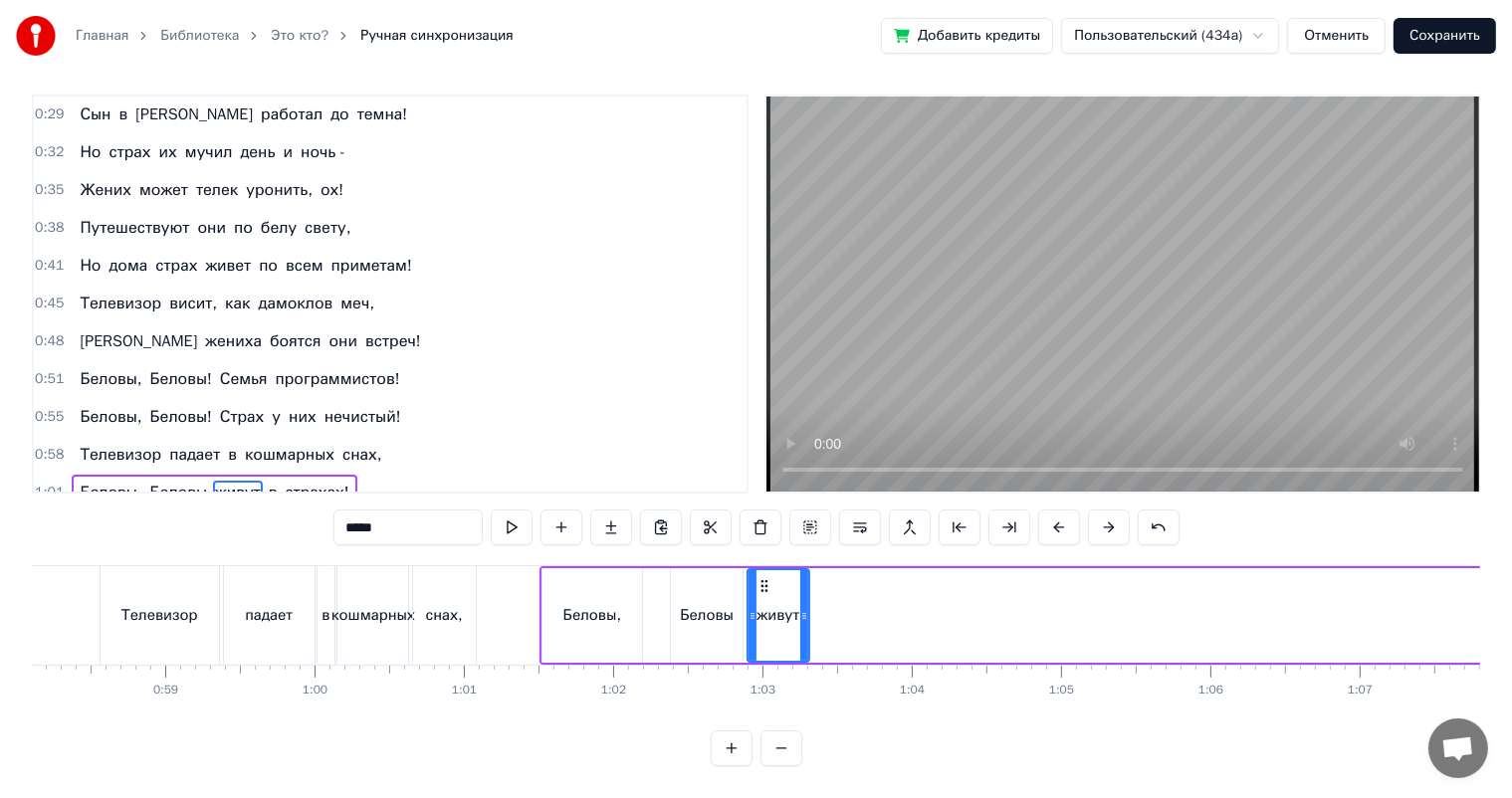 drag, startPoint x: 1365, startPoint y: 590, endPoint x: 804, endPoint y: 601, distance: 561.1078 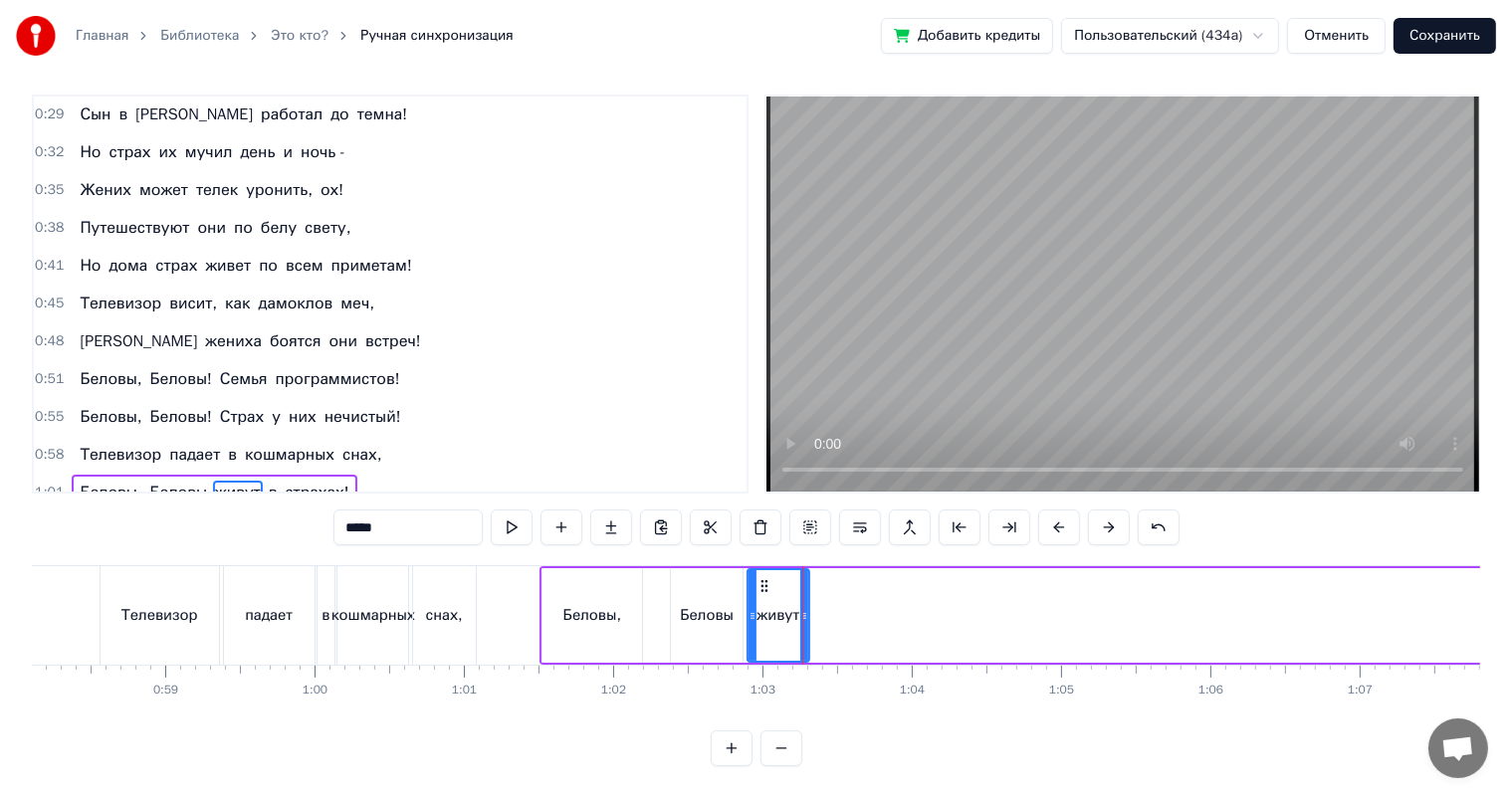 click at bounding box center (5355, 615) 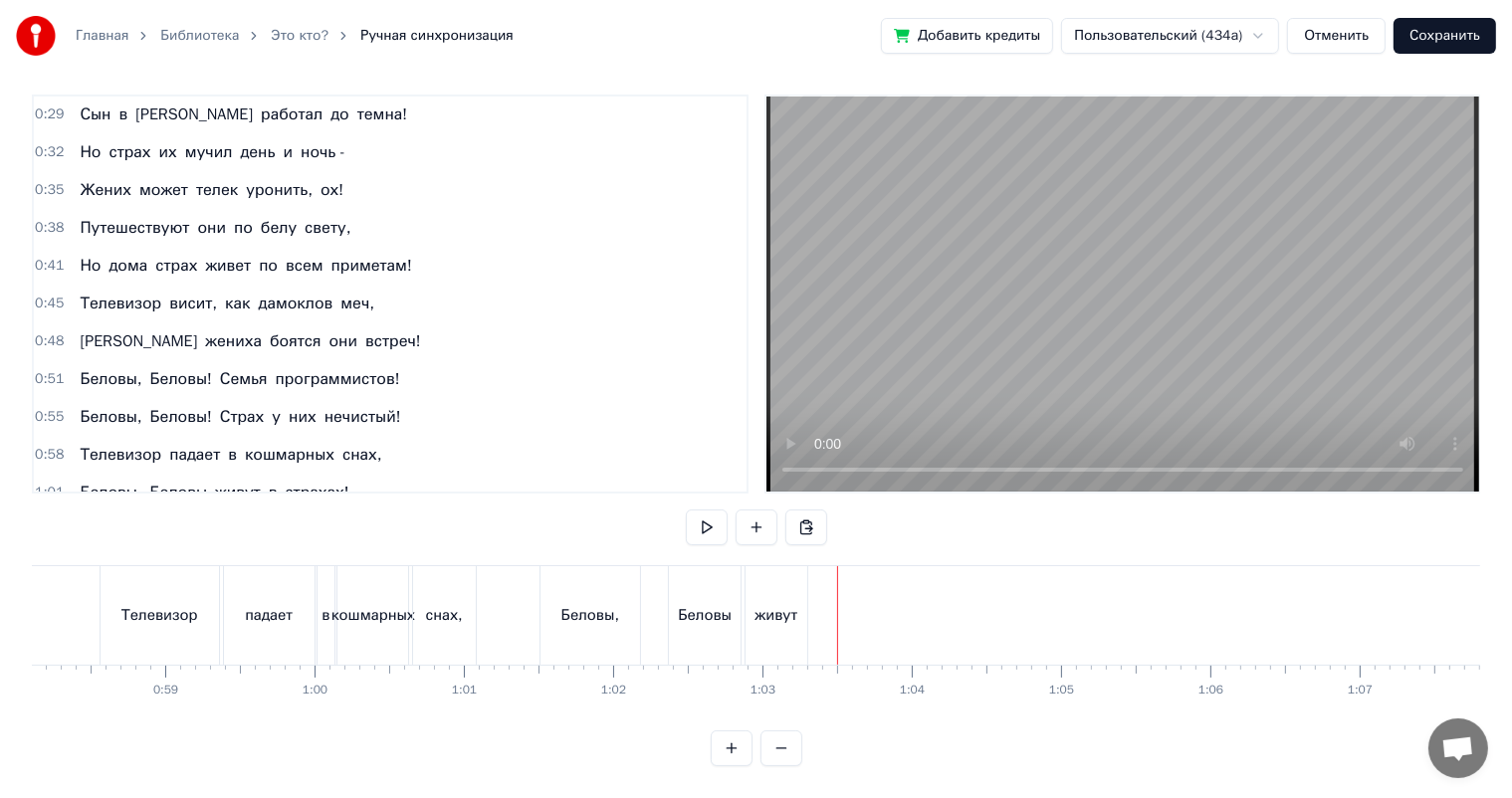 click on "в" at bounding box center [273, 493] 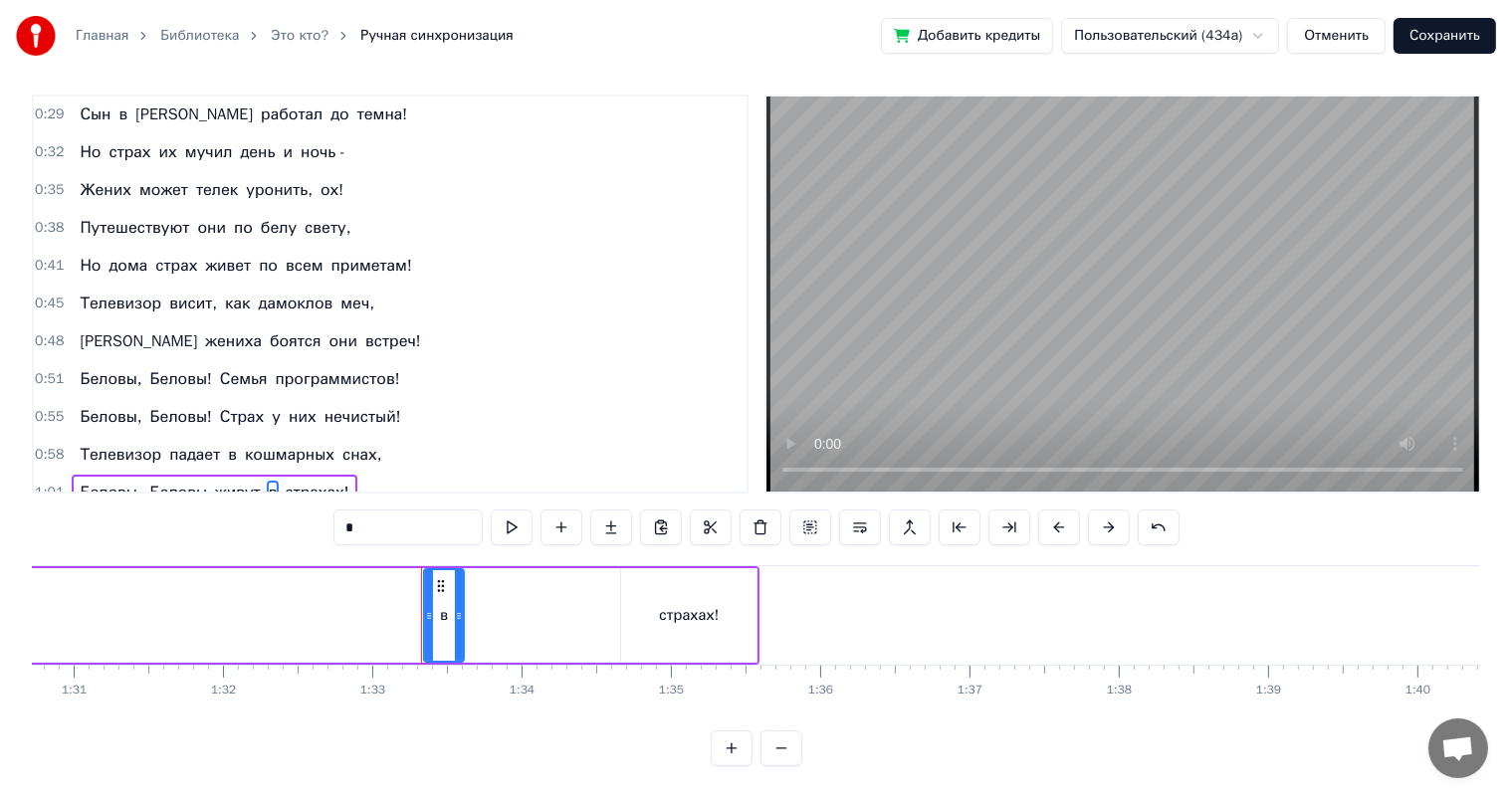 scroll, scrollTop: 0, scrollLeft: 13835, axis: horizontal 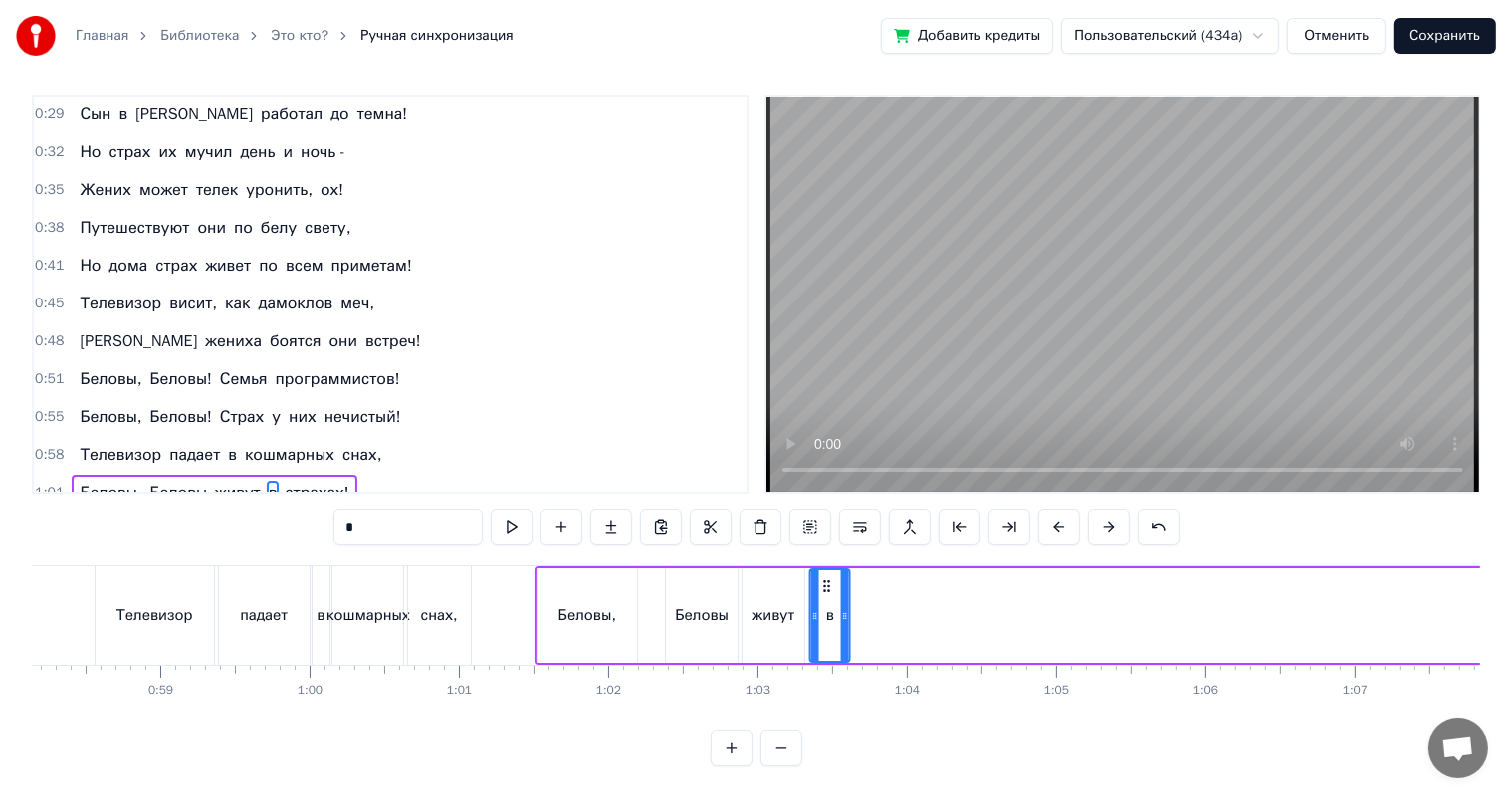 drag, startPoint x: 151, startPoint y: 567, endPoint x: 826, endPoint y: 584, distance: 675.214 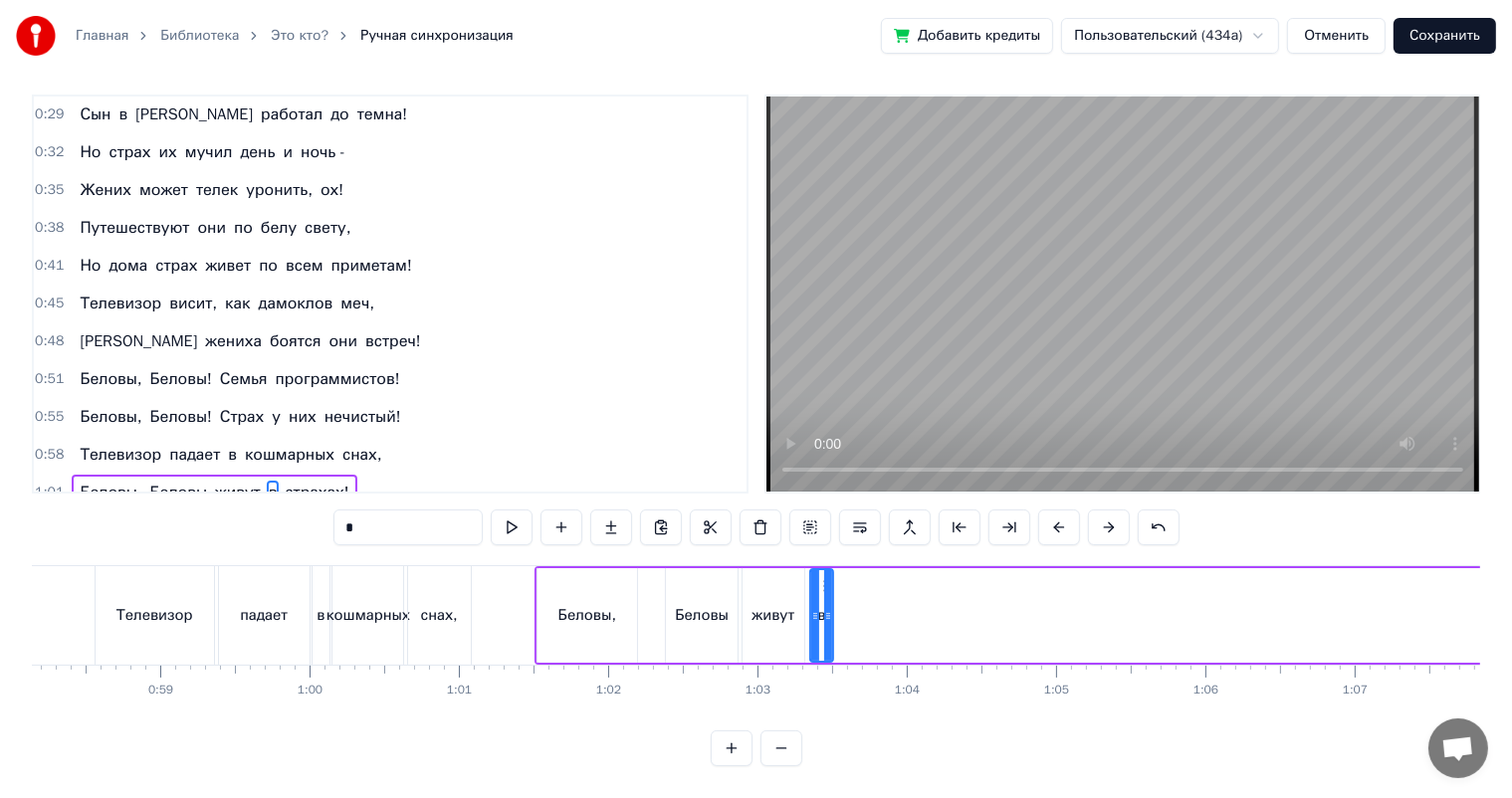 drag, startPoint x: 845, startPoint y: 592, endPoint x: 828, endPoint y: 604, distance: 20.808652 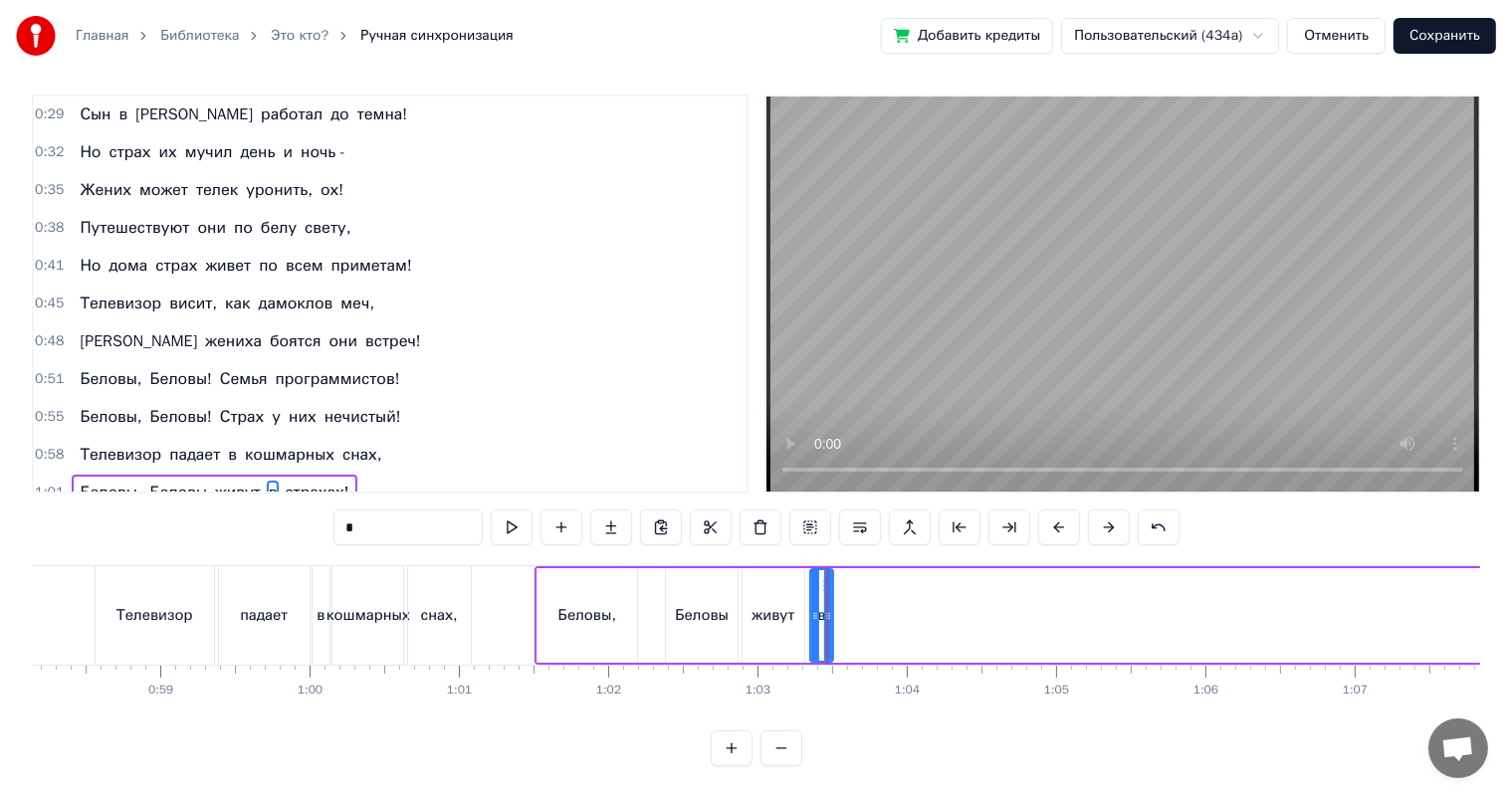 click on "страхах!" at bounding box center [317, 493] 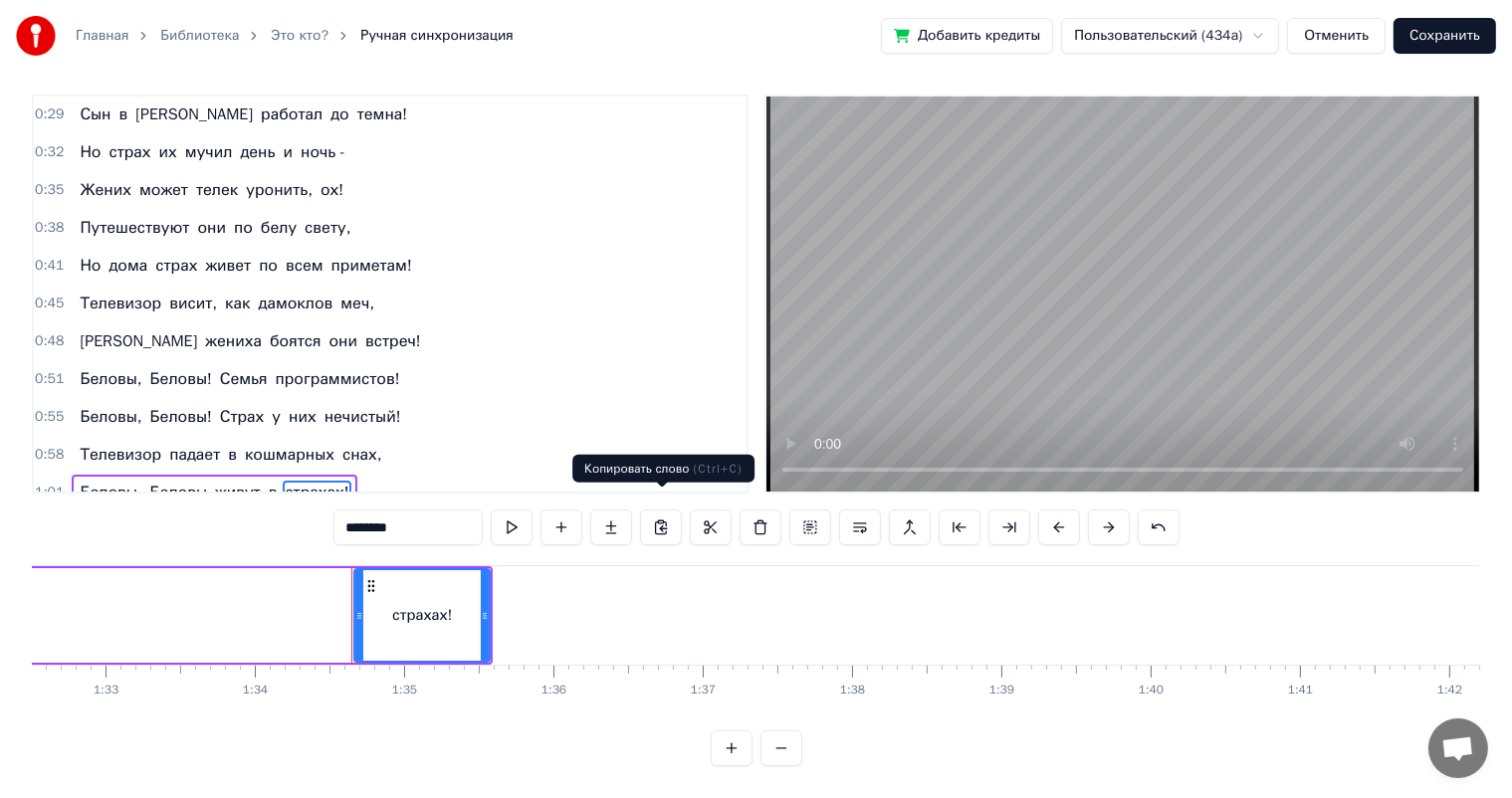 scroll, scrollTop: 0, scrollLeft: 14031, axis: horizontal 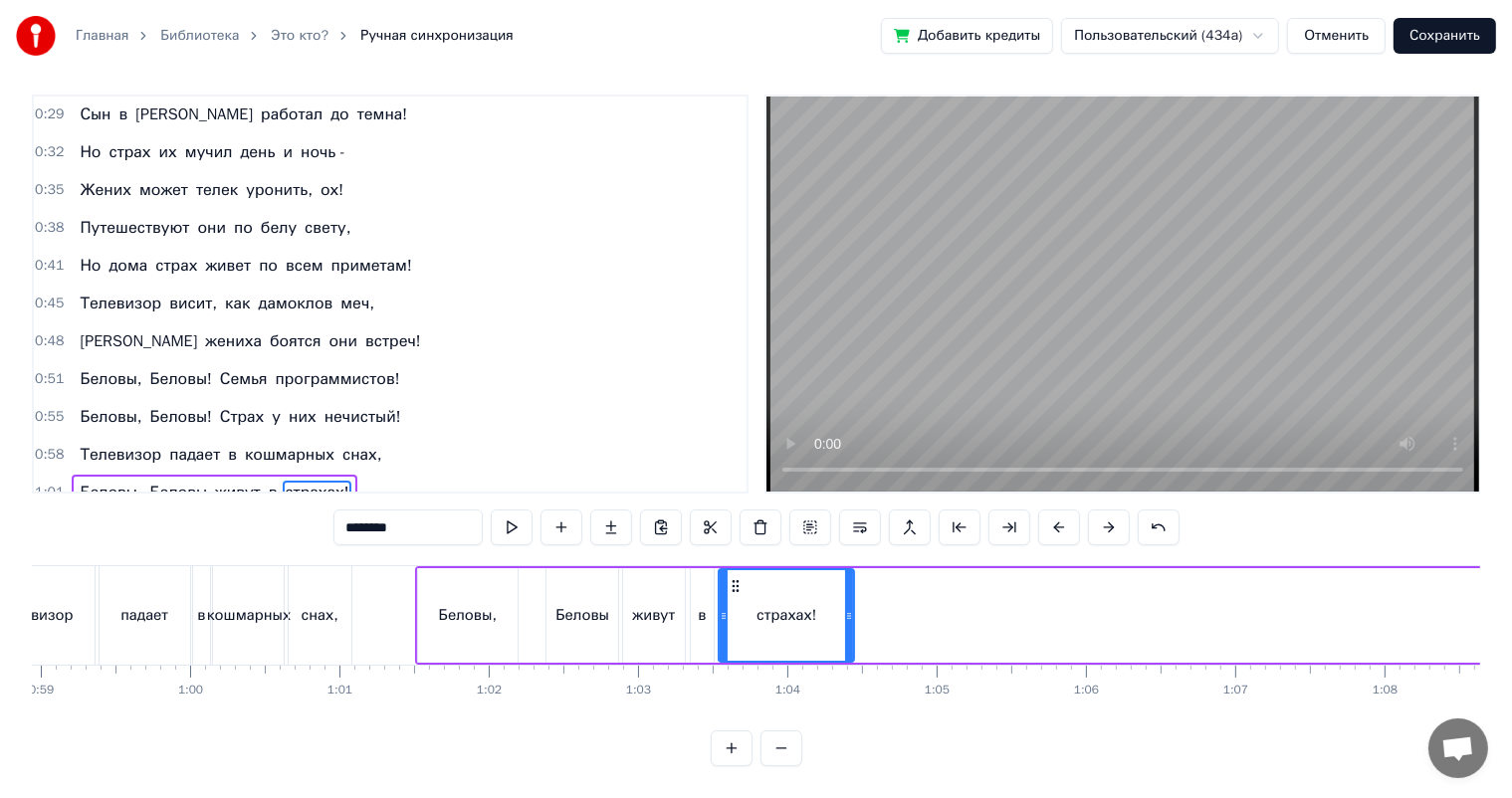 drag, startPoint x: 147, startPoint y: 566, endPoint x: 732, endPoint y: 573, distance: 585.04188 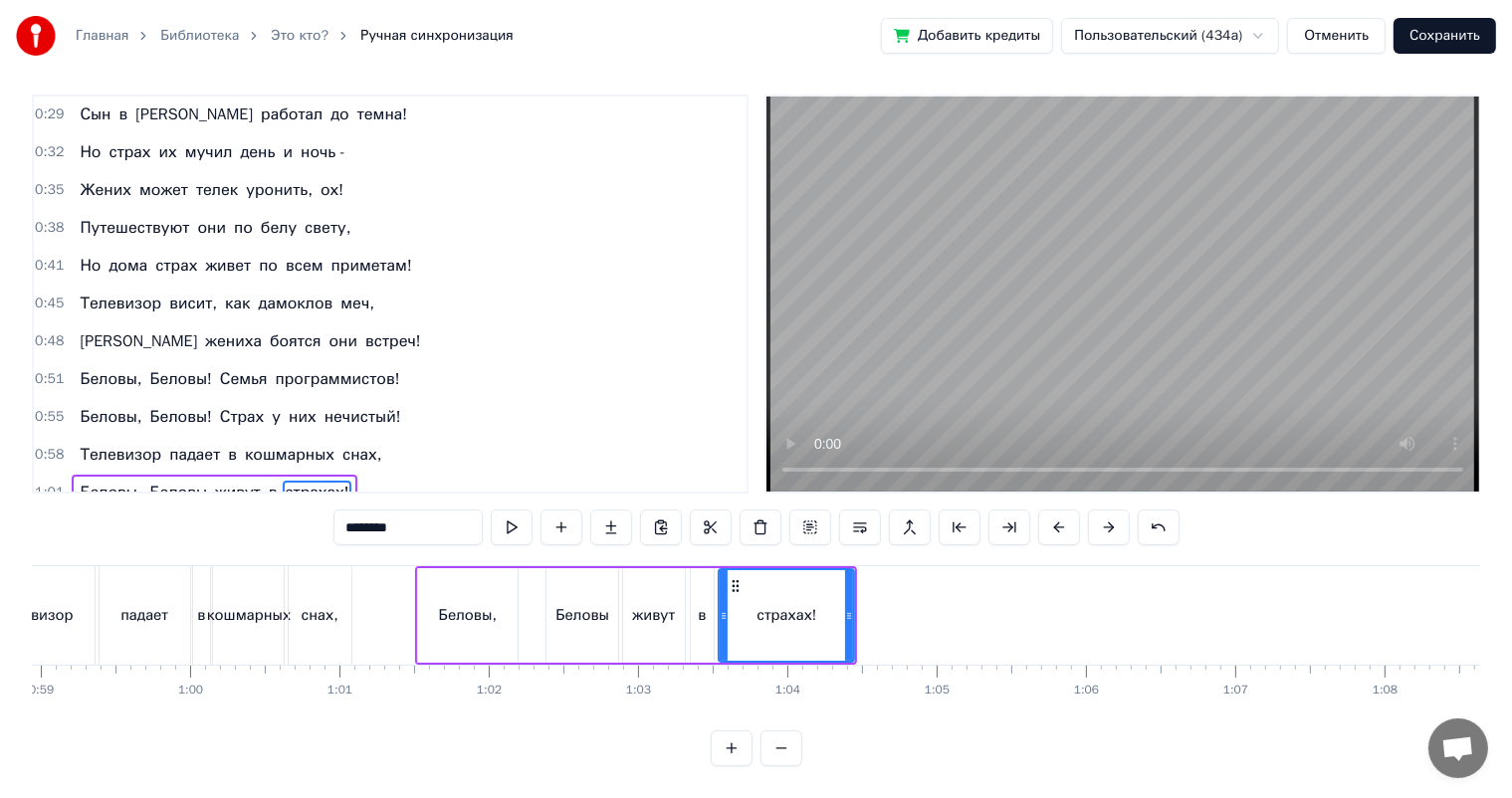 click at bounding box center (5231, 615) 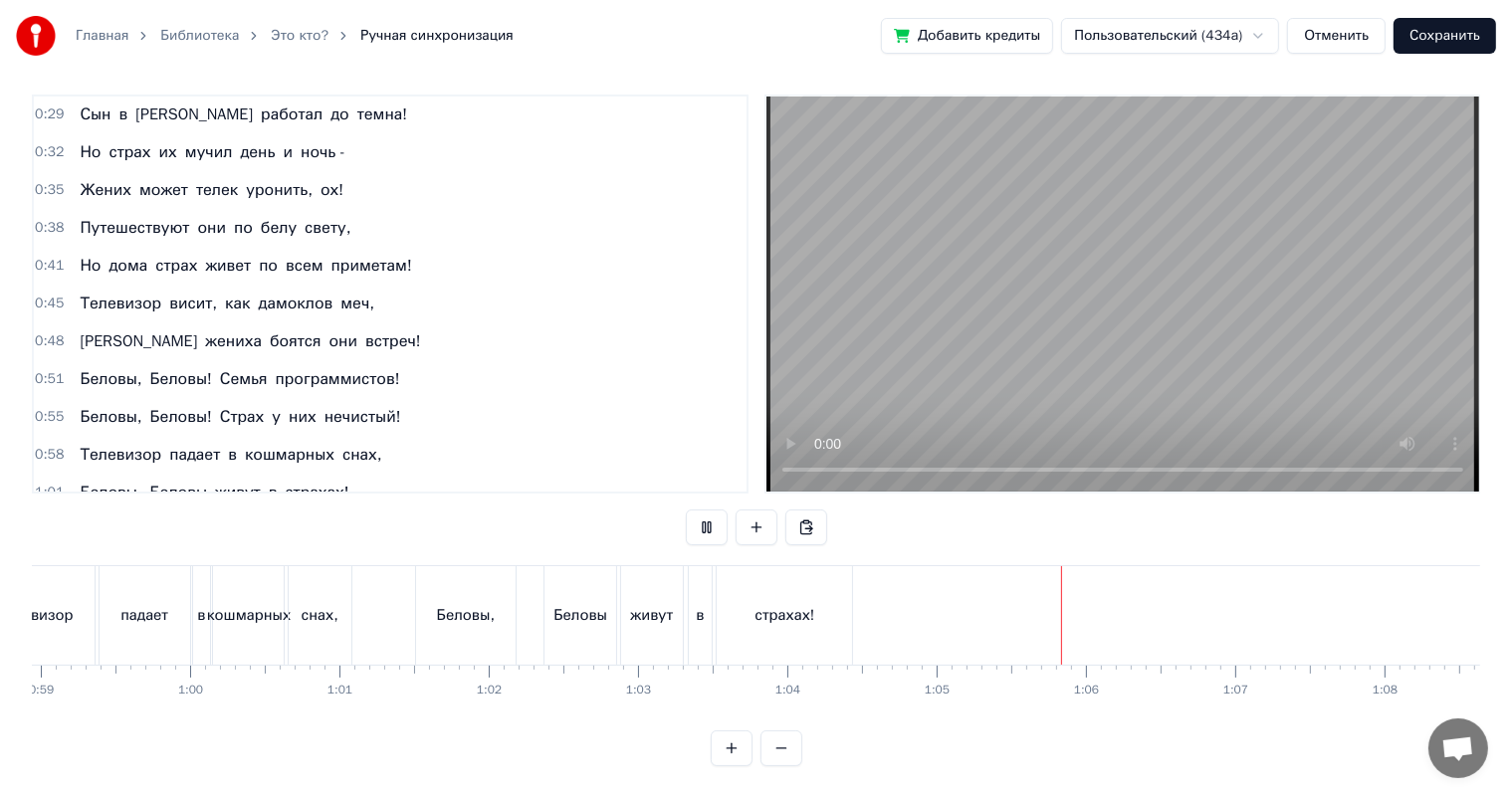 click at bounding box center [5231, 615] 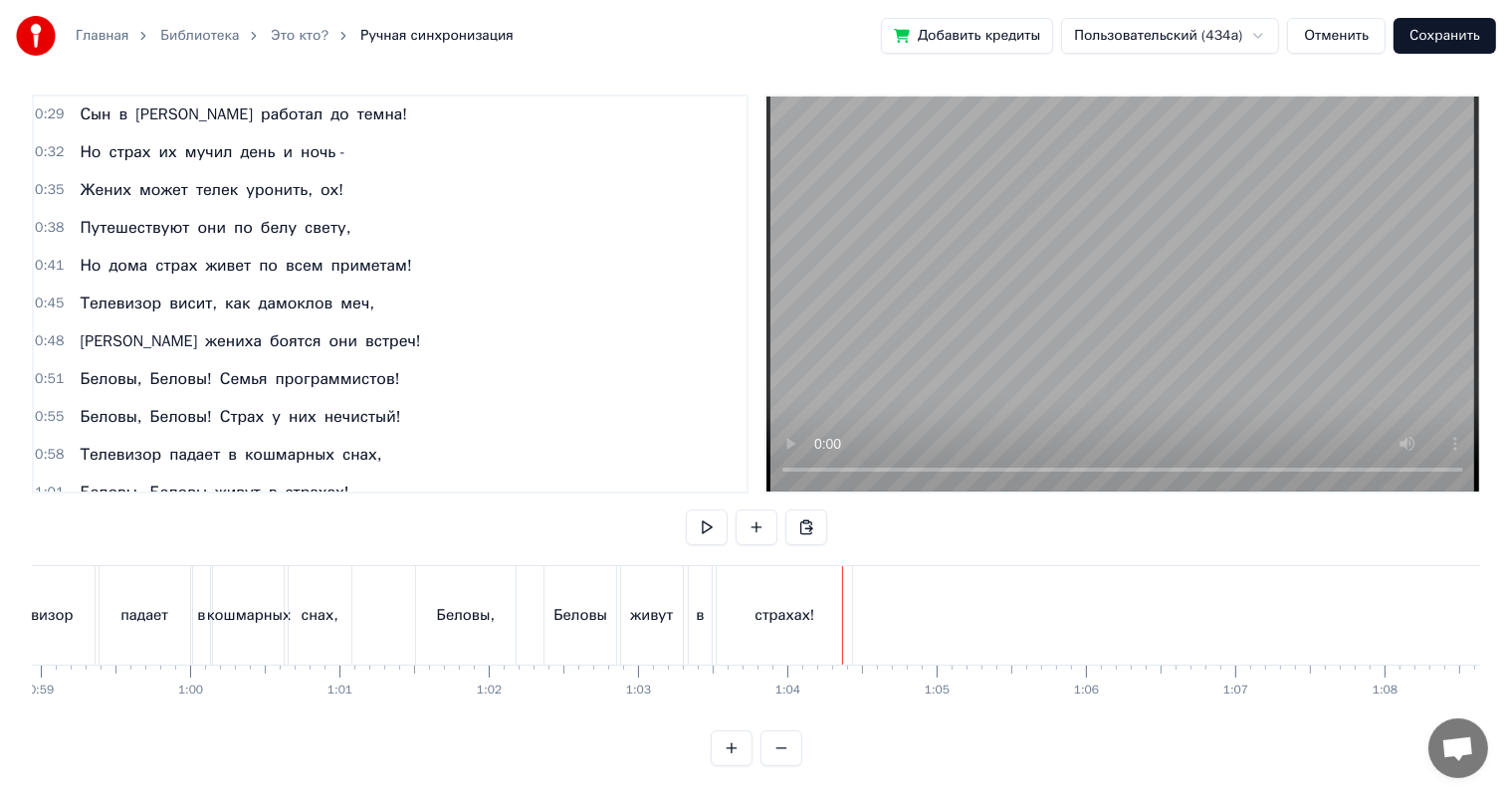 click on "страхах!" at bounding box center (784, 615) 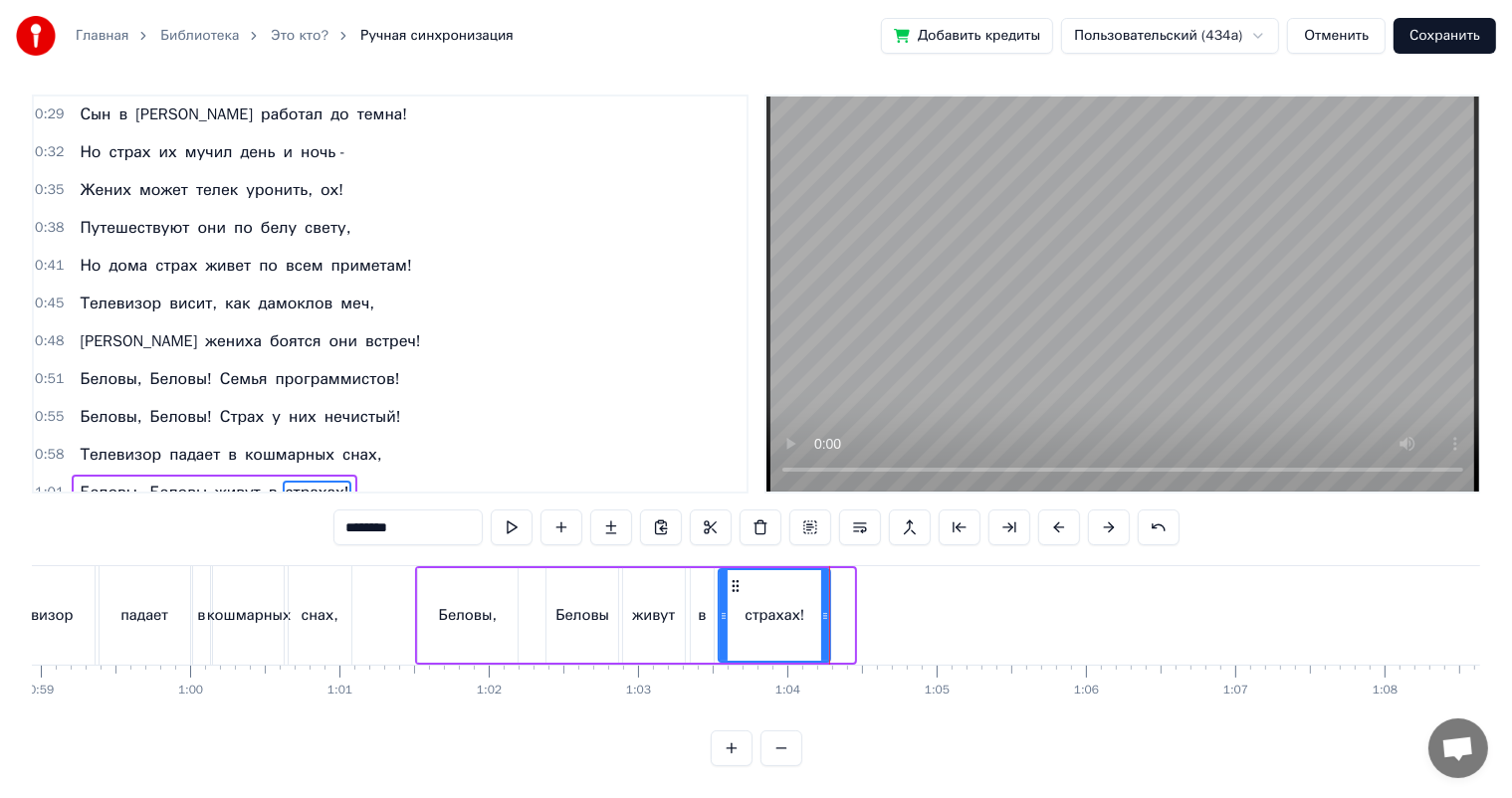 drag, startPoint x: 848, startPoint y: 601, endPoint x: 824, endPoint y: 606, distance: 24.5153 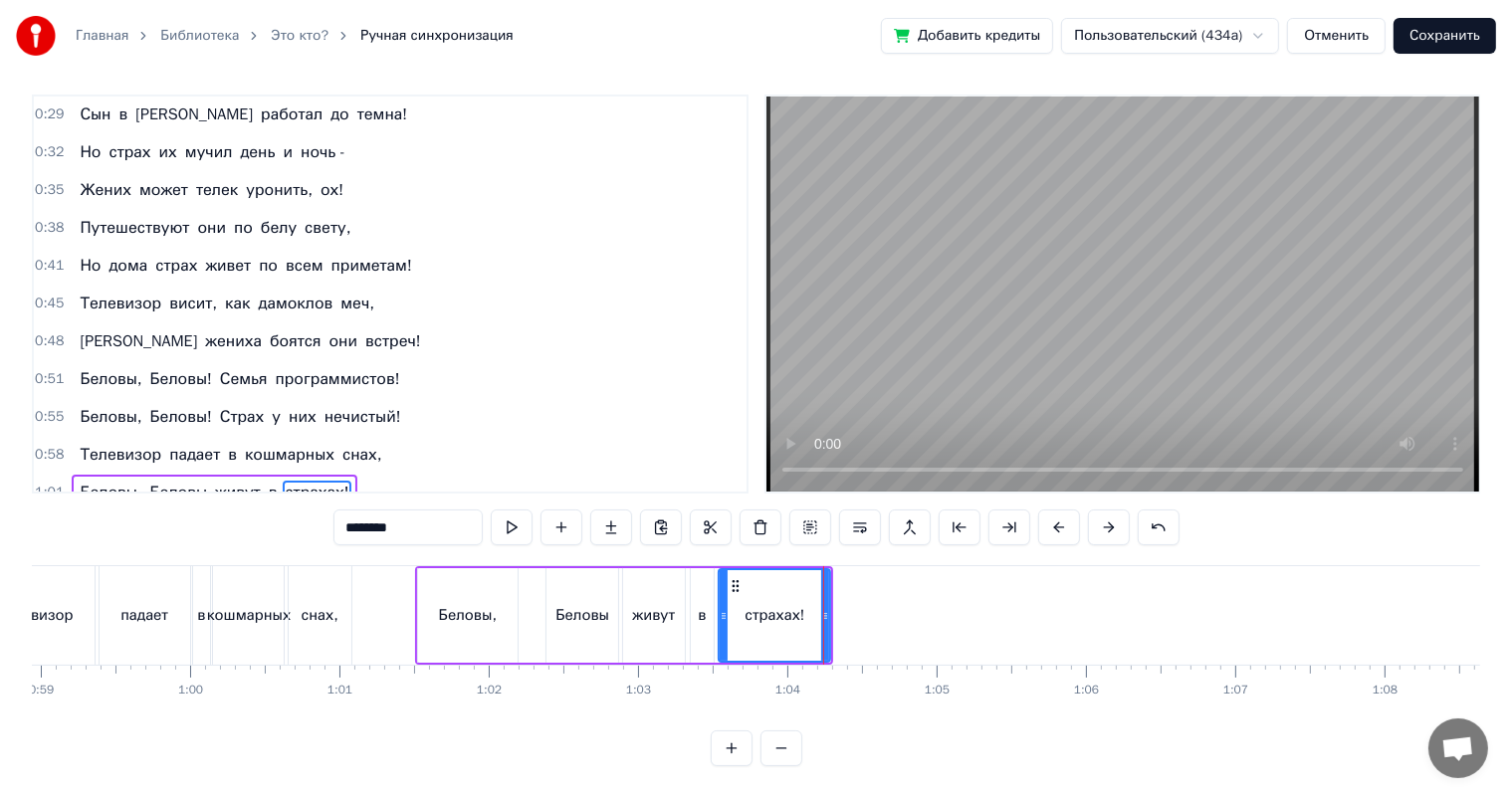 click at bounding box center [5231, 615] 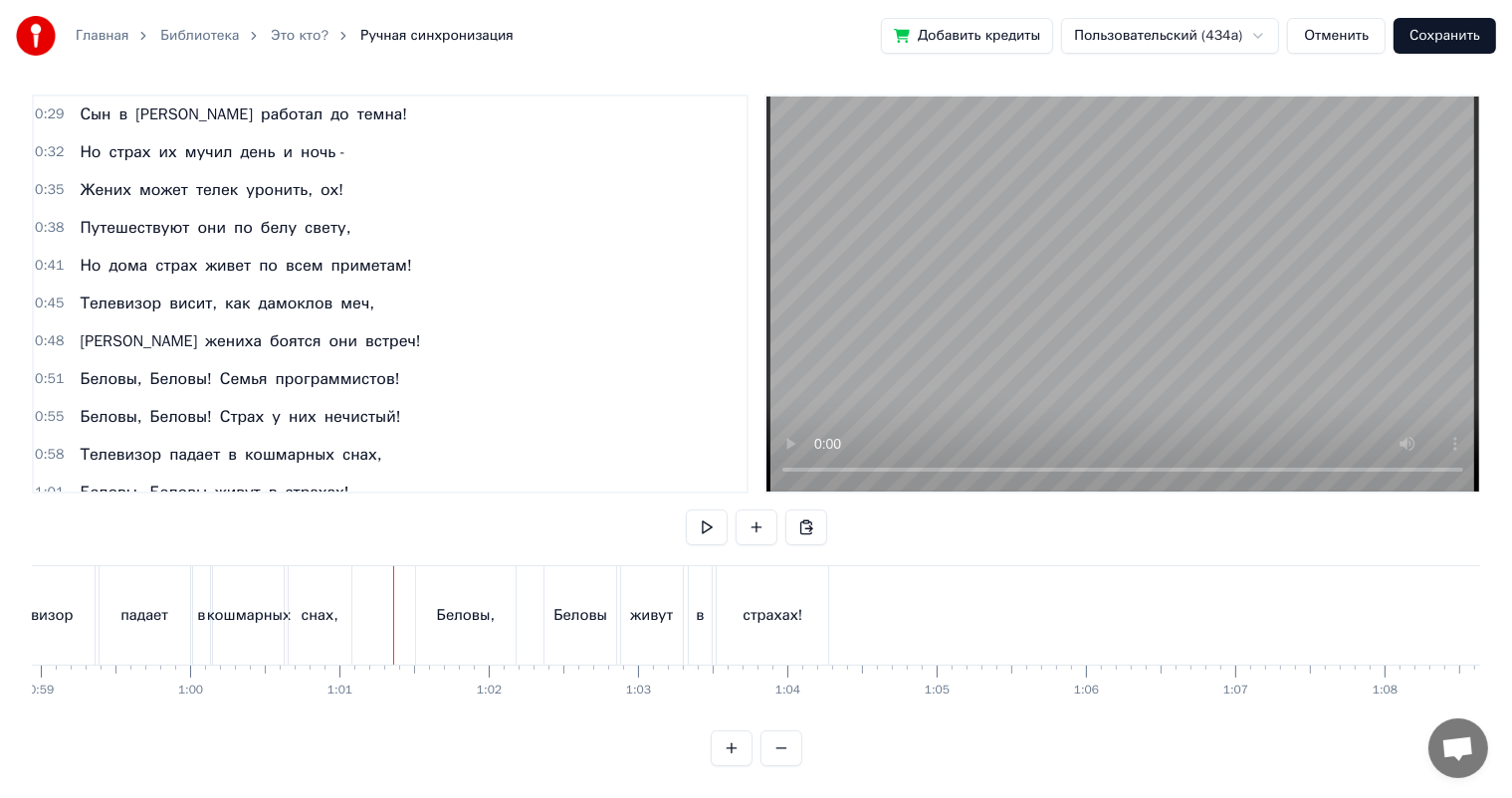 click on "Сохранить" at bounding box center [1444, 36] 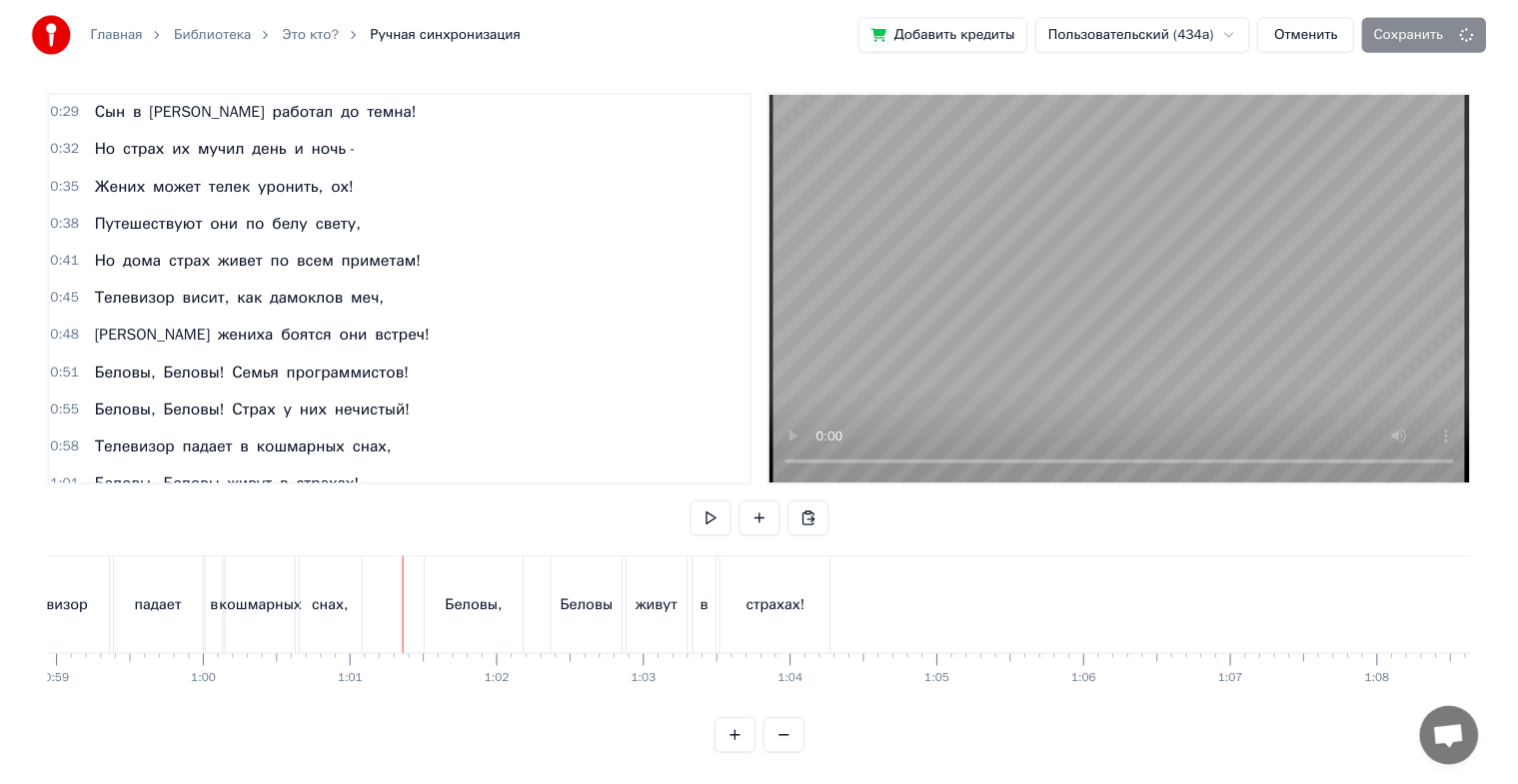 scroll, scrollTop: 24, scrollLeft: 0, axis: vertical 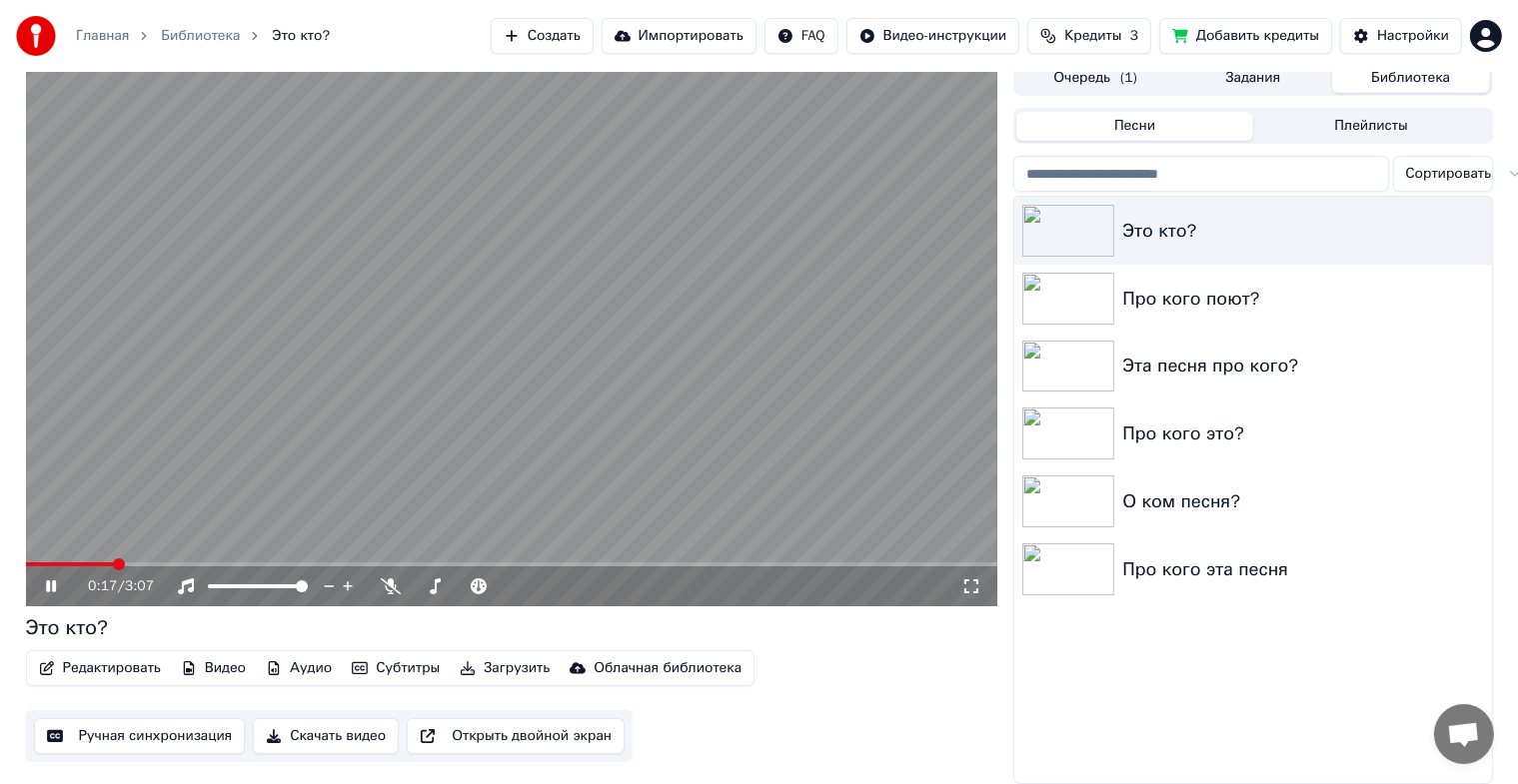 click at bounding box center (512, 333) 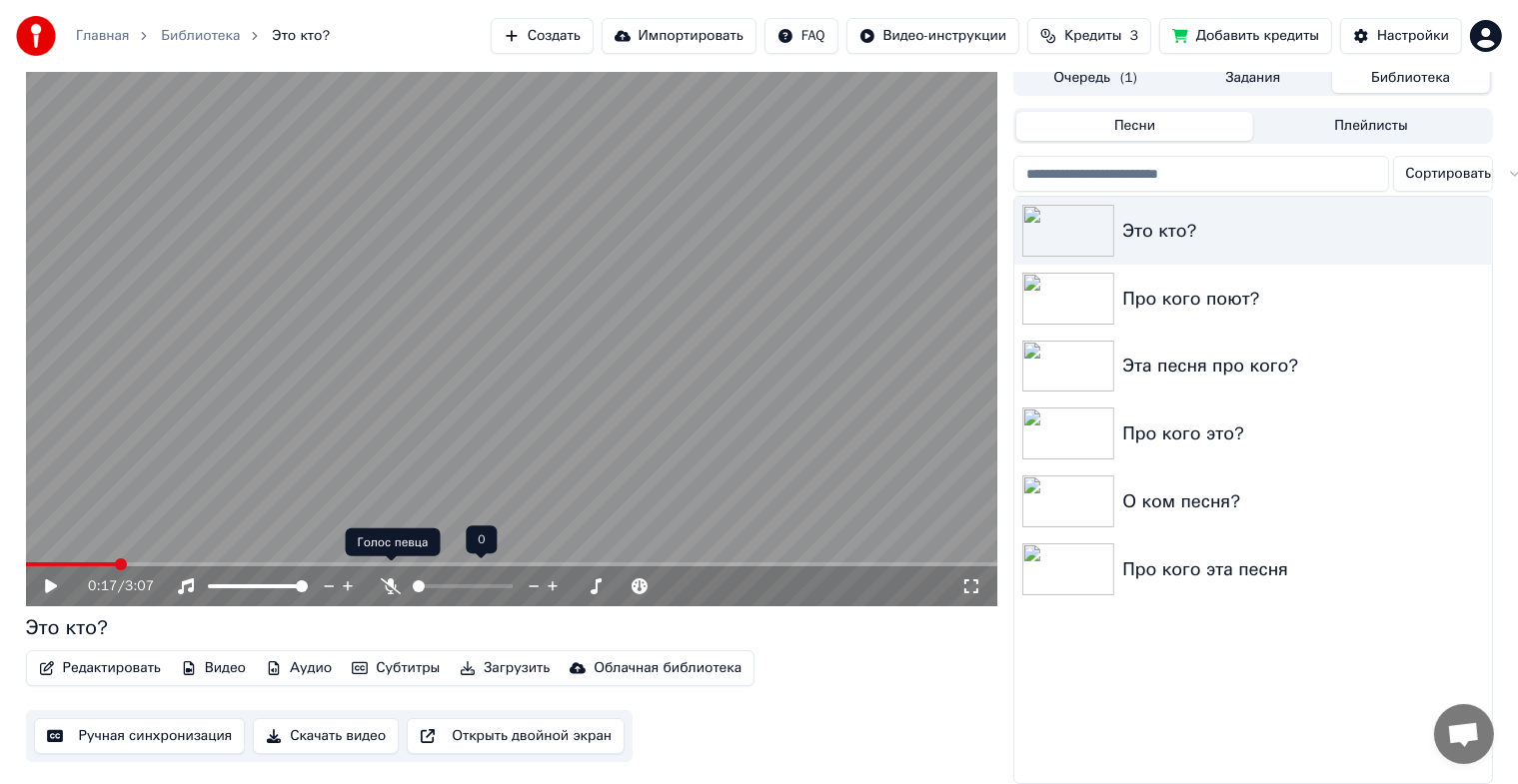 click 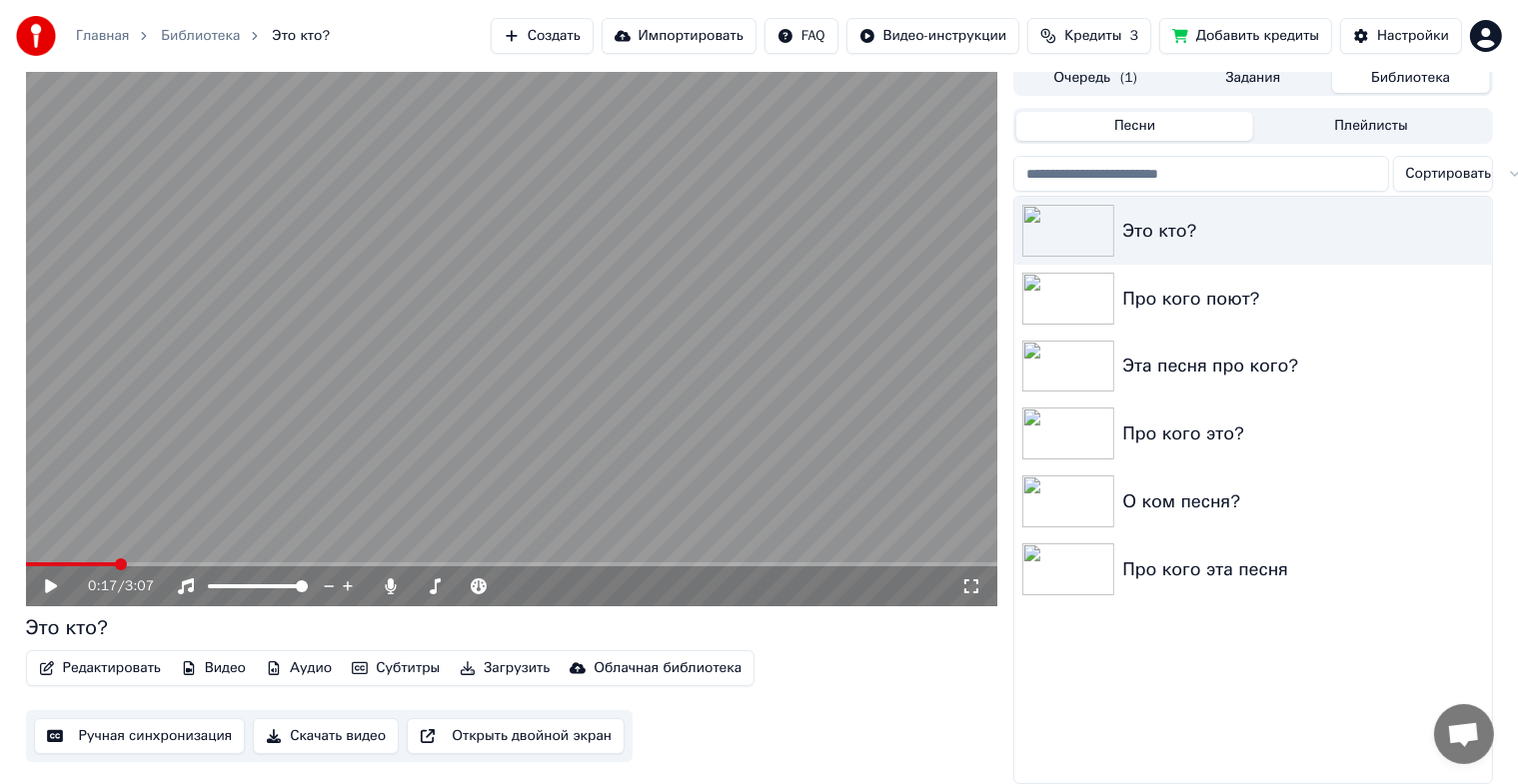 click on "Видео" at bounding box center (213, 668) 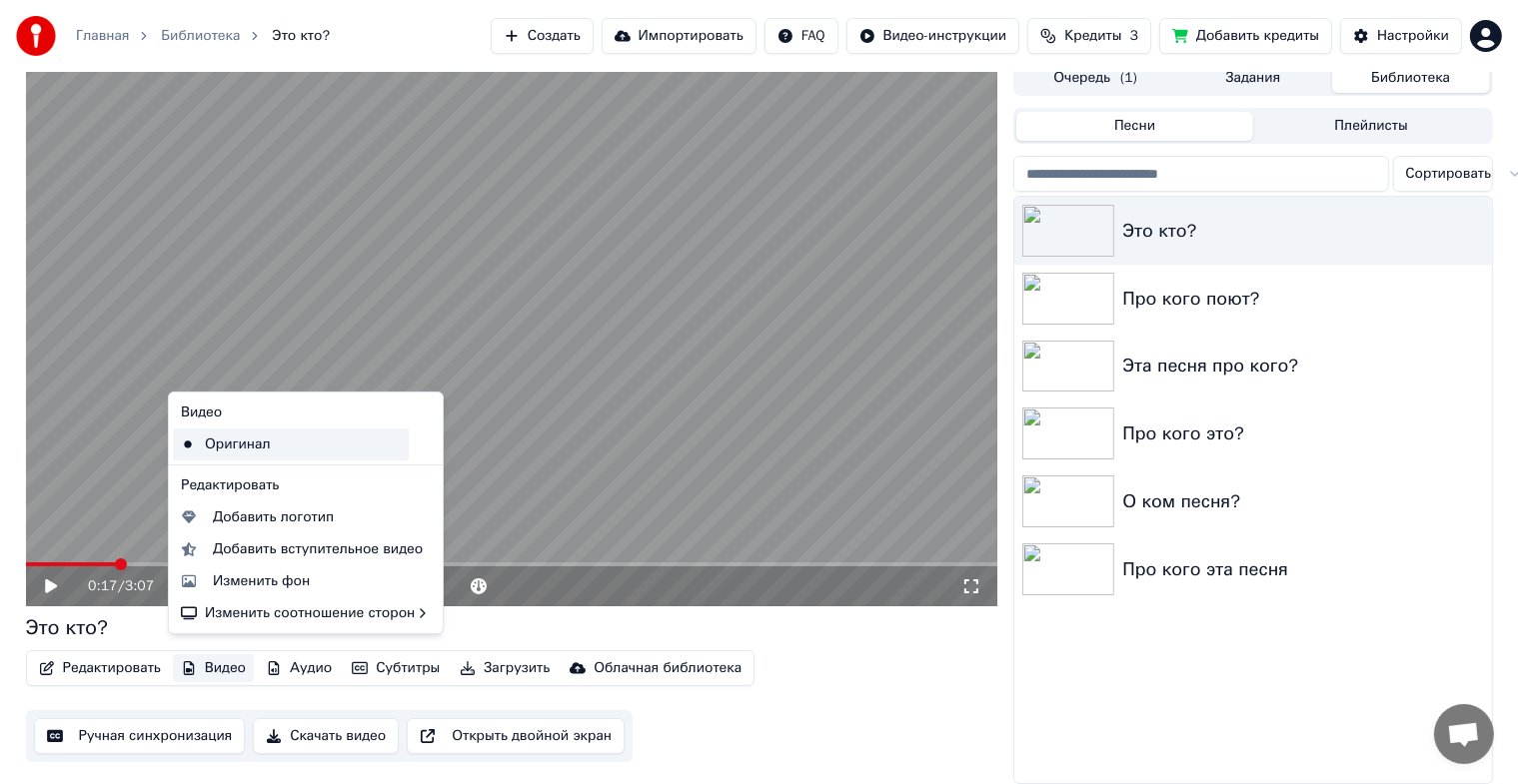click on "Оригинал" at bounding box center (291, 444) 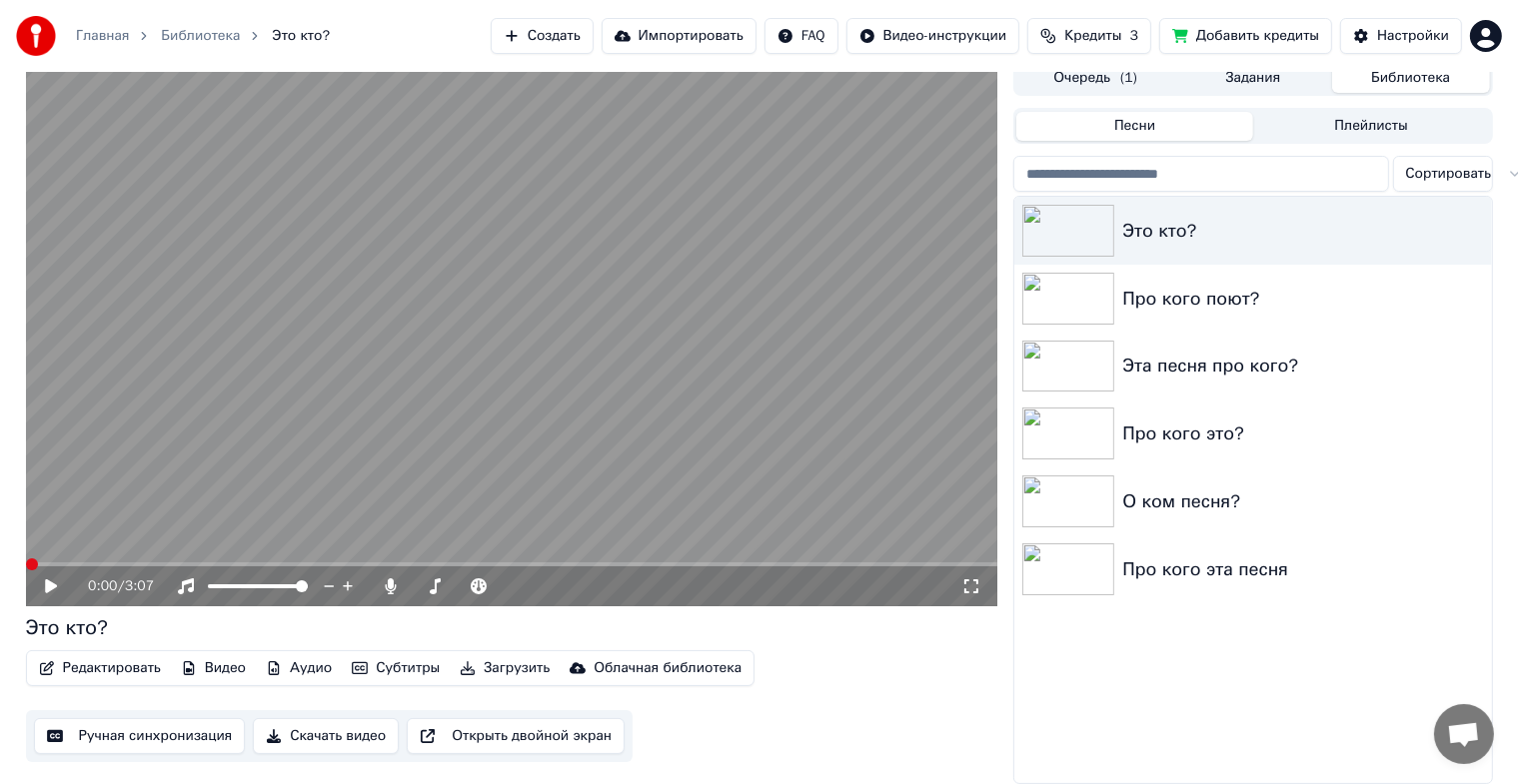click at bounding box center (512, 333) 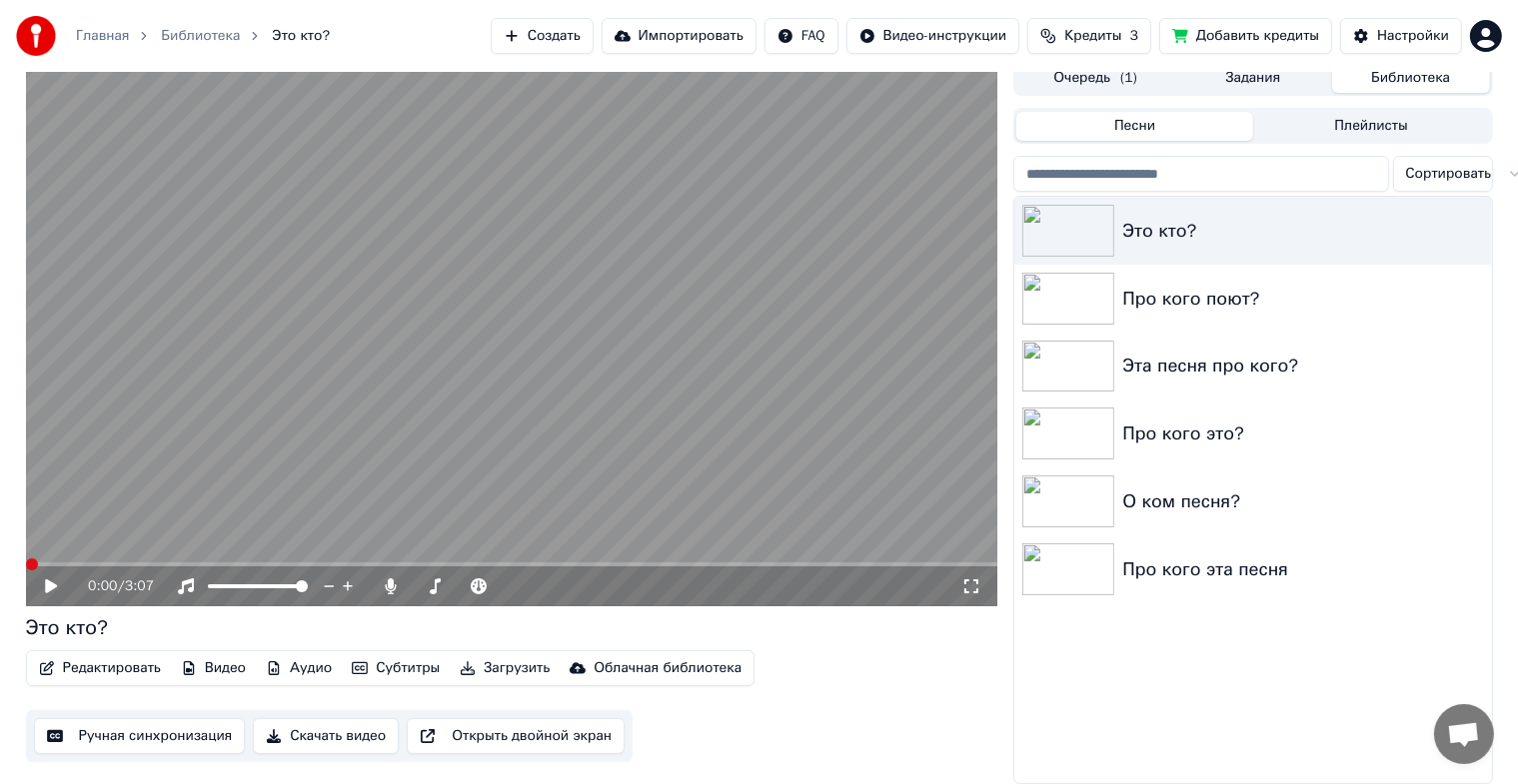 click at bounding box center (512, 333) 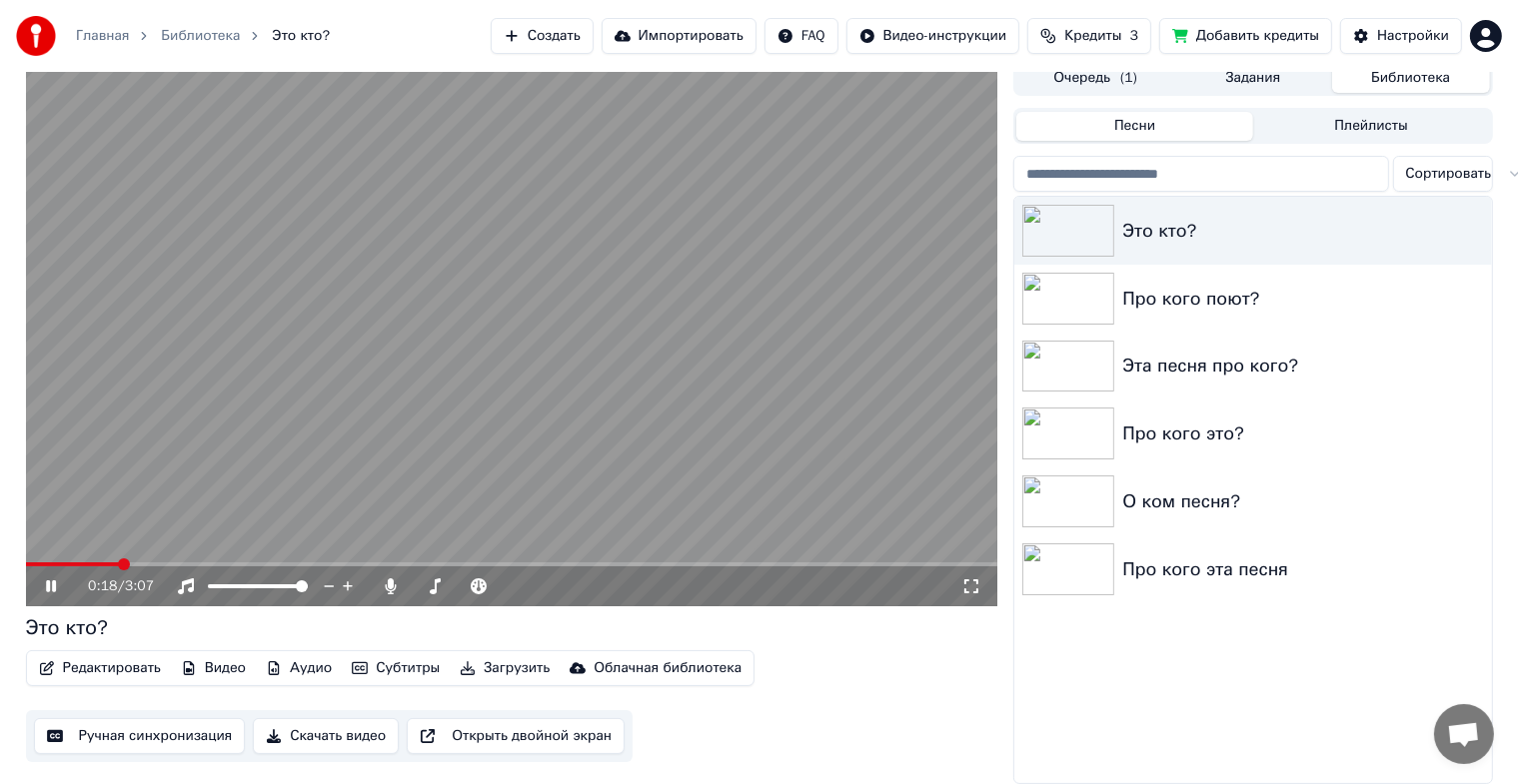 click at bounding box center (512, 333) 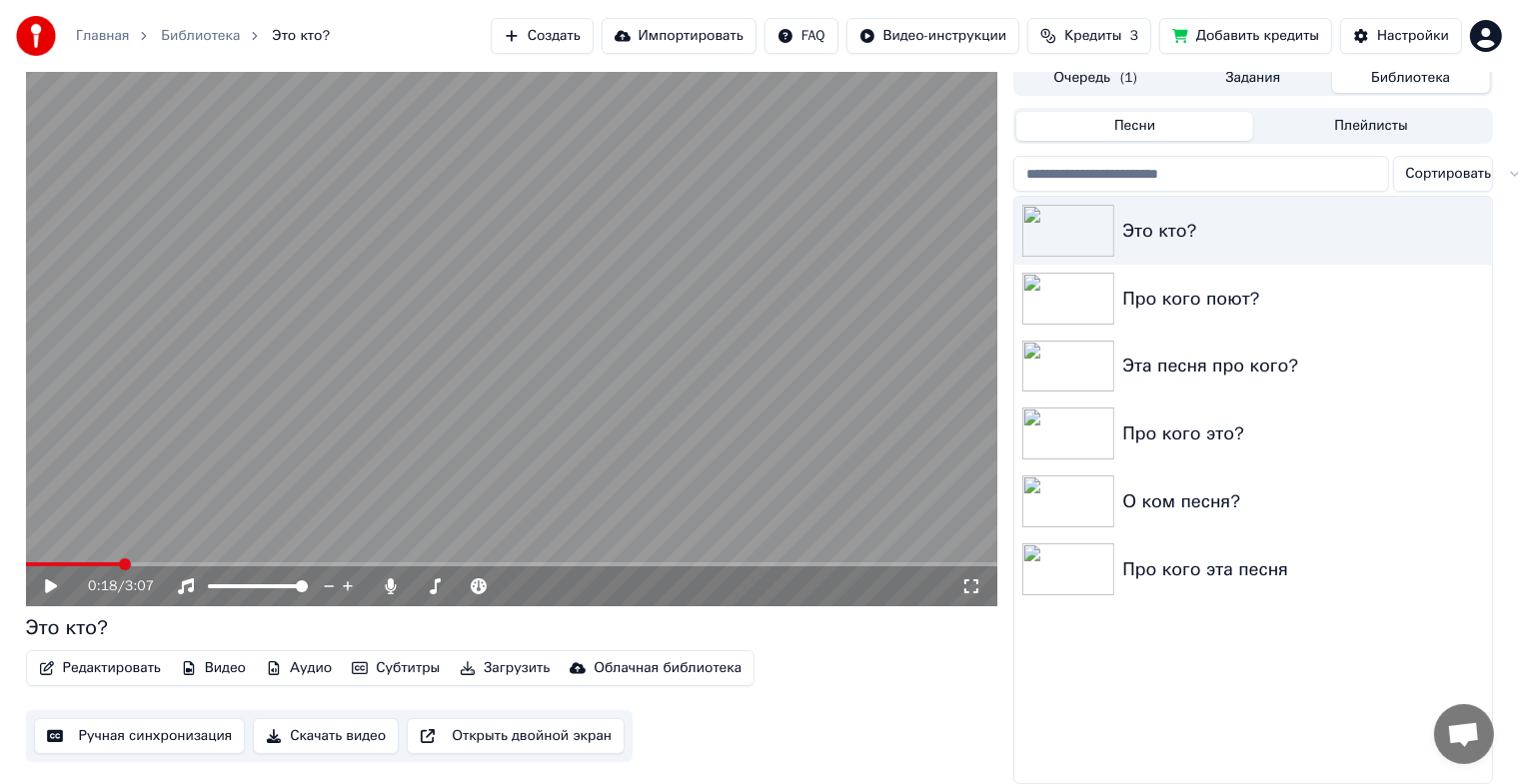 click on "Загрузить" at bounding box center [505, 668] 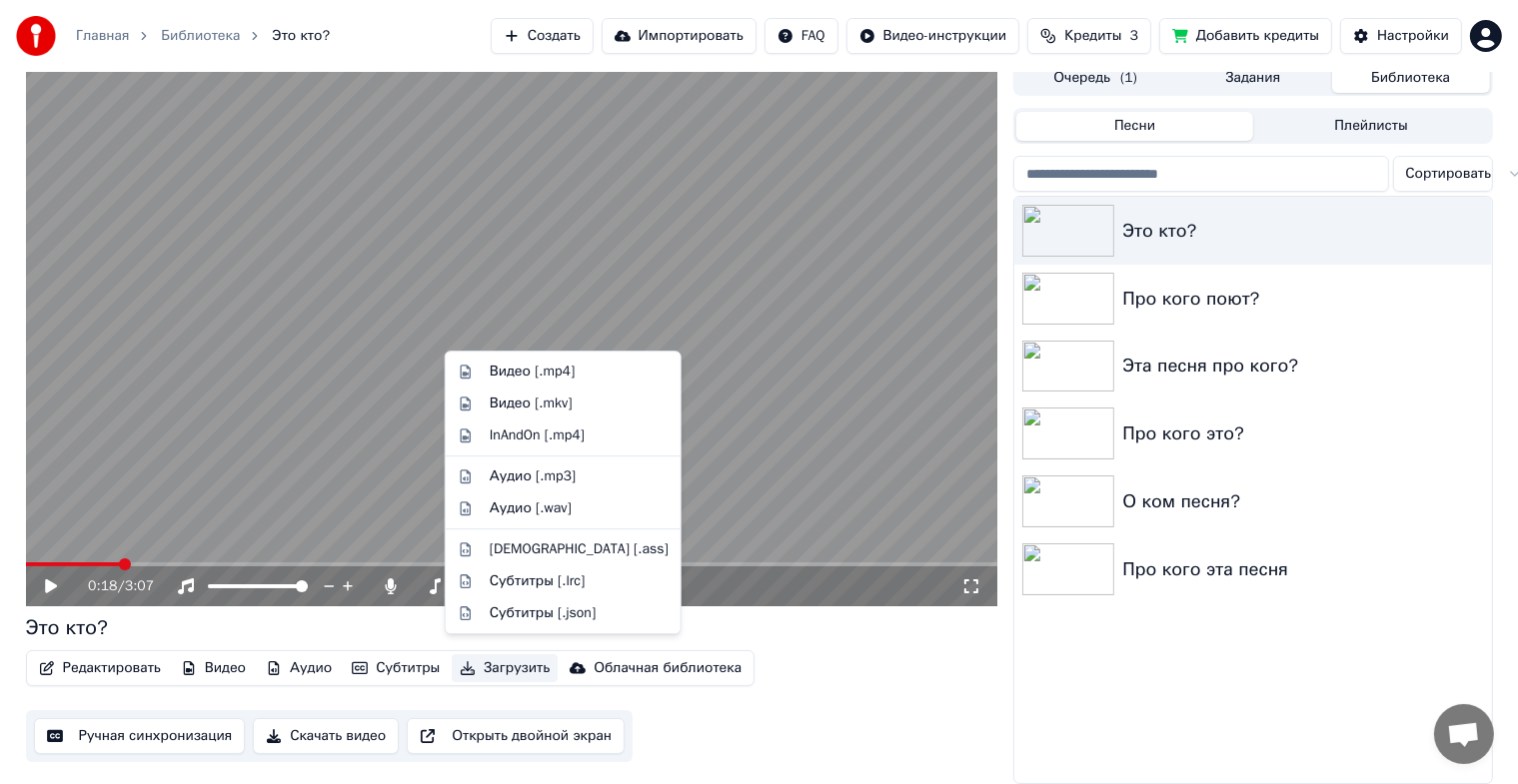 click on "Редактировать Видео Аудио Субтитры Загрузить Облачная библиотека Ручная синхронизация Скачать видео Открыть двойной экран" at bounding box center [512, 706] 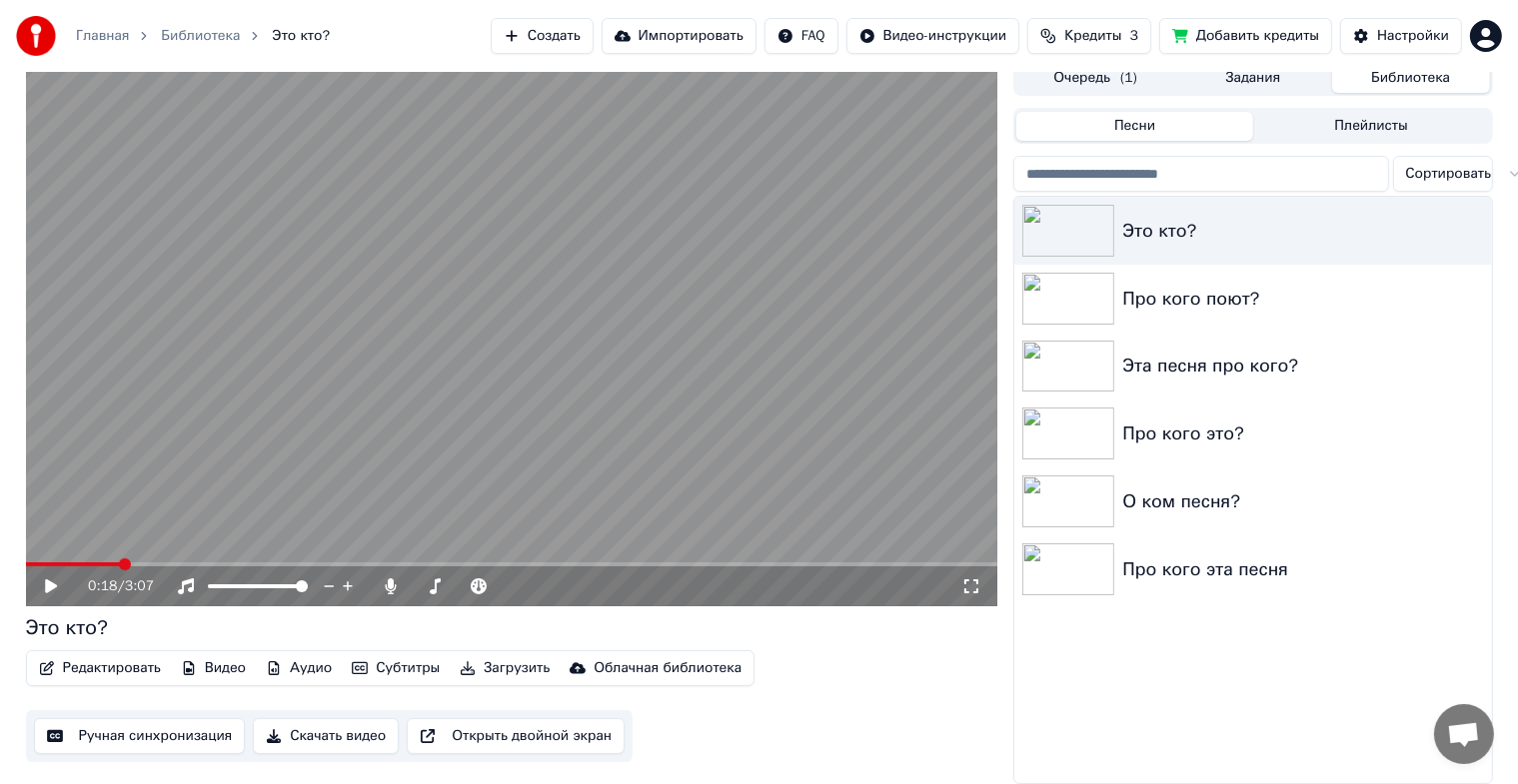 click on "Скачать видео" at bounding box center (326, 736) 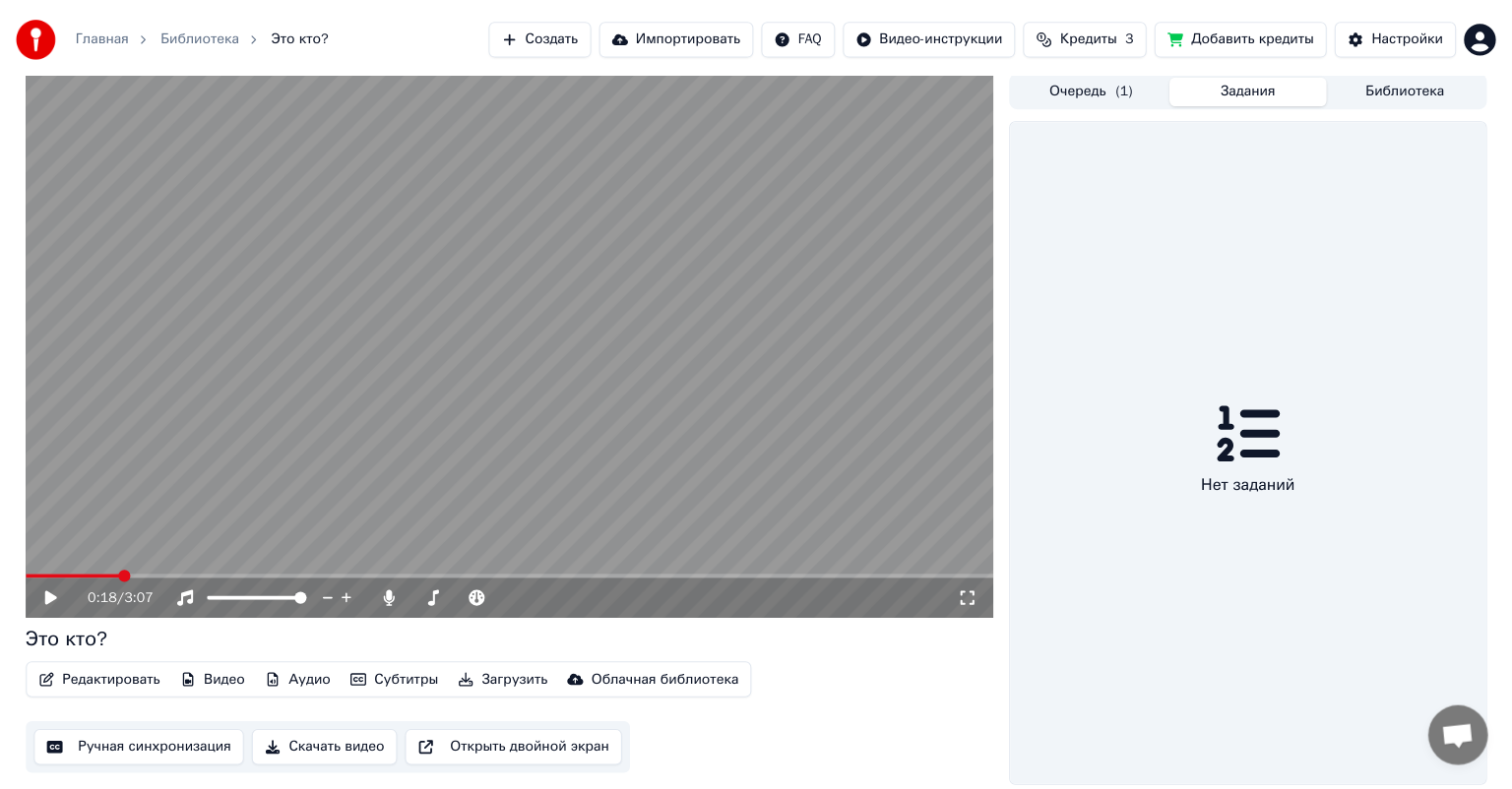 scroll, scrollTop: 0, scrollLeft: 0, axis: both 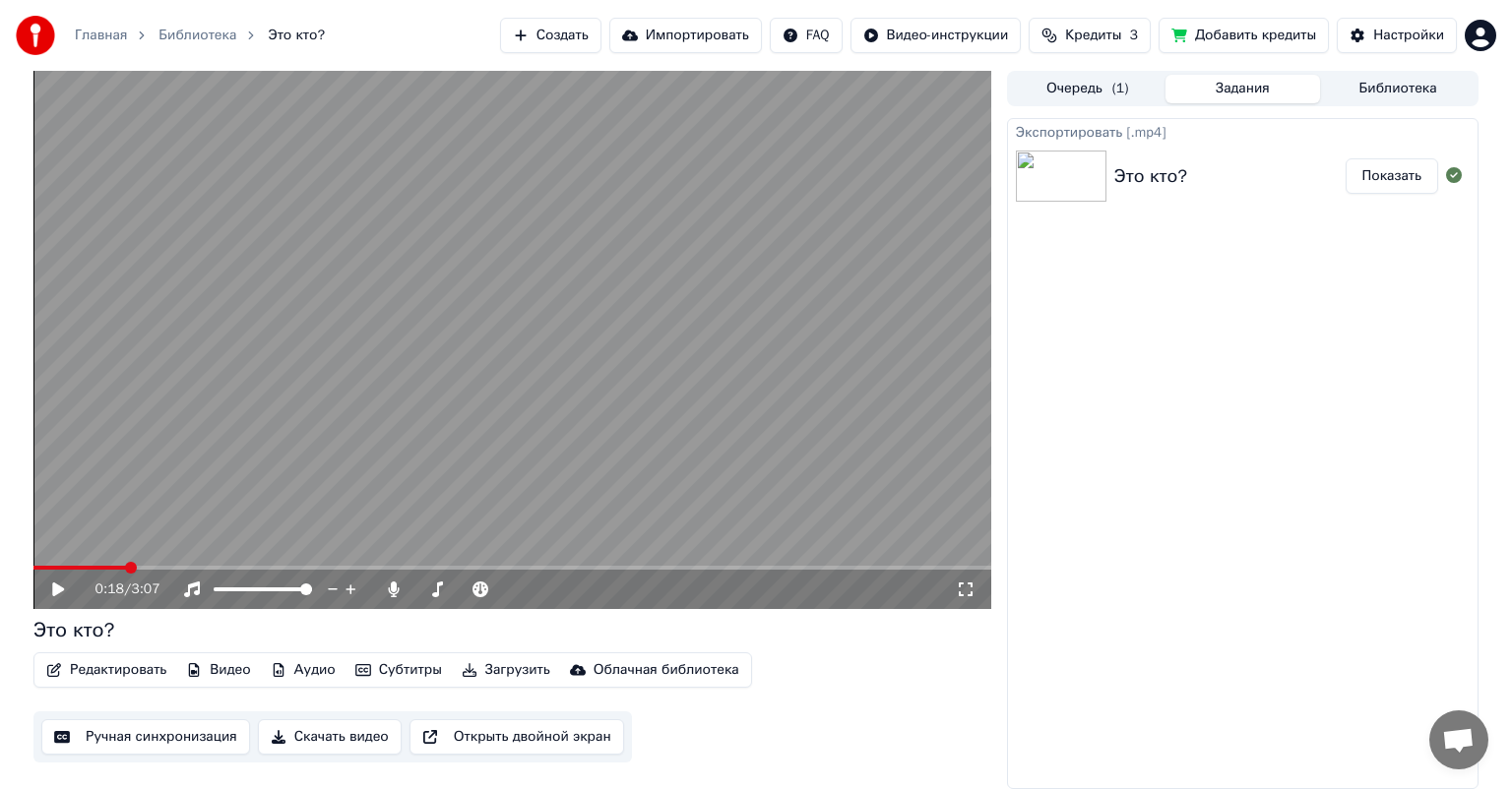 click on "Показать" at bounding box center [1392, 176] 